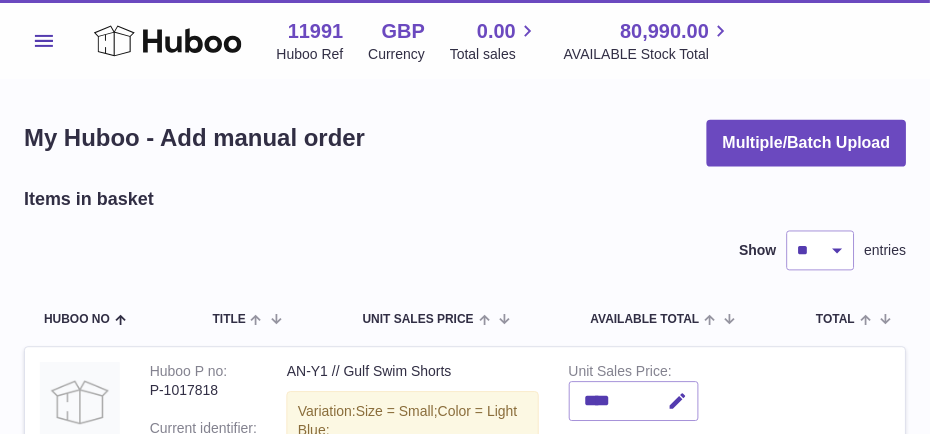 scroll, scrollTop: 190, scrollLeft: 0, axis: vertical 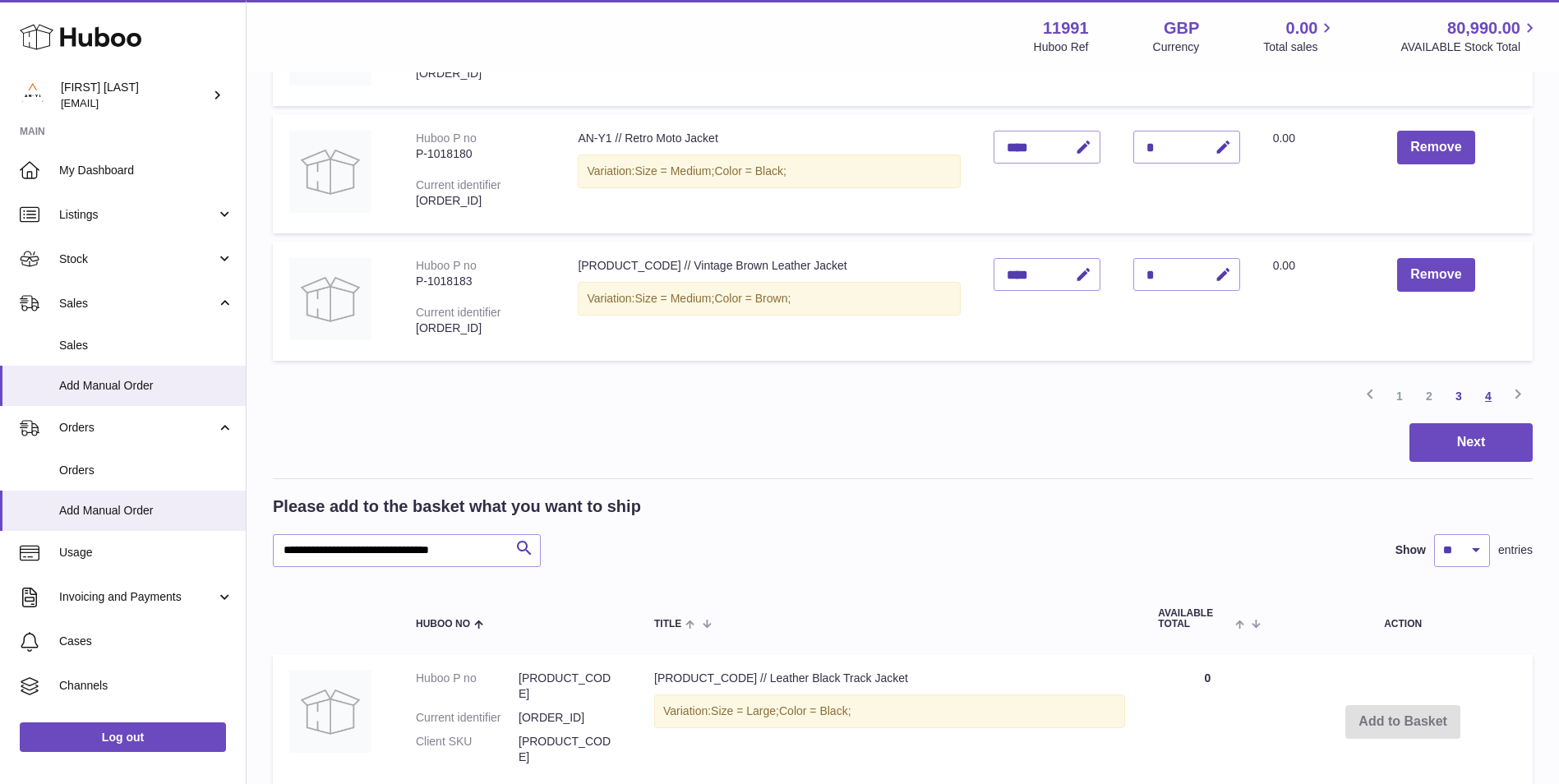 click on "4" at bounding box center [1488, 396] 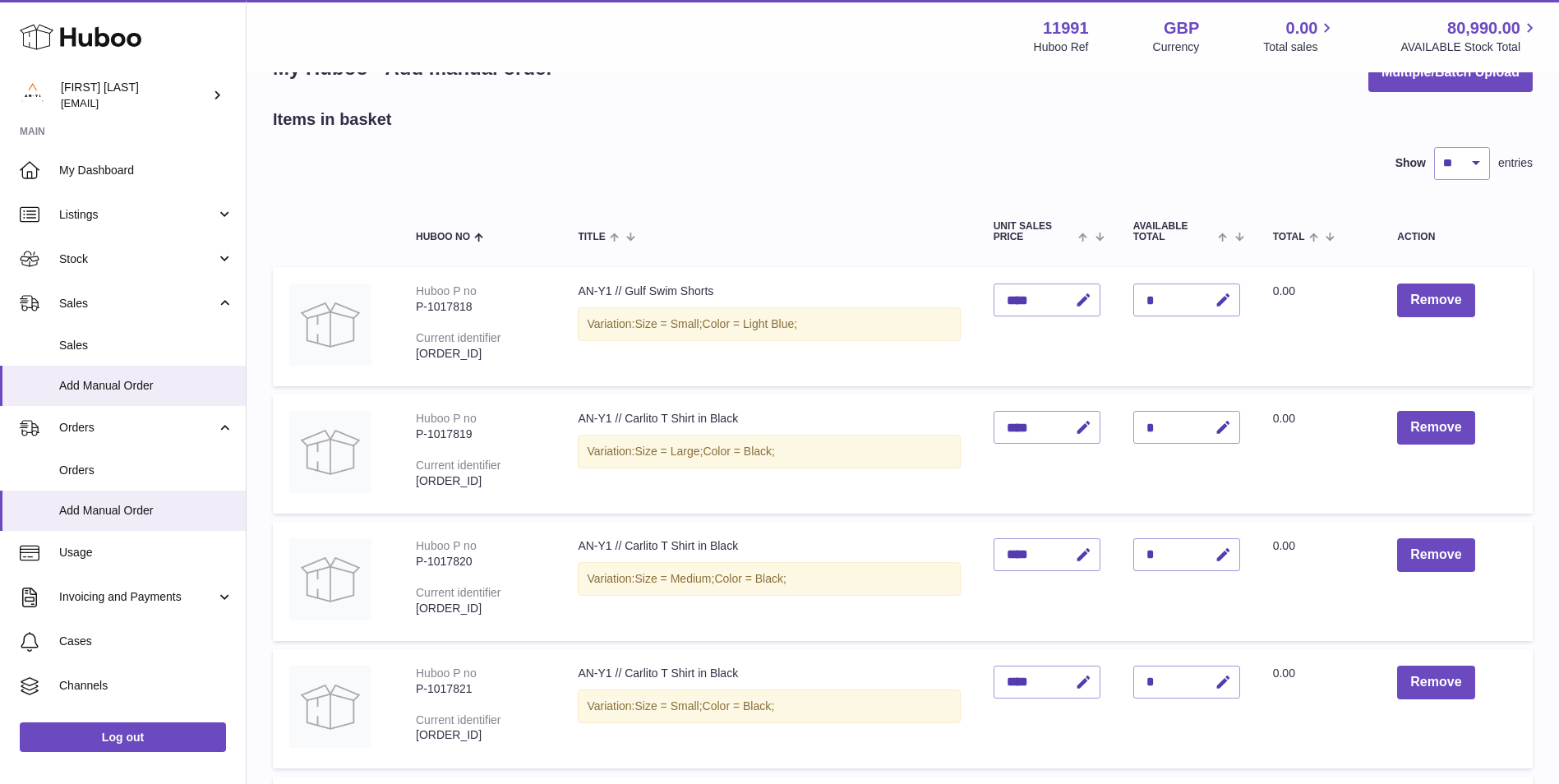 scroll, scrollTop: 82, scrollLeft: 0, axis: vertical 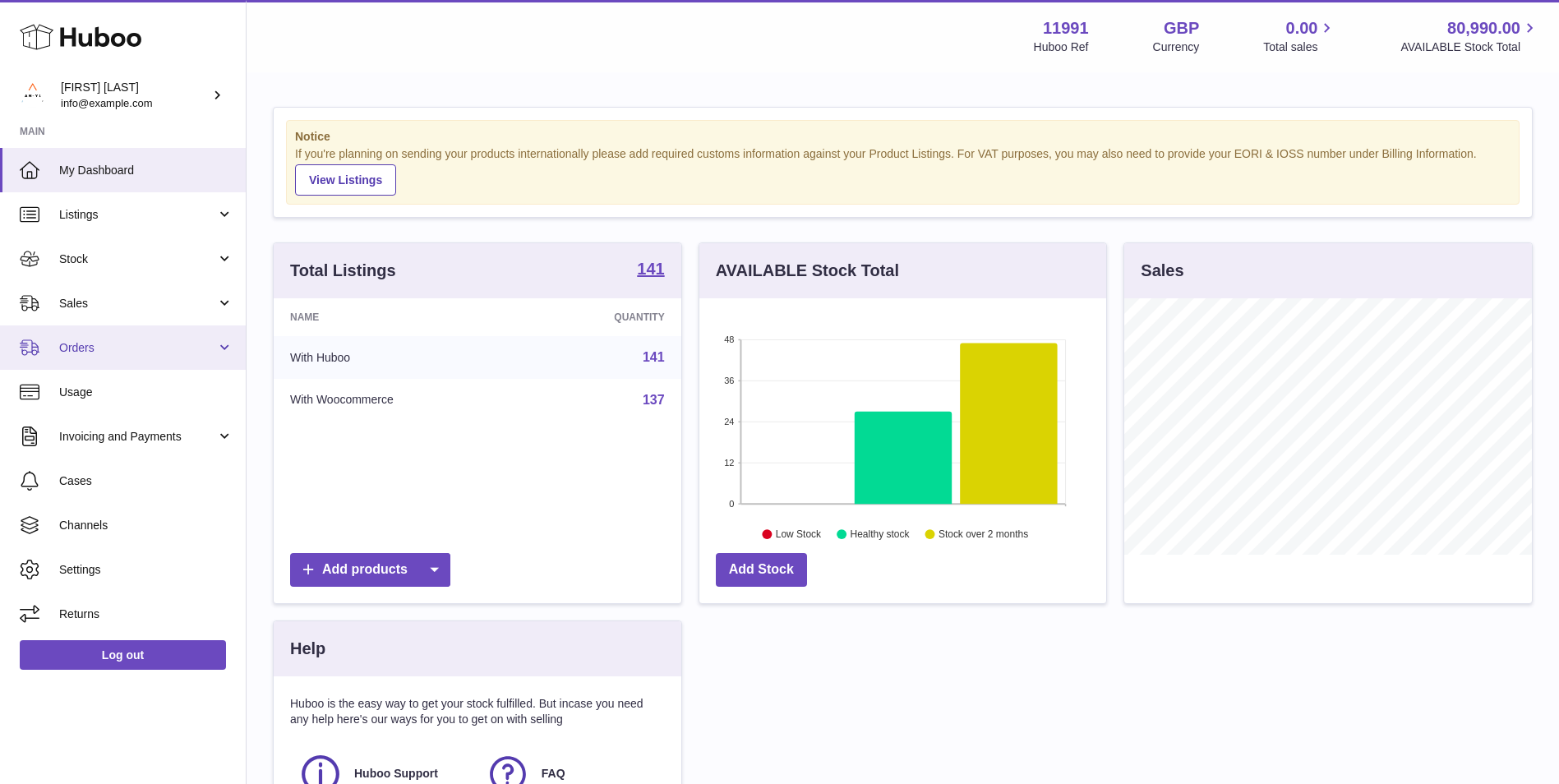 click on "Orders" at bounding box center [137, 348] 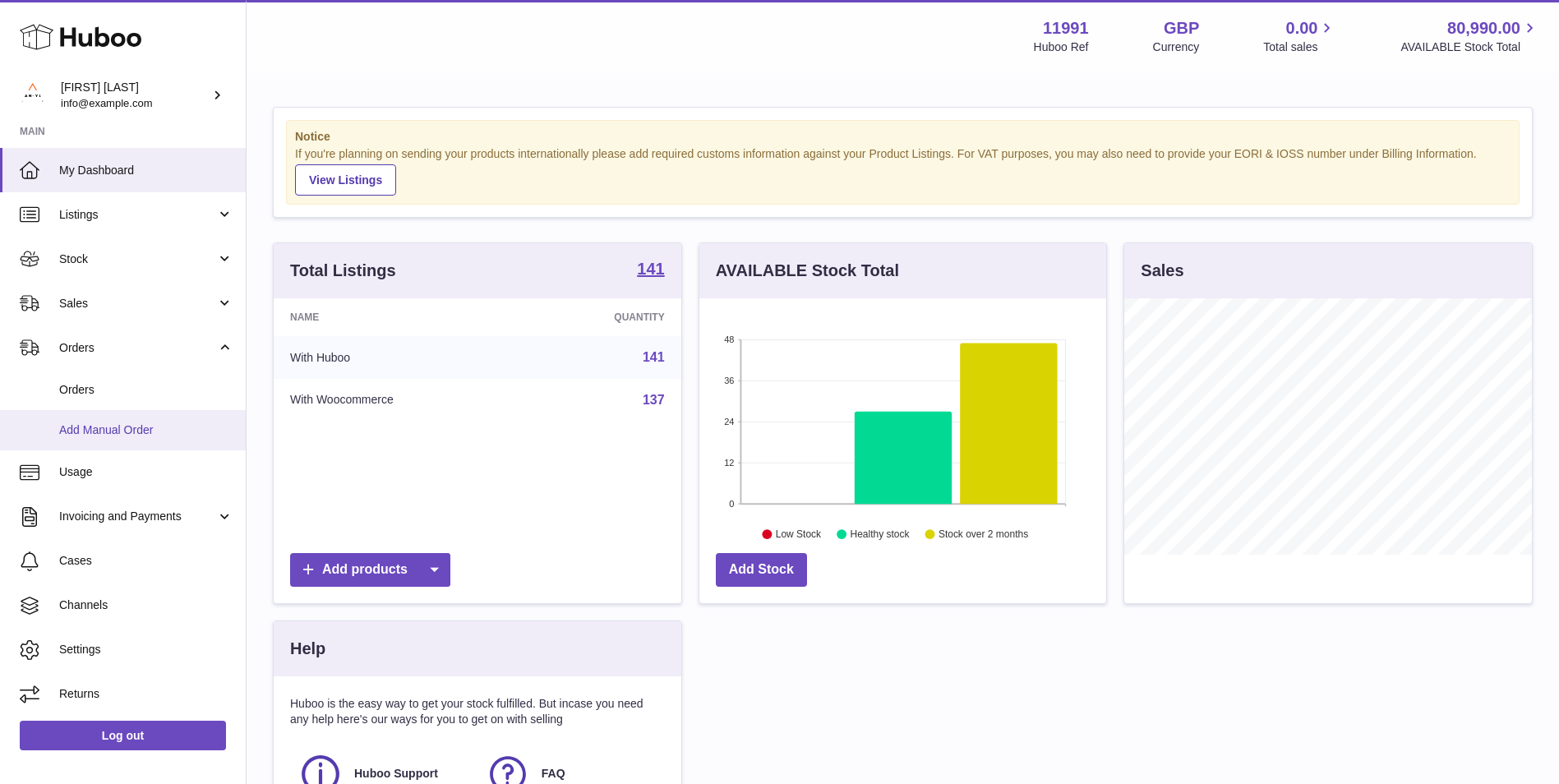 click on "Add Manual Order" at bounding box center (146, 430) 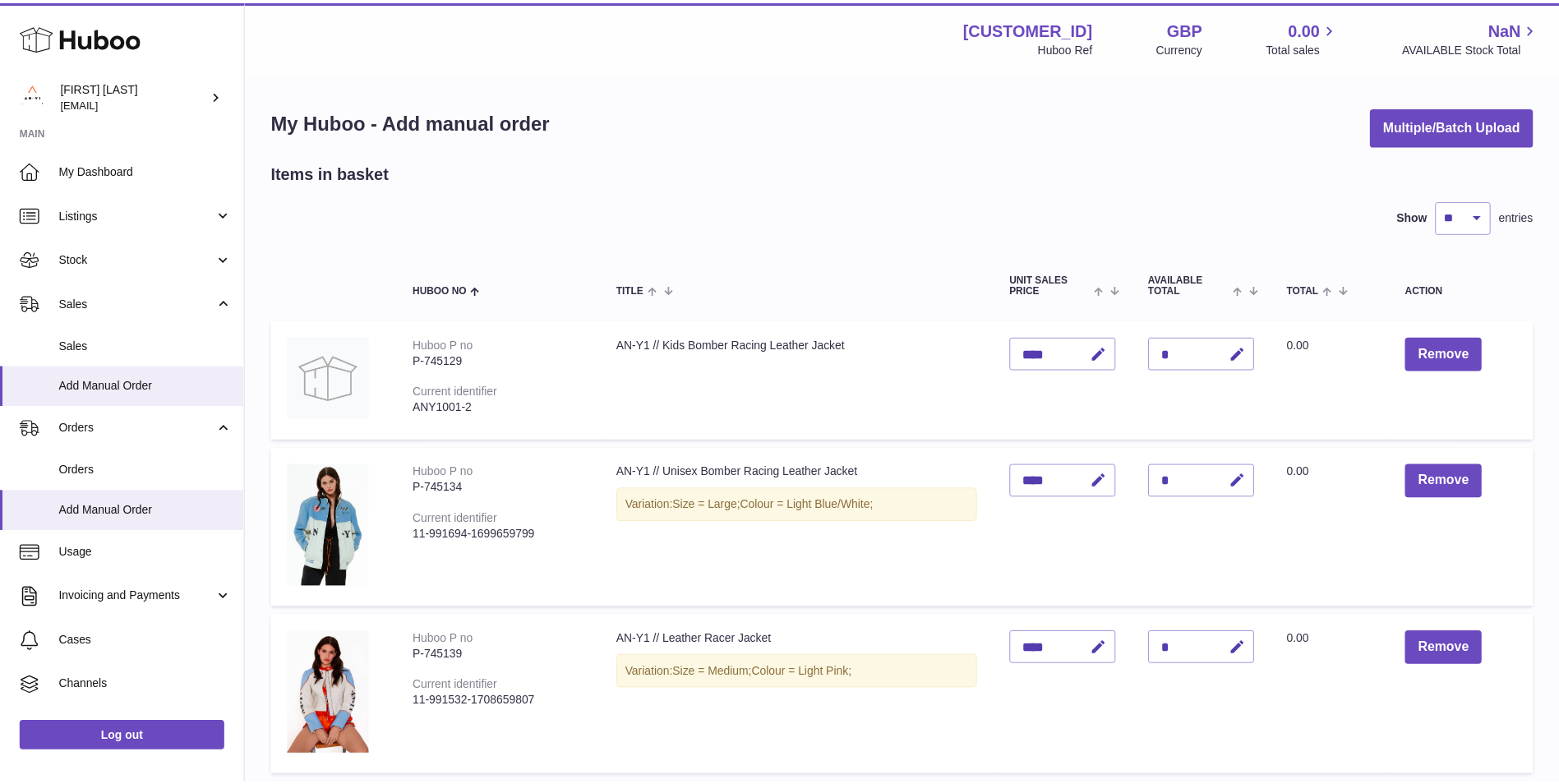 scroll, scrollTop: 0, scrollLeft: 0, axis: both 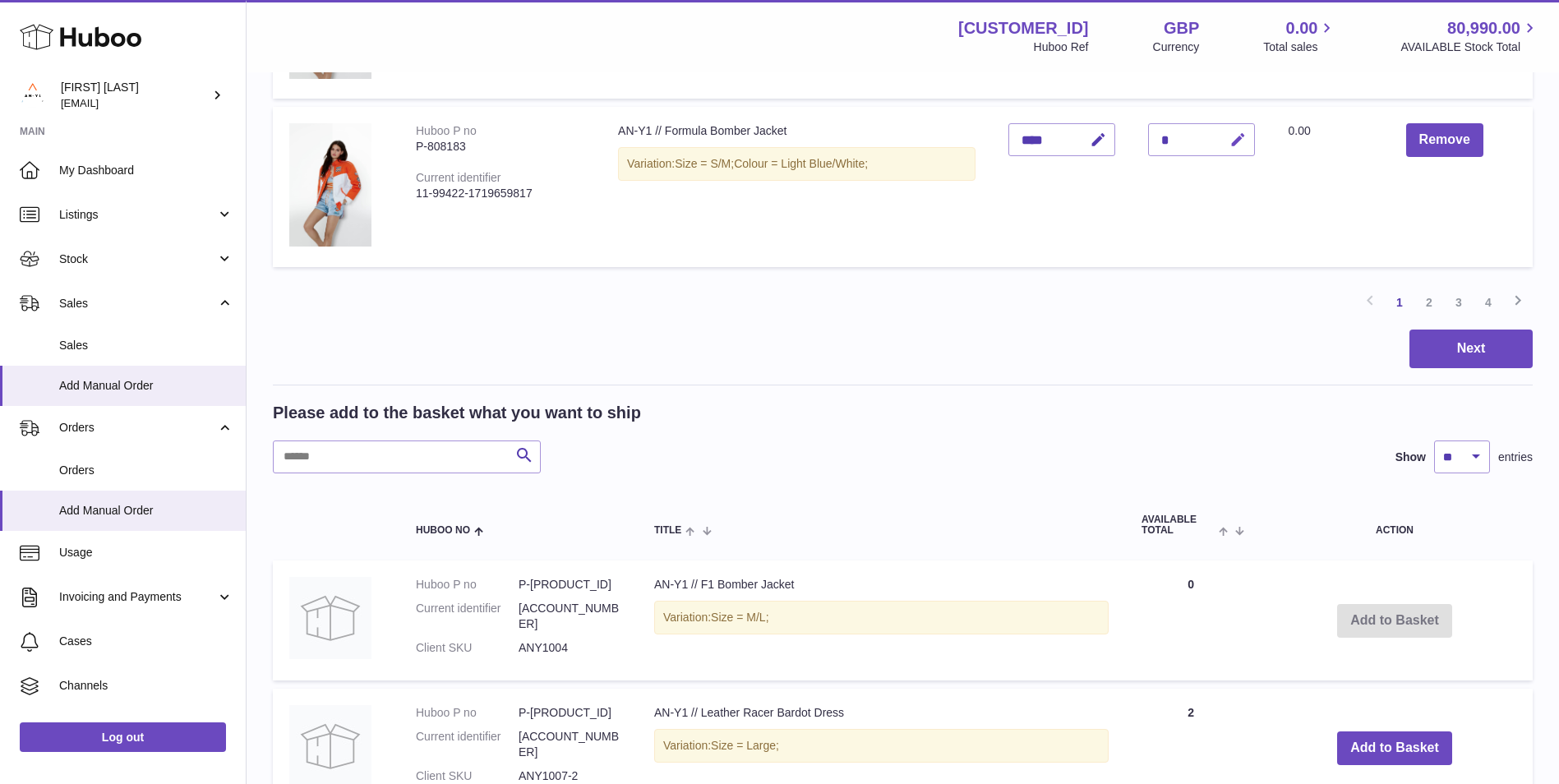 click at bounding box center (1238, 140) 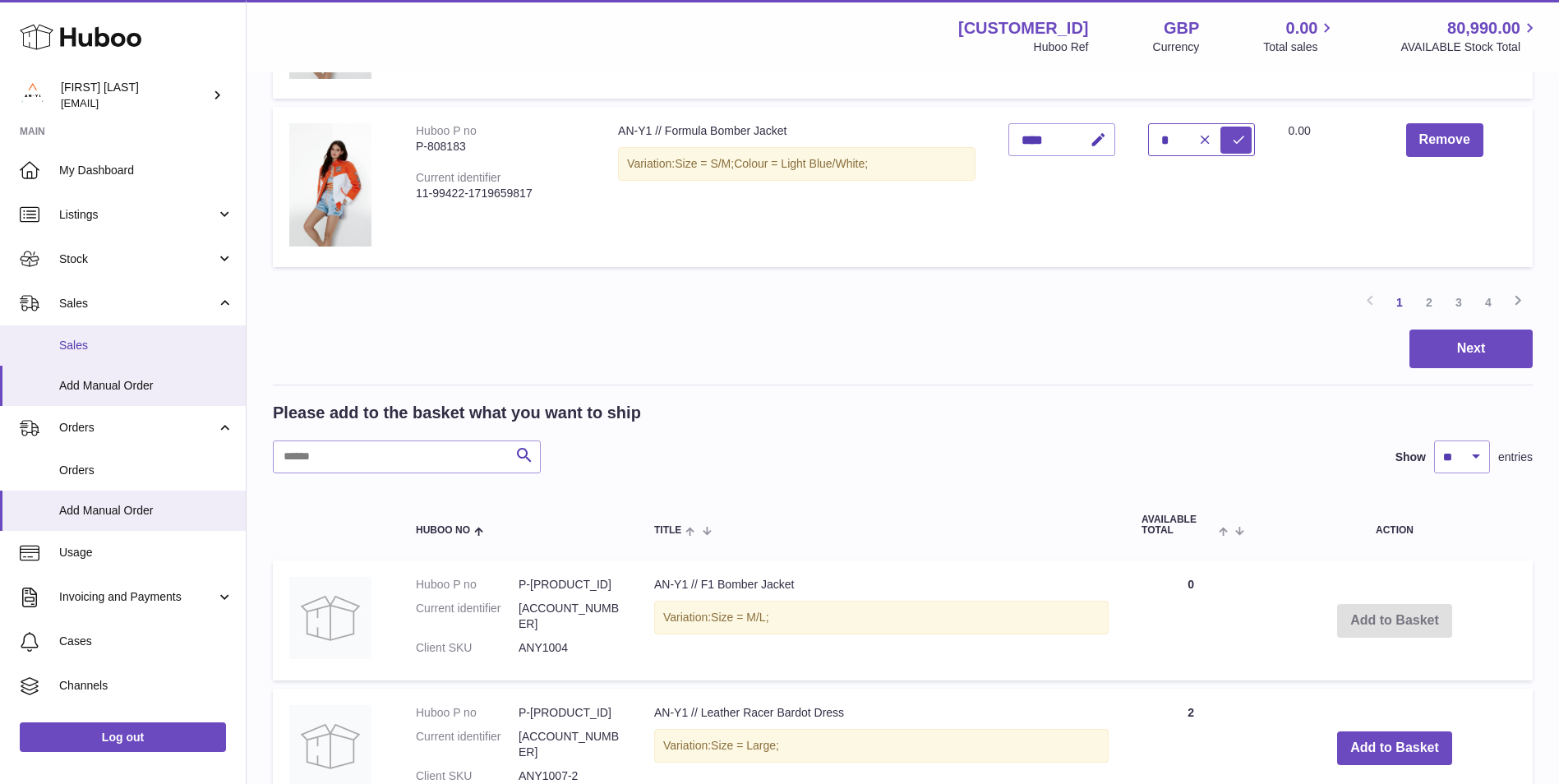 type on "*" 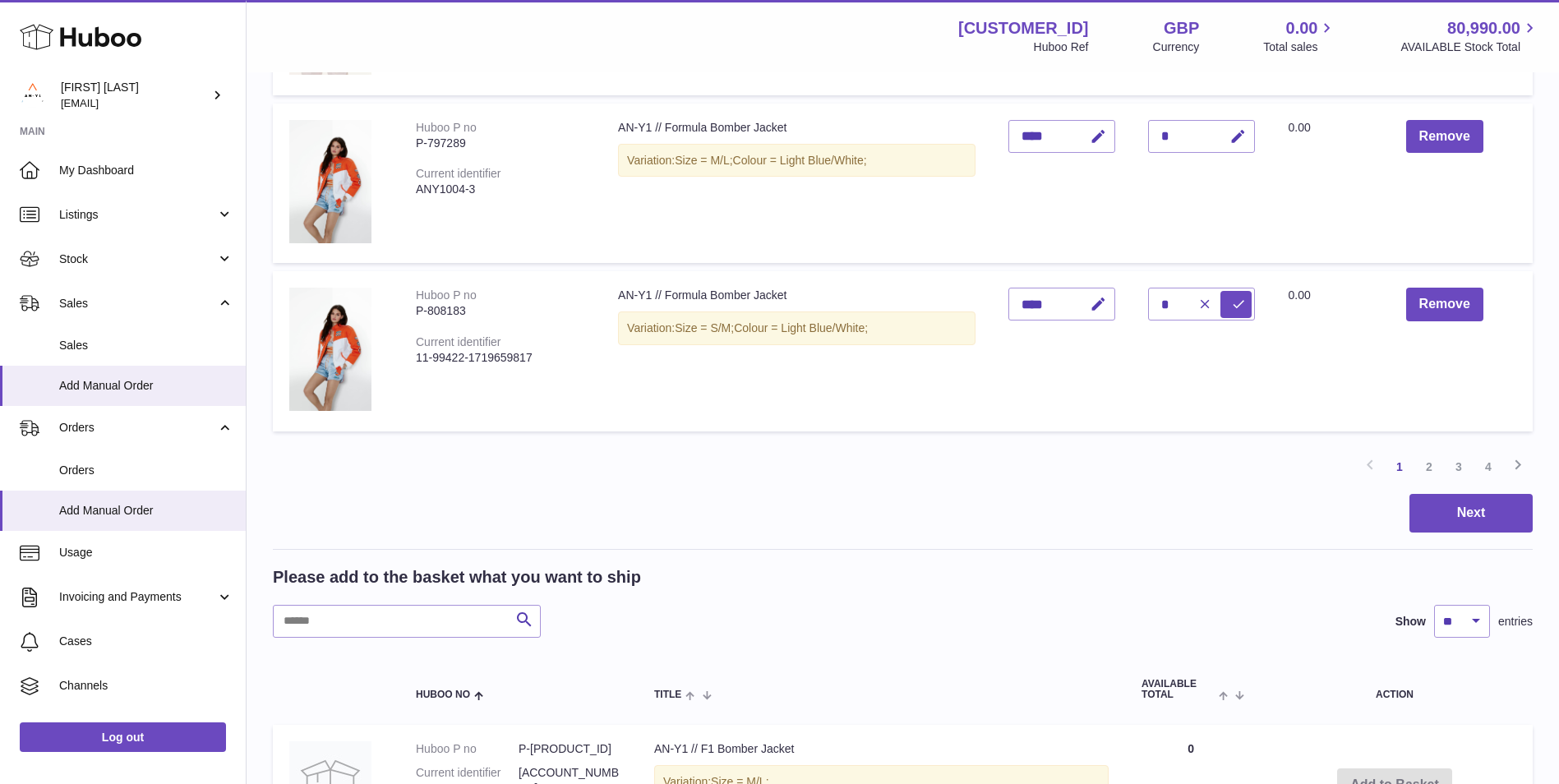 scroll, scrollTop: 1561, scrollLeft: 0, axis: vertical 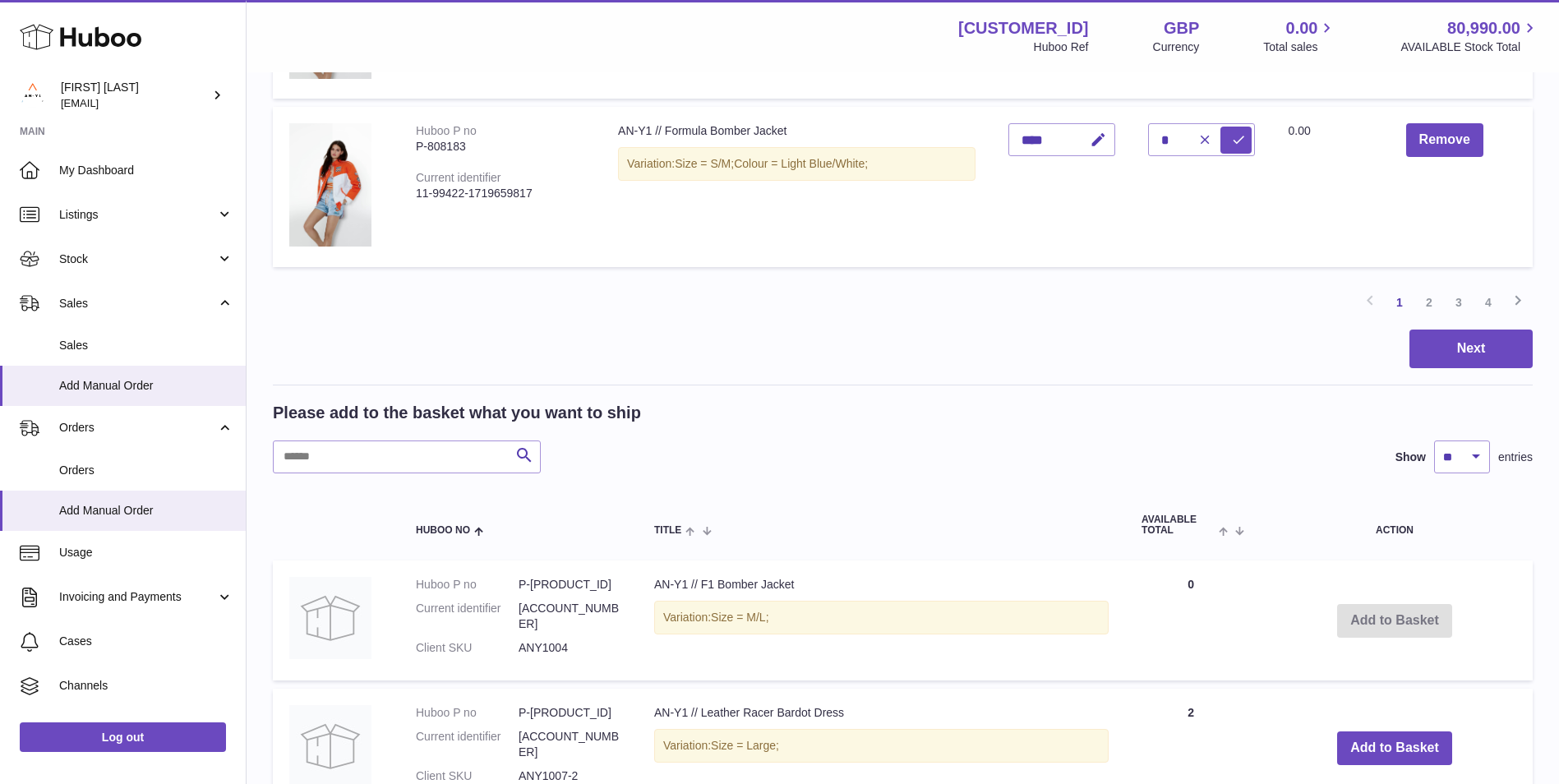 drag, startPoint x: 1429, startPoint y: 304, endPoint x: 1415, endPoint y: 343, distance: 41.436699 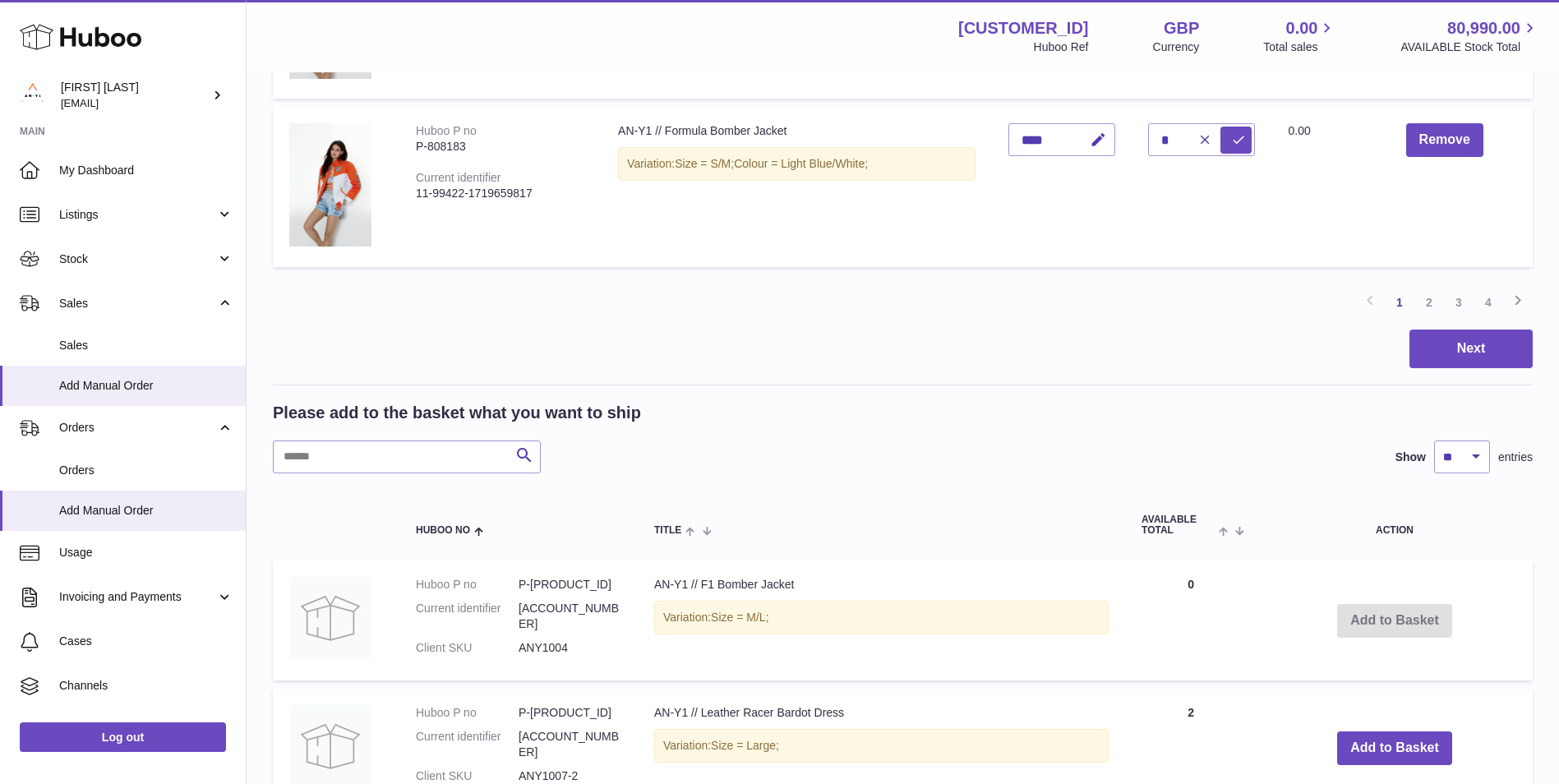 click on "2" at bounding box center [1429, 302] 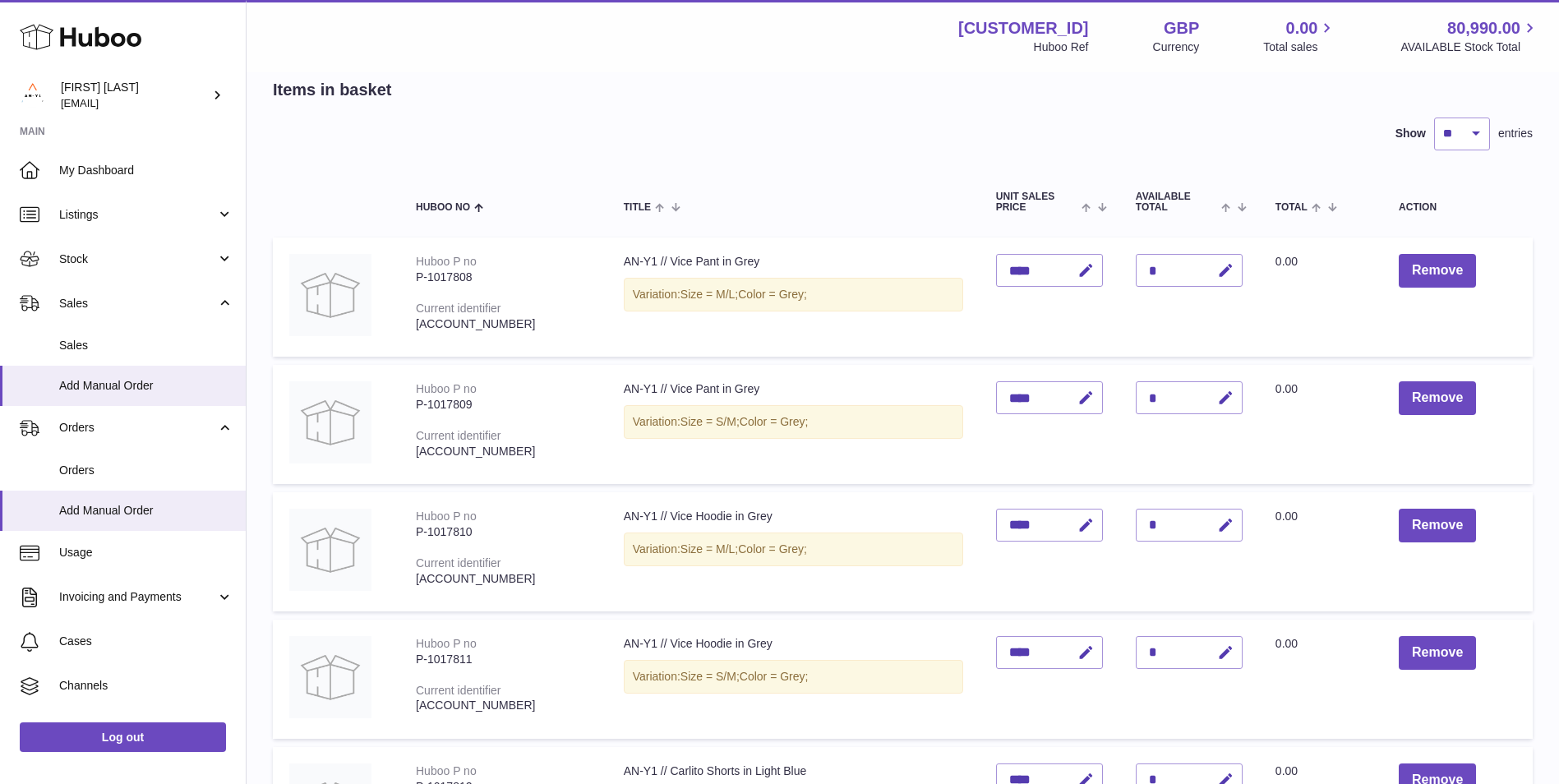 scroll, scrollTop: 0, scrollLeft: 0, axis: both 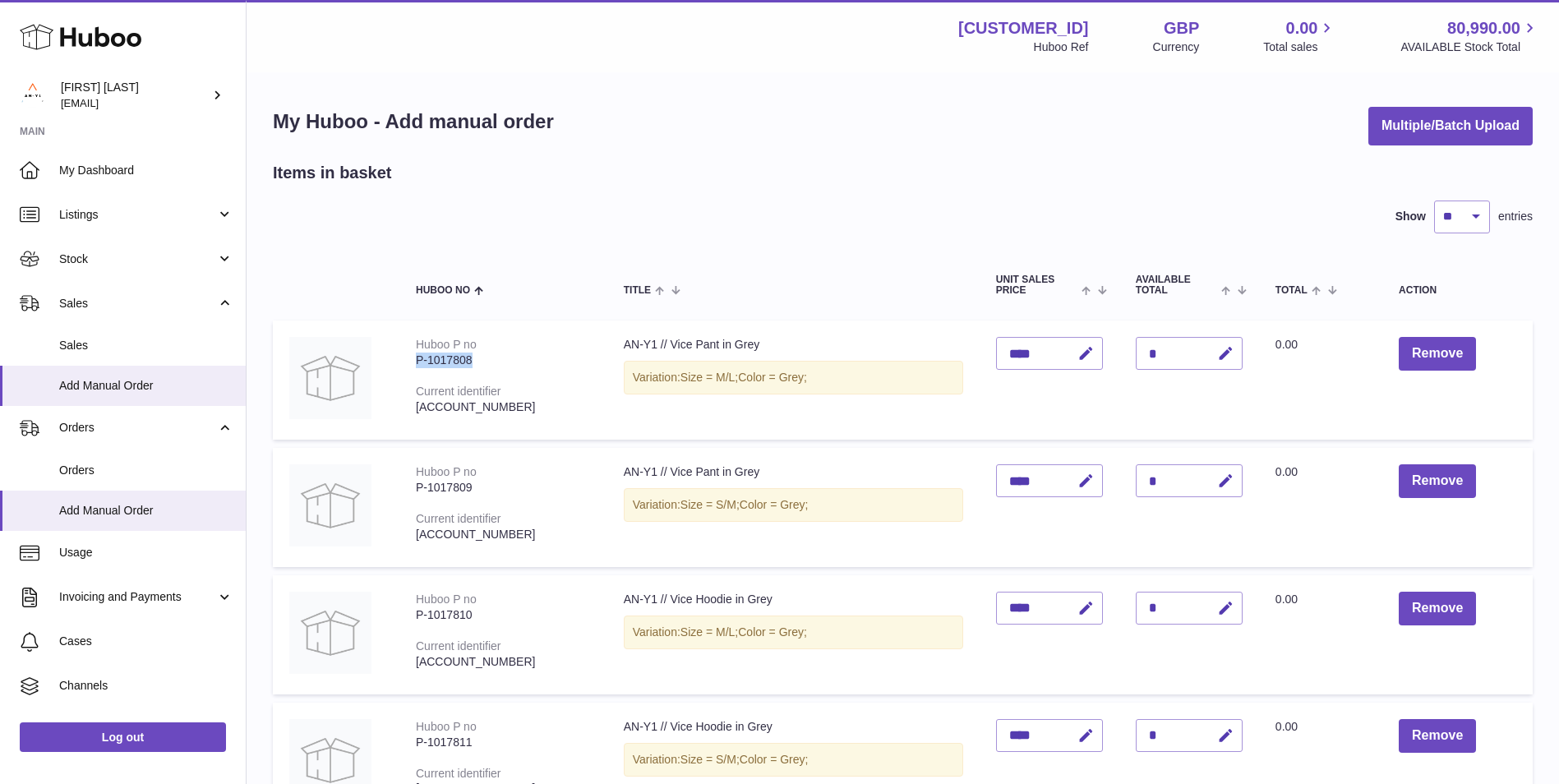 drag, startPoint x: 480, startPoint y: 357, endPoint x: 412, endPoint y: 357, distance: 68 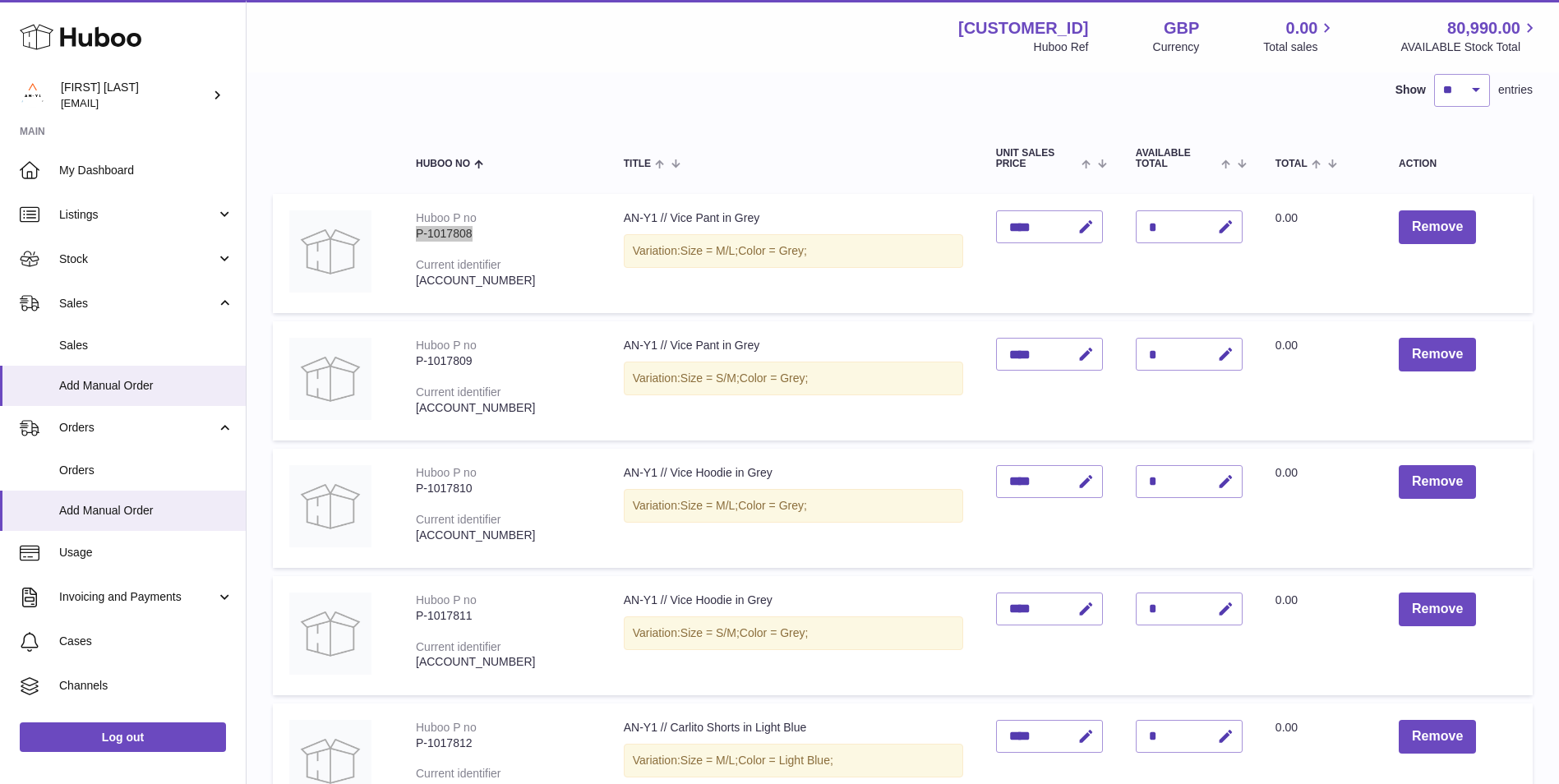 scroll, scrollTop: 164, scrollLeft: 0, axis: vertical 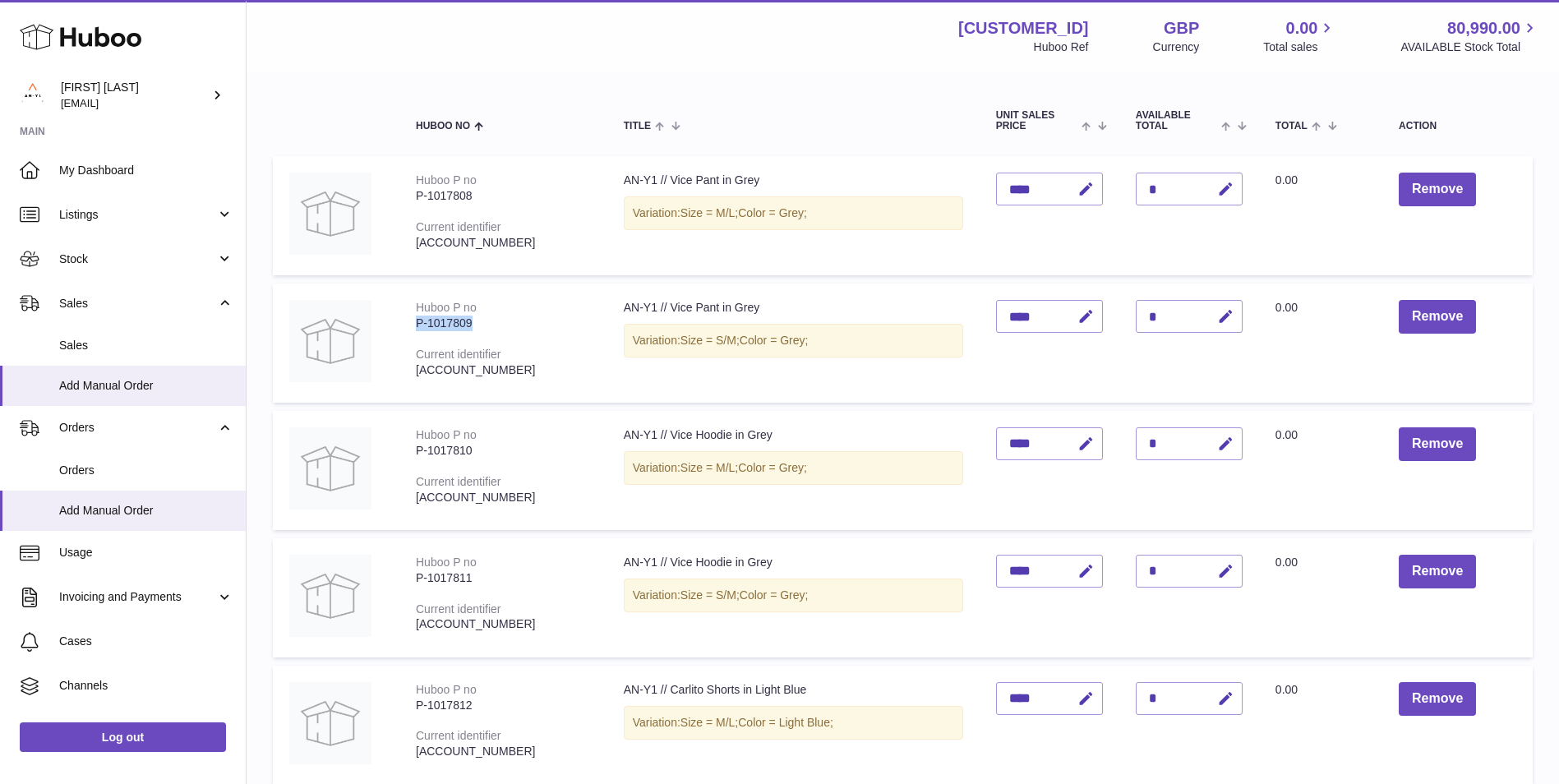 drag, startPoint x: 477, startPoint y: 325, endPoint x: 417, endPoint y: 322, distance: 60.074953 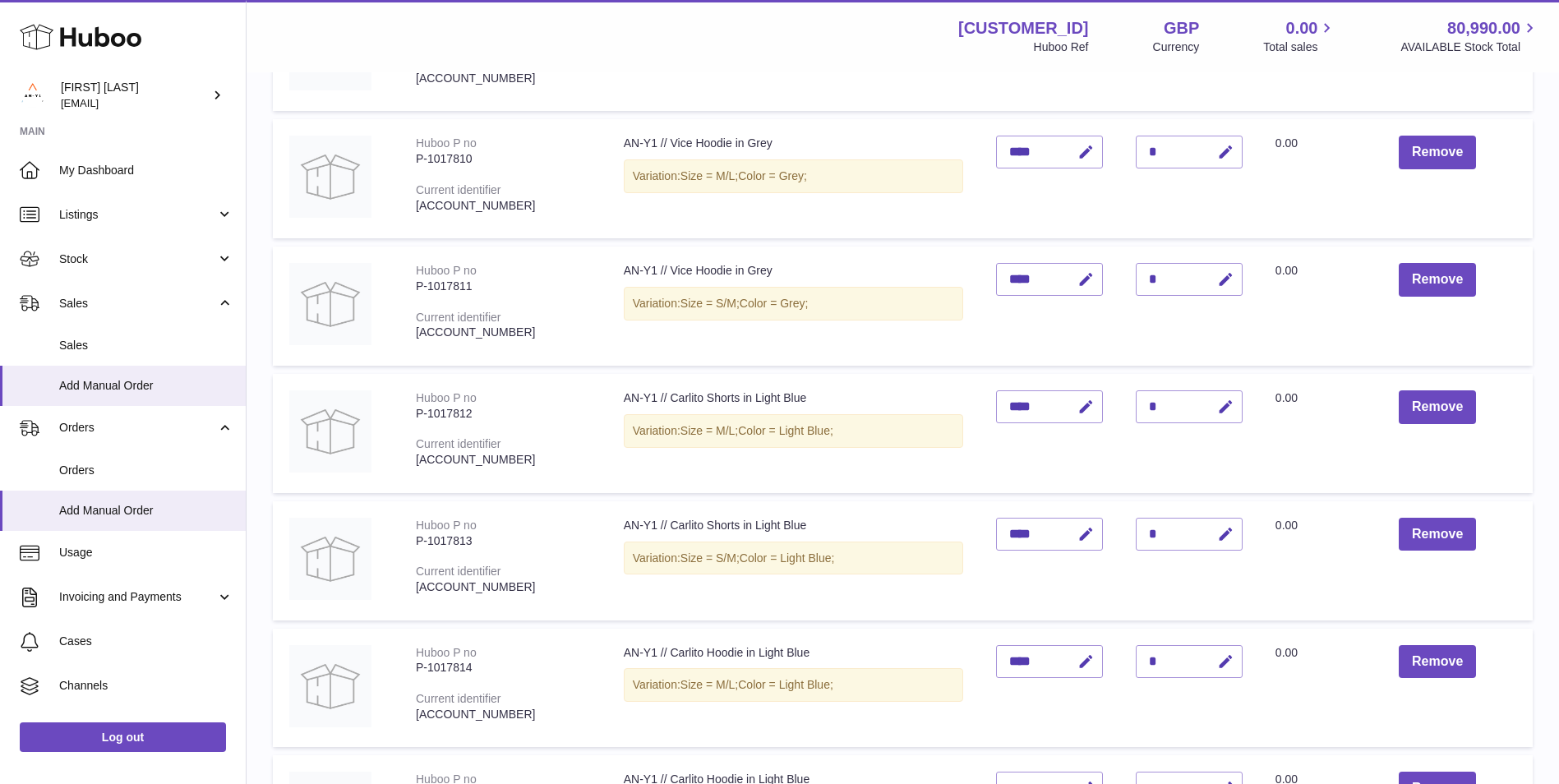 scroll, scrollTop: 493, scrollLeft: 0, axis: vertical 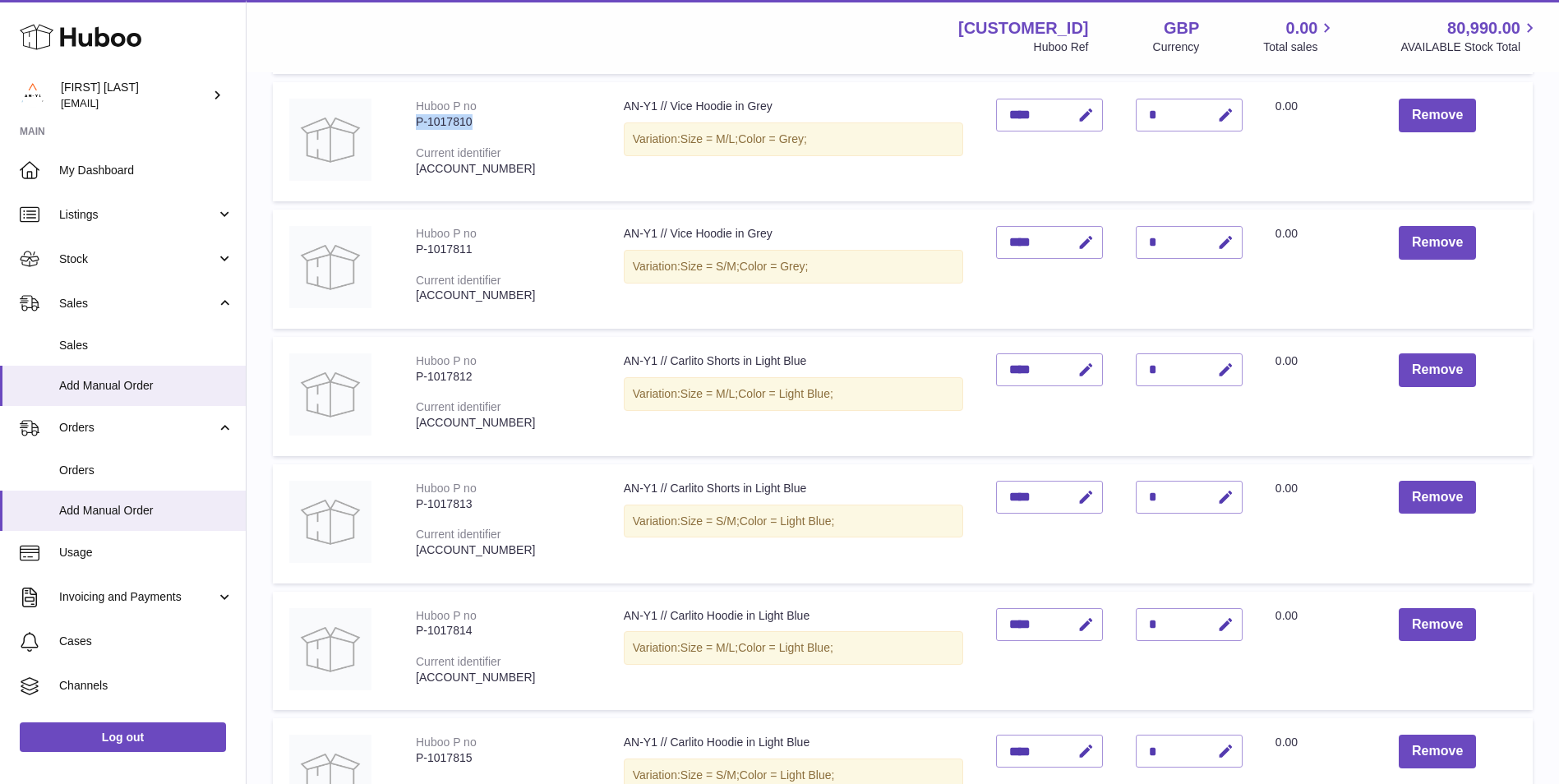 drag, startPoint x: 482, startPoint y: 122, endPoint x: 413, endPoint y: 122, distance: 69 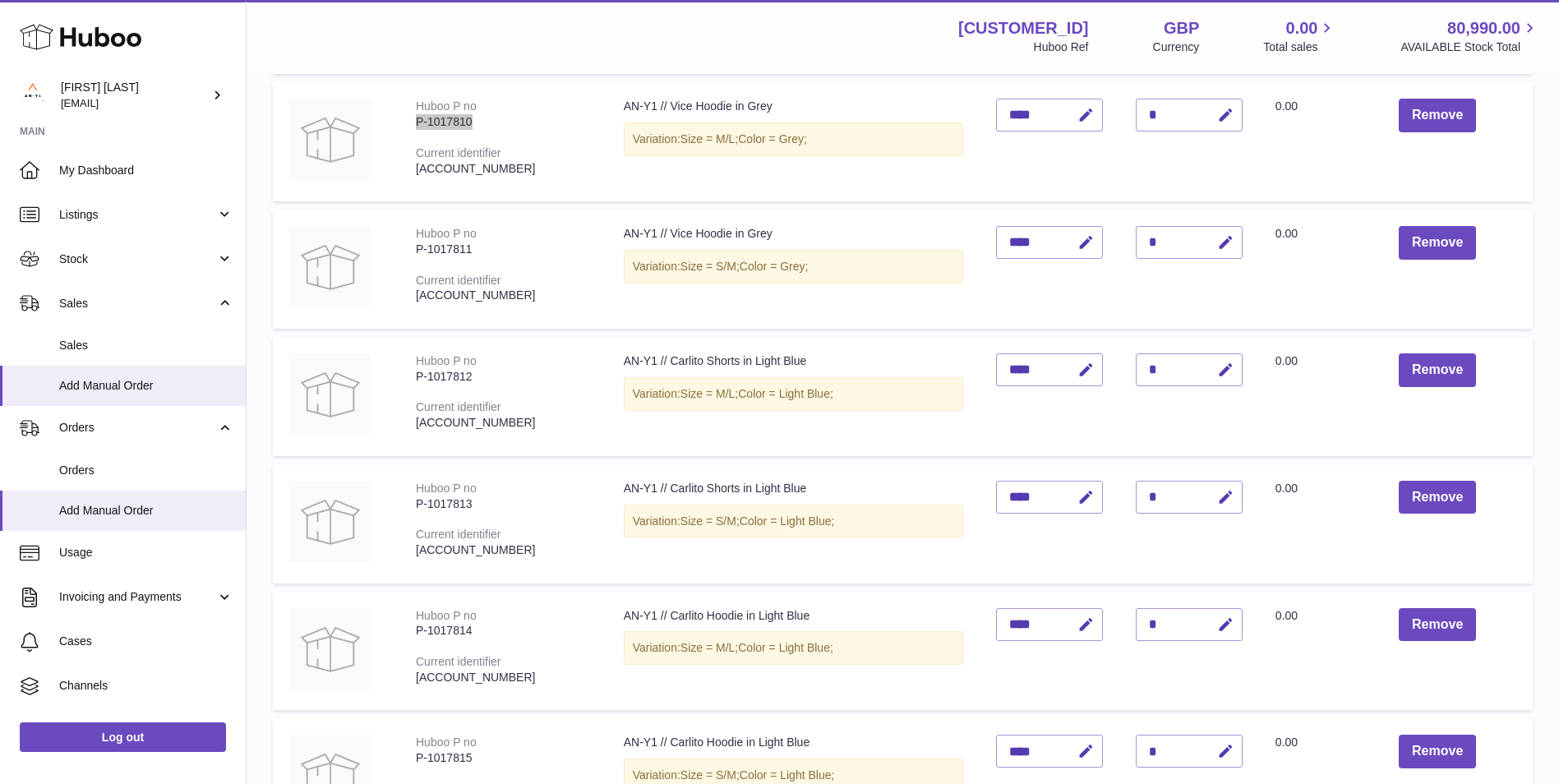 scroll, scrollTop: 575, scrollLeft: 0, axis: vertical 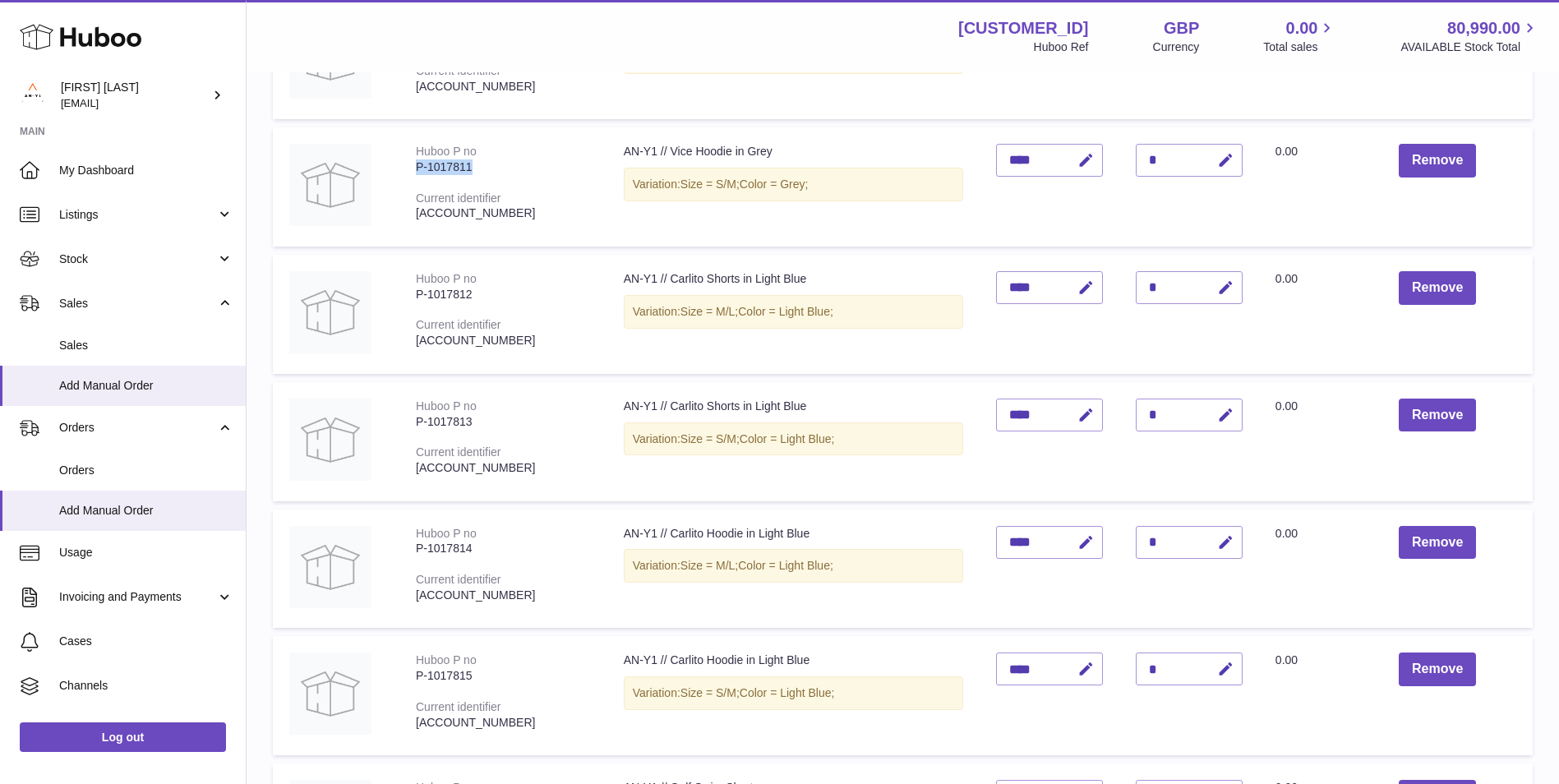 drag, startPoint x: 466, startPoint y: 167, endPoint x: 399, endPoint y: 165, distance: 67.02984 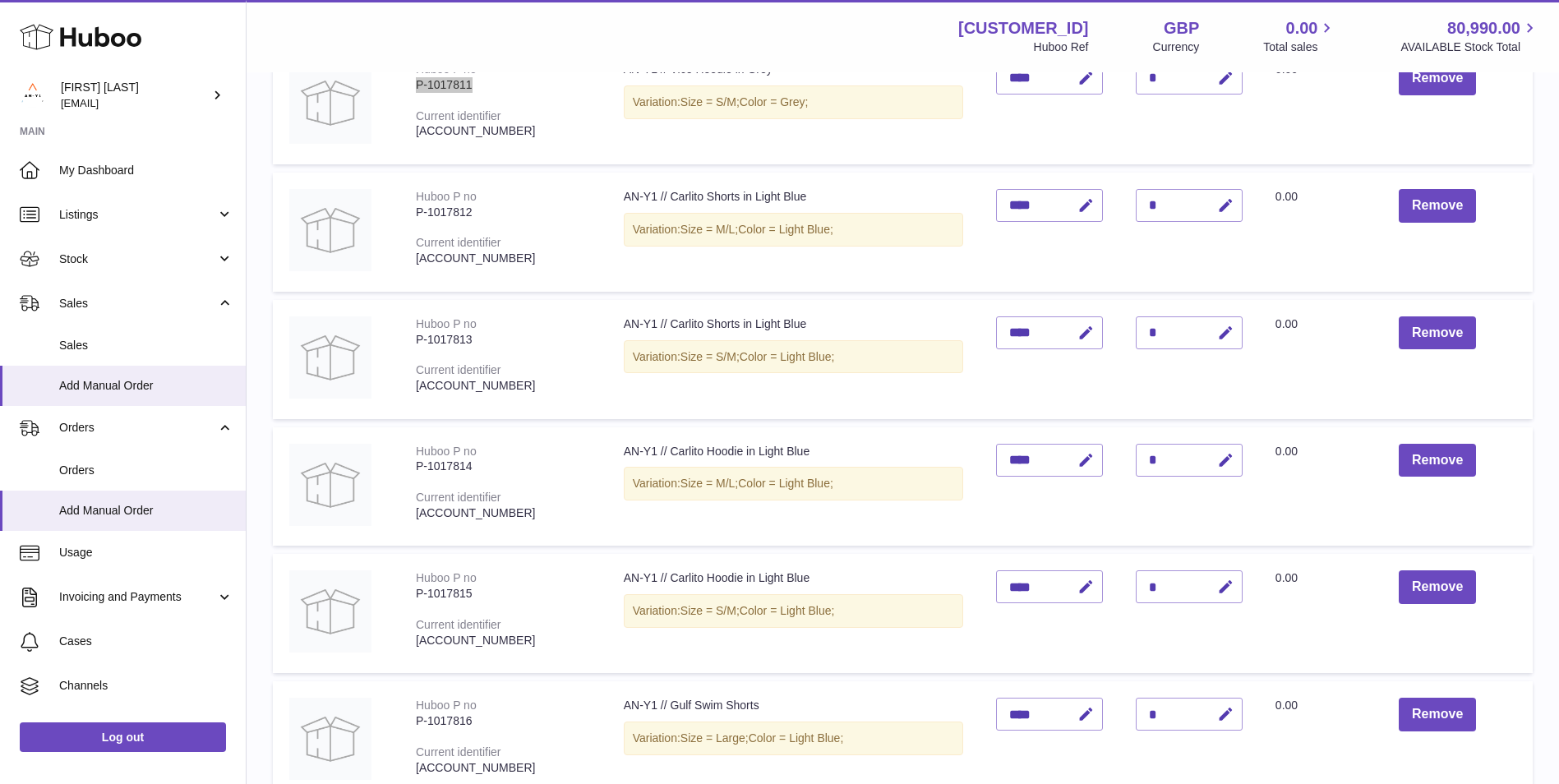 scroll, scrollTop: 740, scrollLeft: 0, axis: vertical 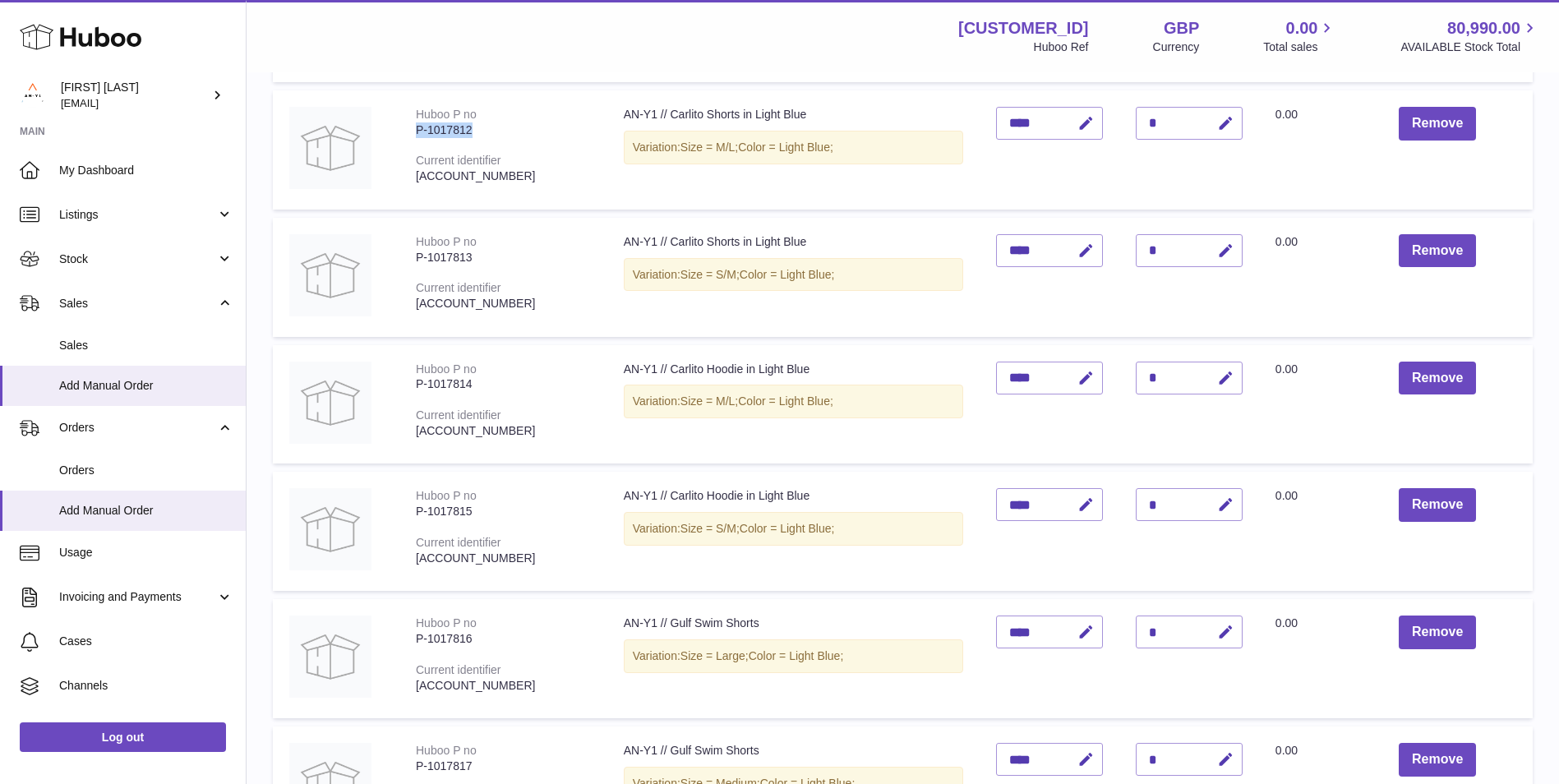 drag, startPoint x: 473, startPoint y: 130, endPoint x: 411, endPoint y: 126, distance: 62.1289 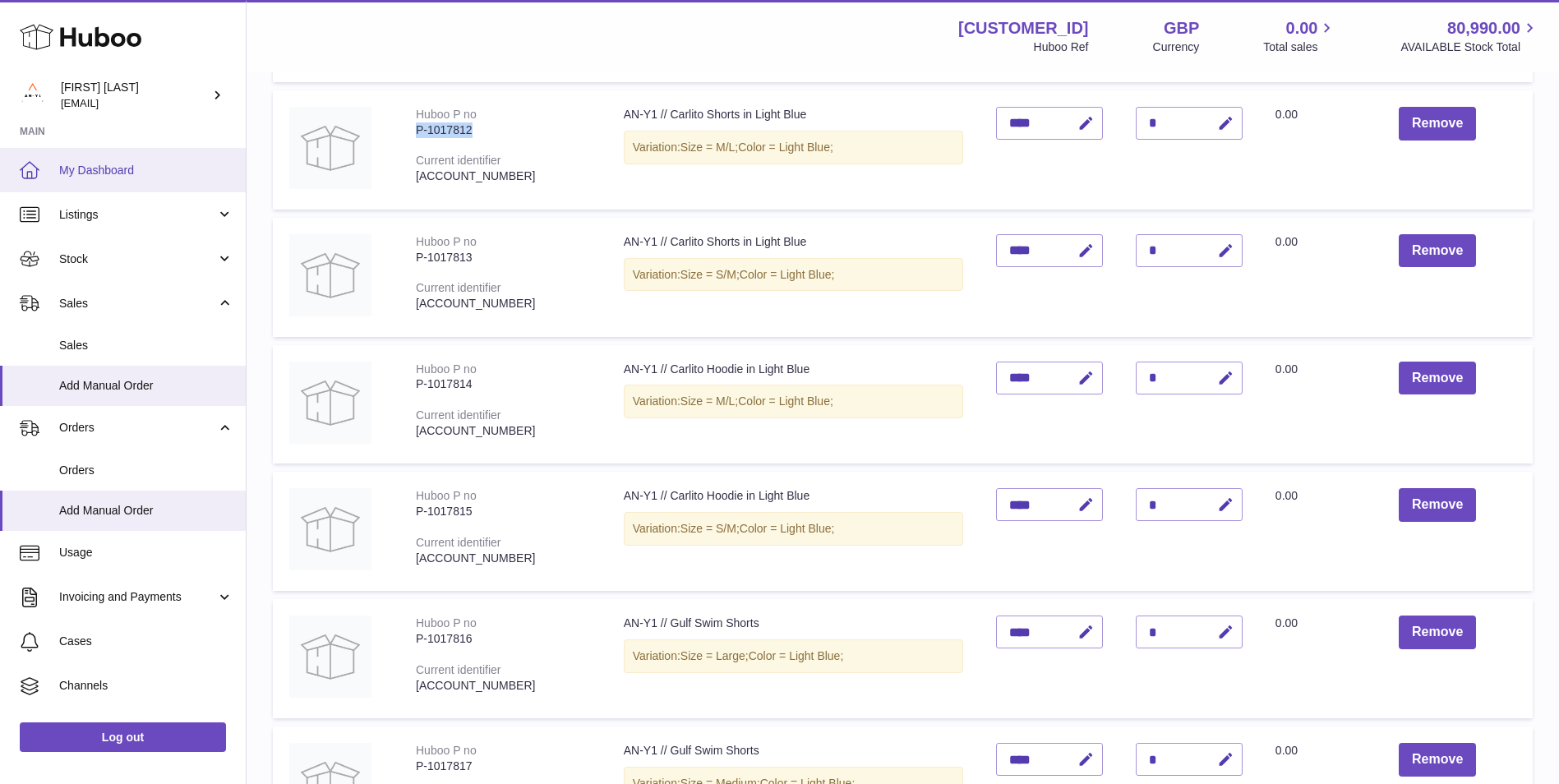 copy on "P-1017812" 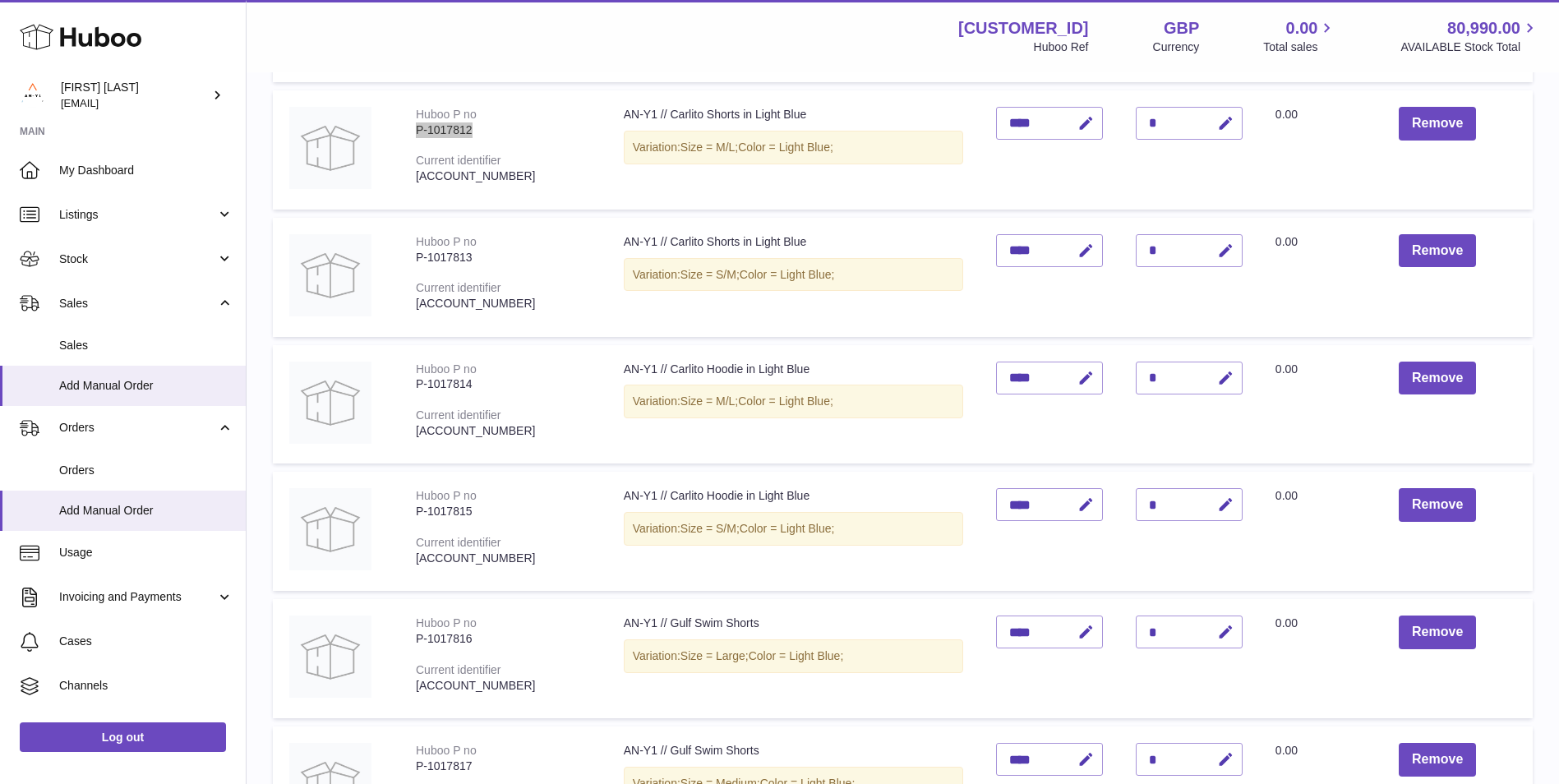 scroll, scrollTop: 822, scrollLeft: 0, axis: vertical 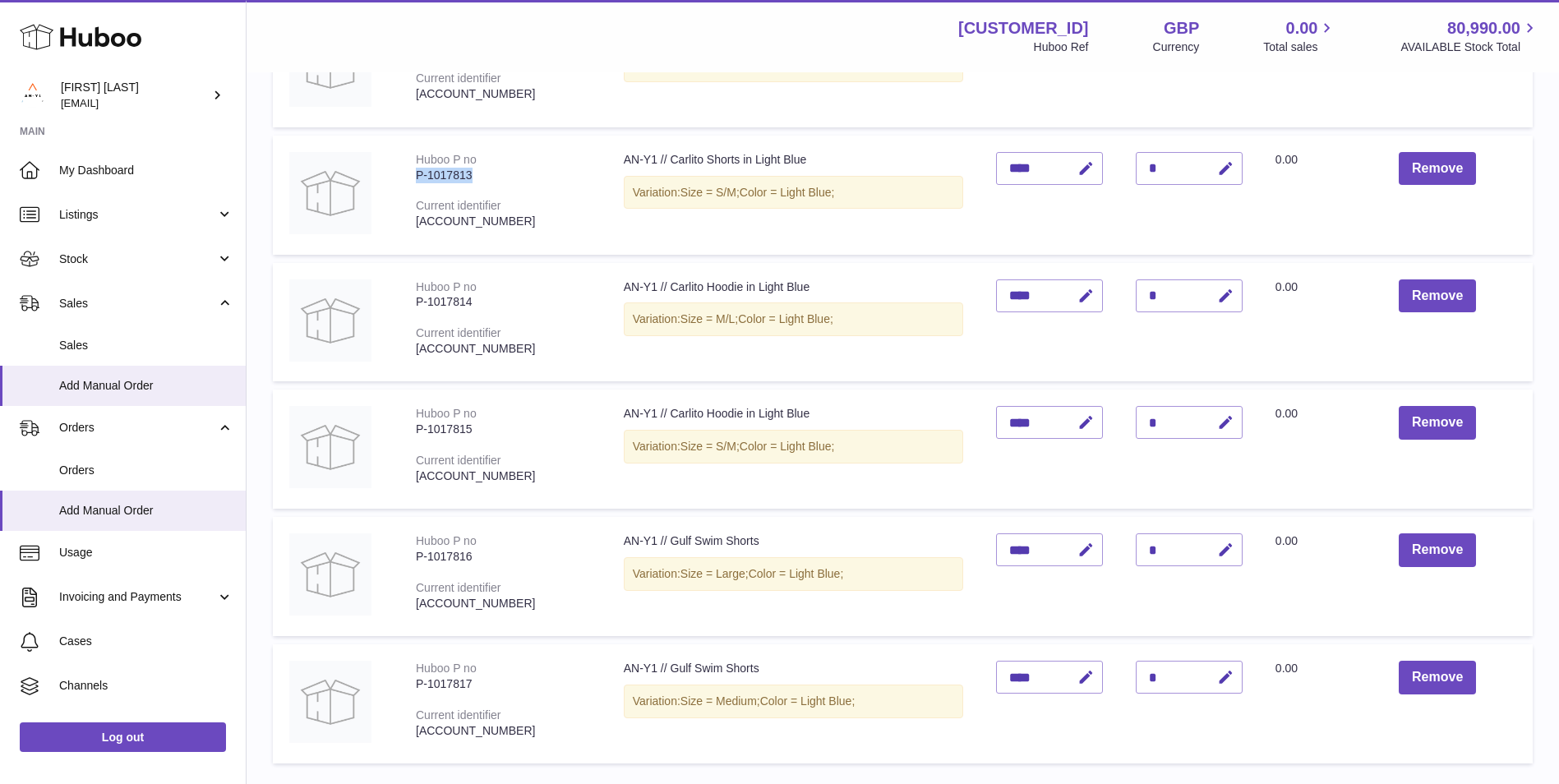 drag, startPoint x: 488, startPoint y: 169, endPoint x: 400, endPoint y: 174, distance: 88.14193 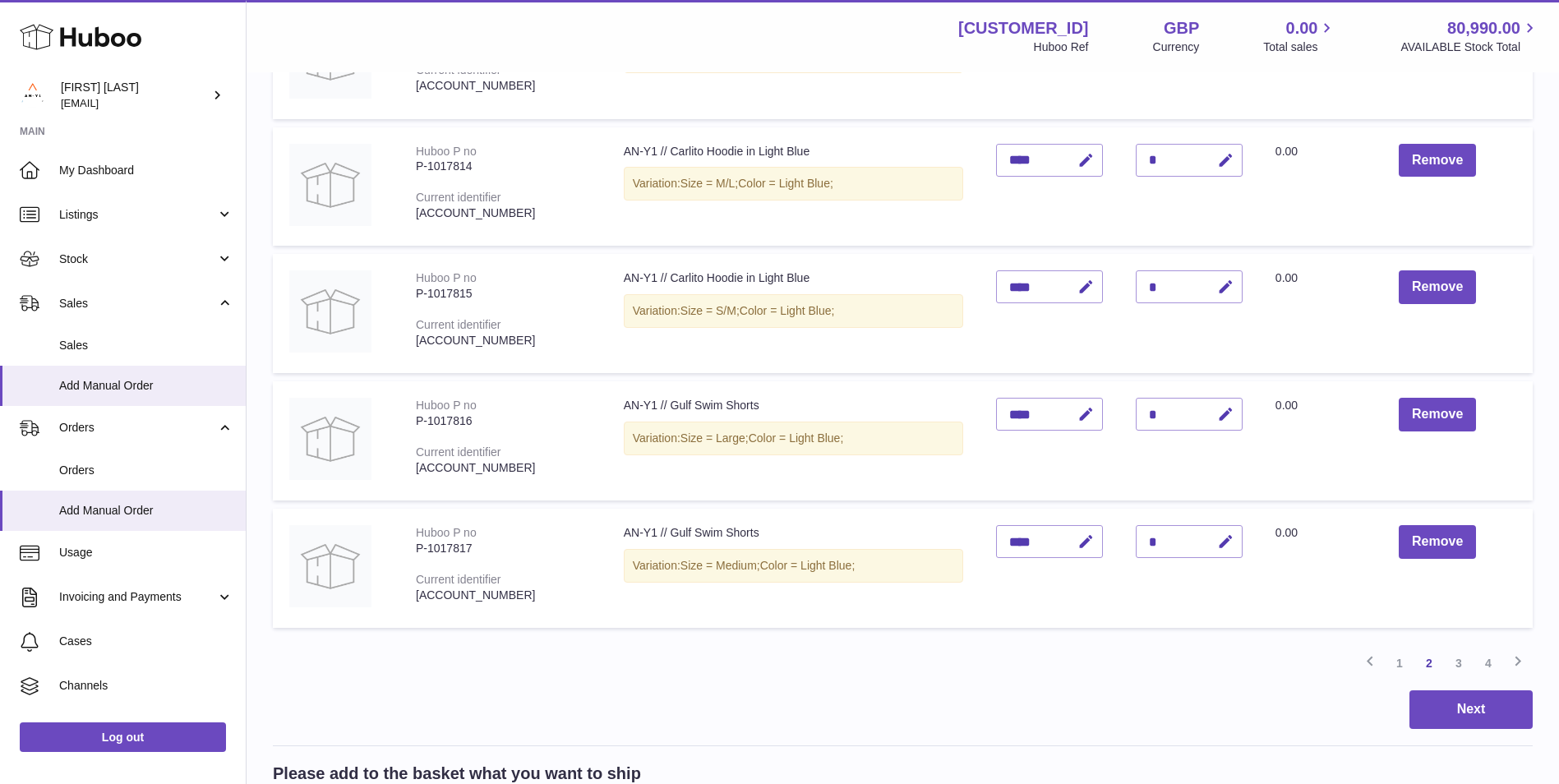 scroll, scrollTop: 986, scrollLeft: 0, axis: vertical 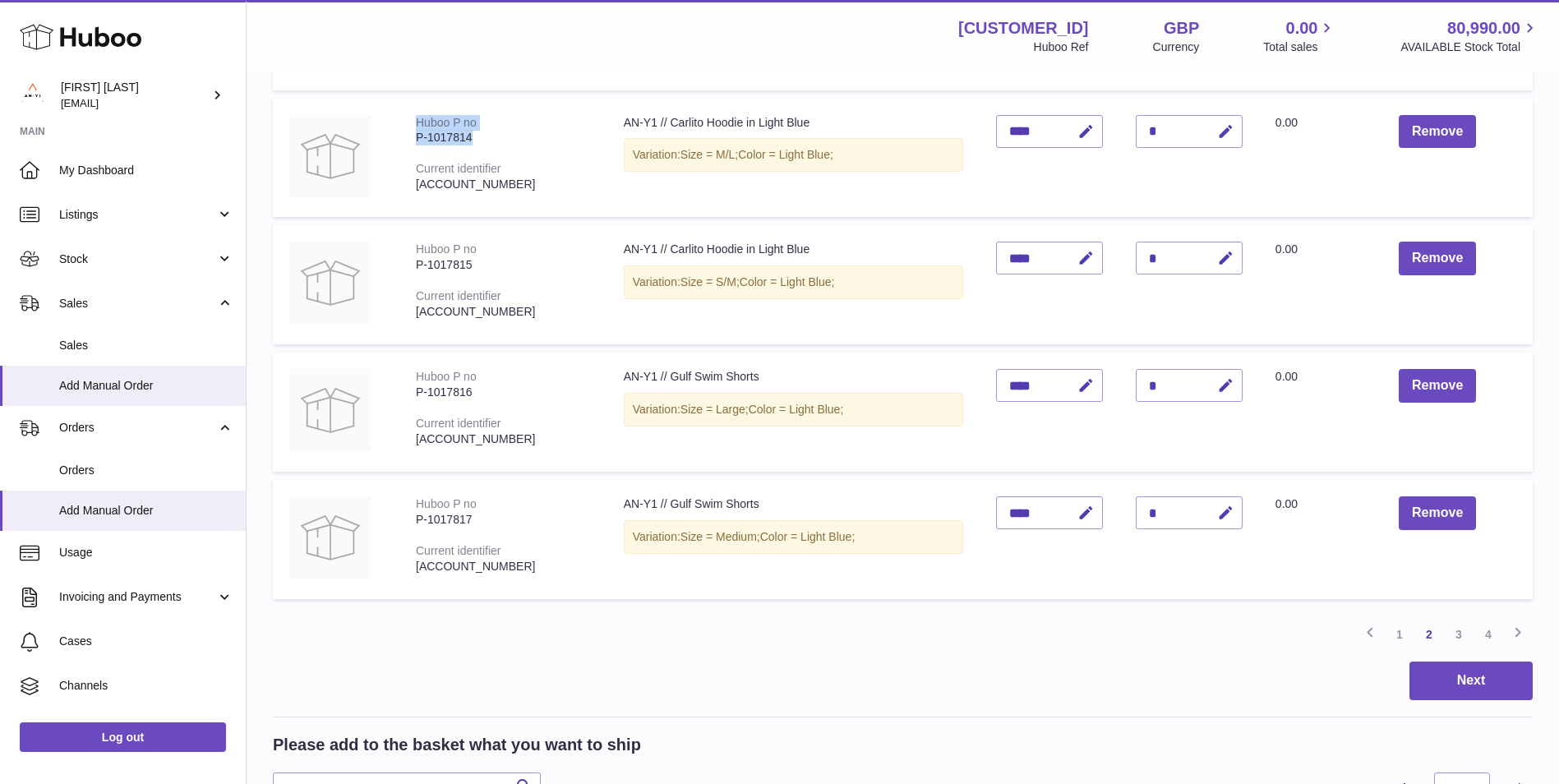 drag, startPoint x: 482, startPoint y: 136, endPoint x: 408, endPoint y: 130, distance: 74.24284 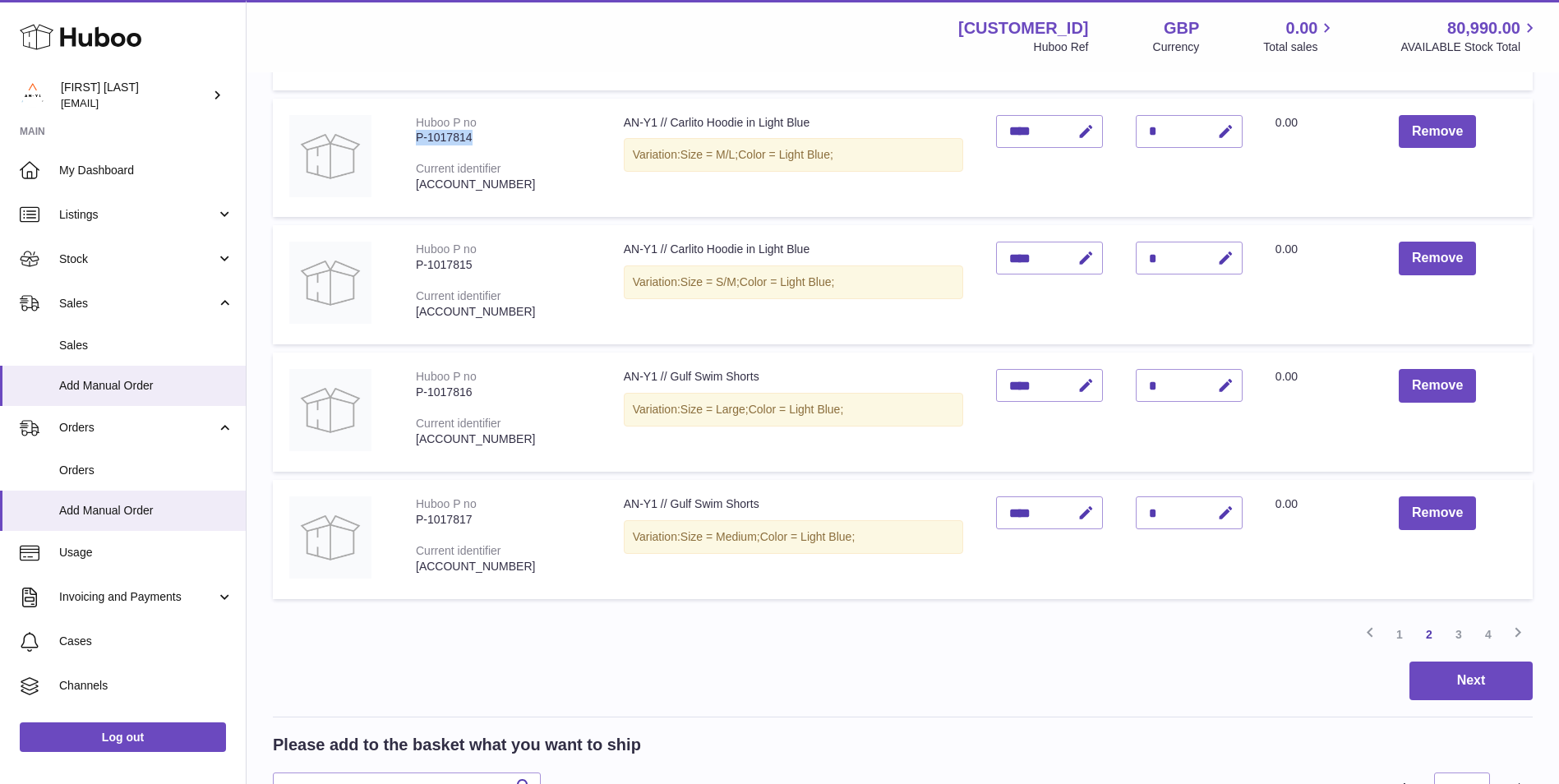 drag, startPoint x: 474, startPoint y: 133, endPoint x: 411, endPoint y: 136, distance: 63.07139 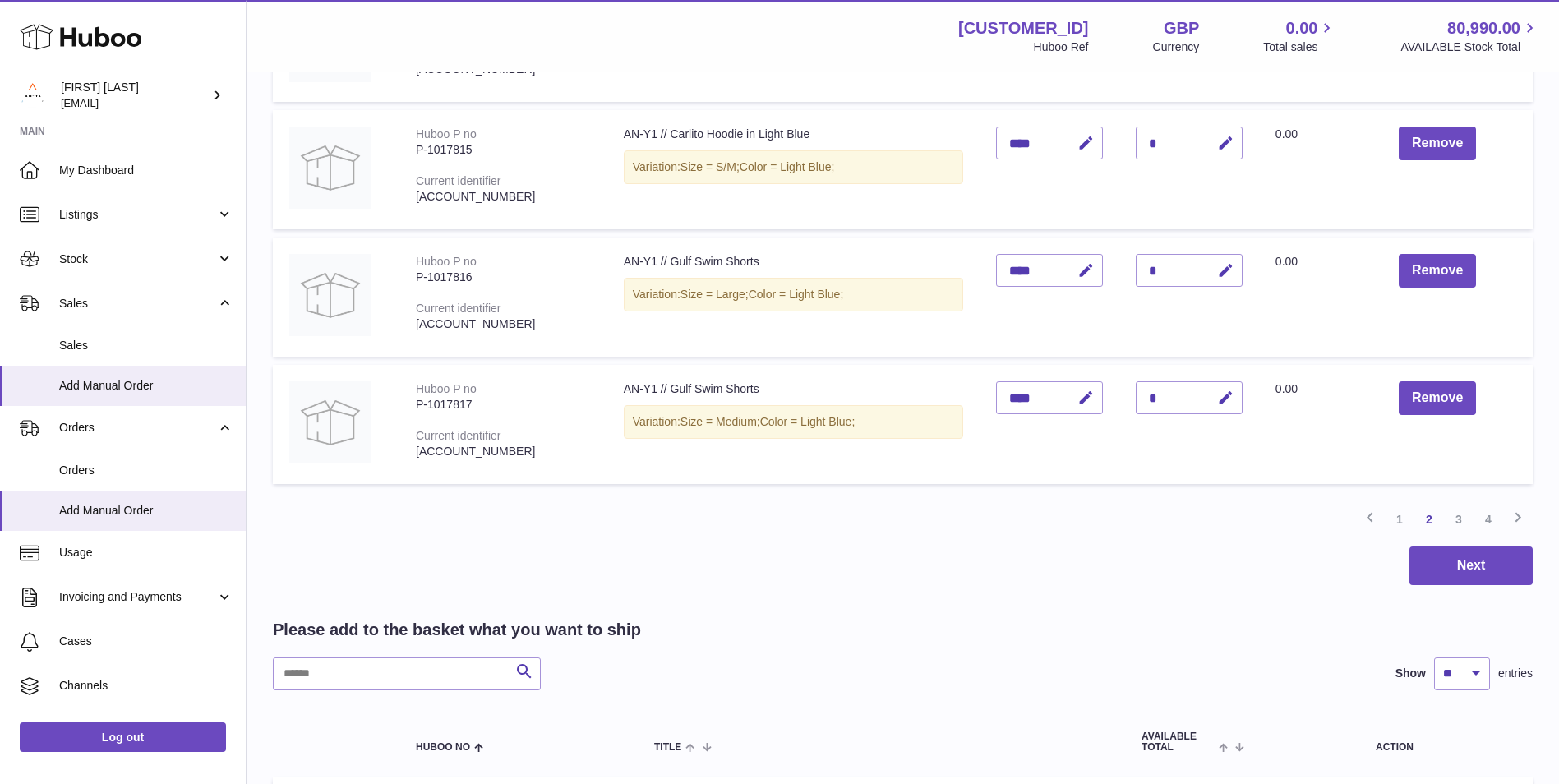 scroll, scrollTop: 1151, scrollLeft: 0, axis: vertical 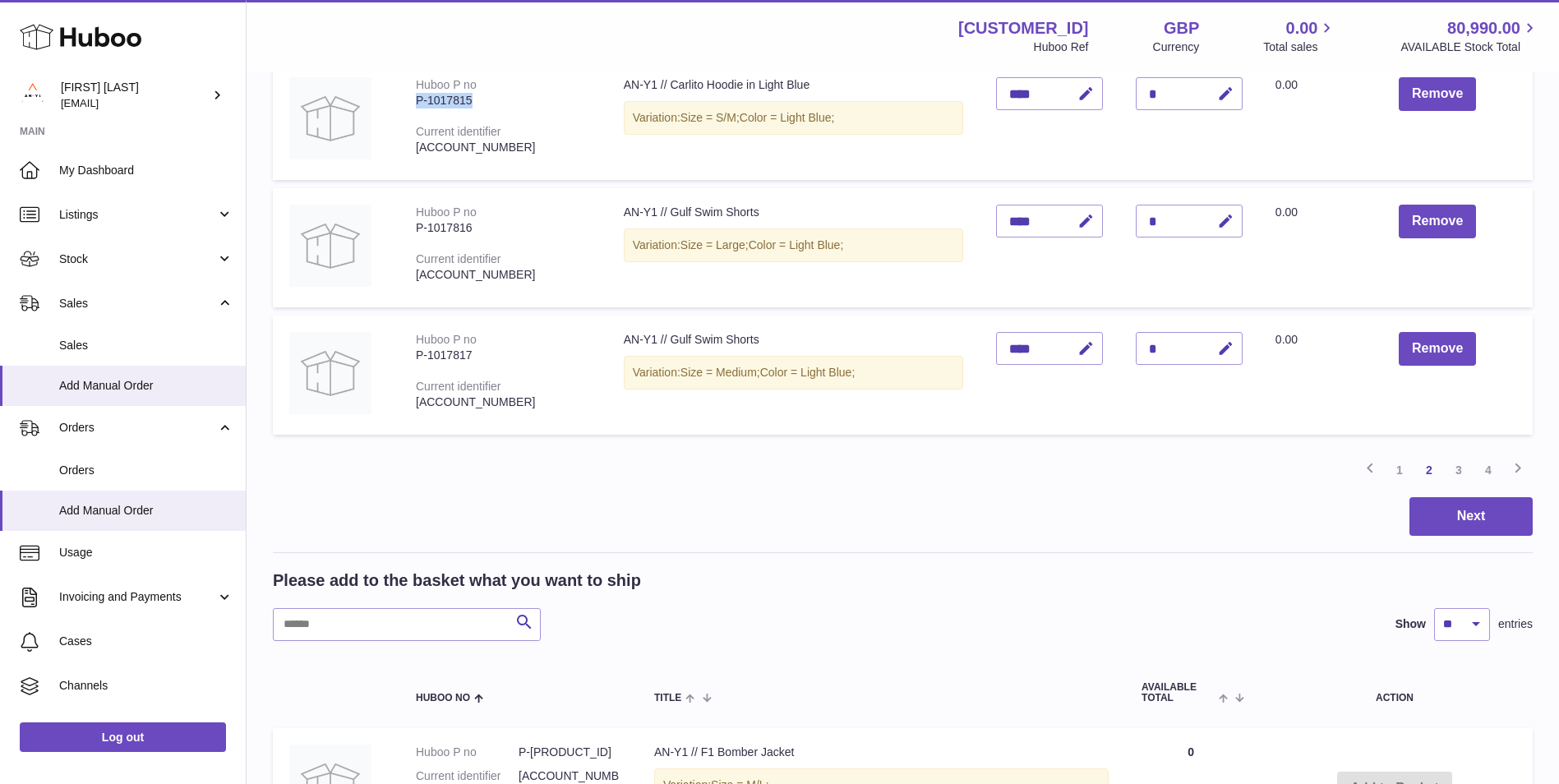 drag, startPoint x: 481, startPoint y: 103, endPoint x: 403, endPoint y: 102, distance: 78.00641 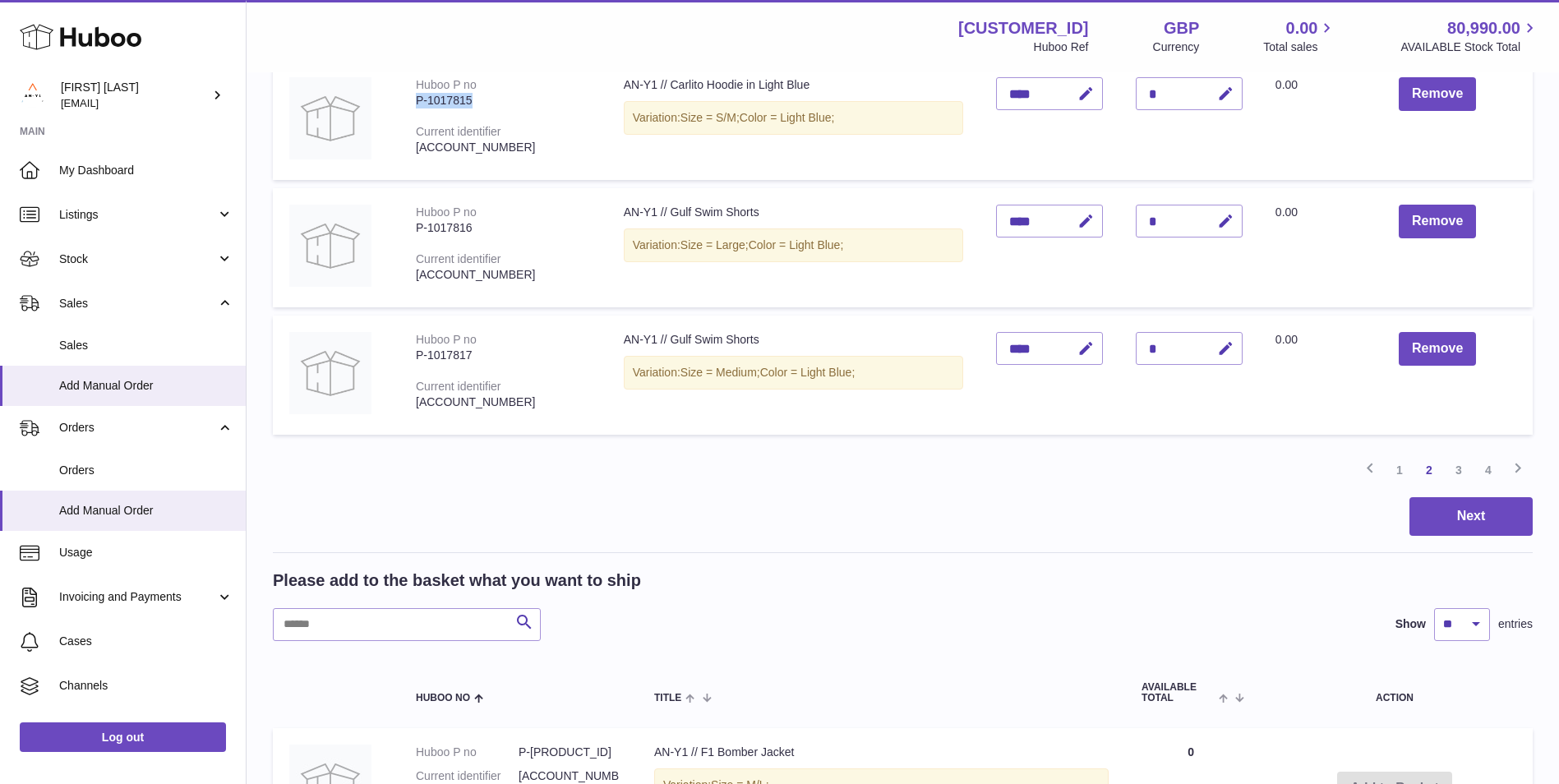 click on "Huboo P no   P-1017815   Current identifier   11-994238-4243727648" at bounding box center [503, 120] 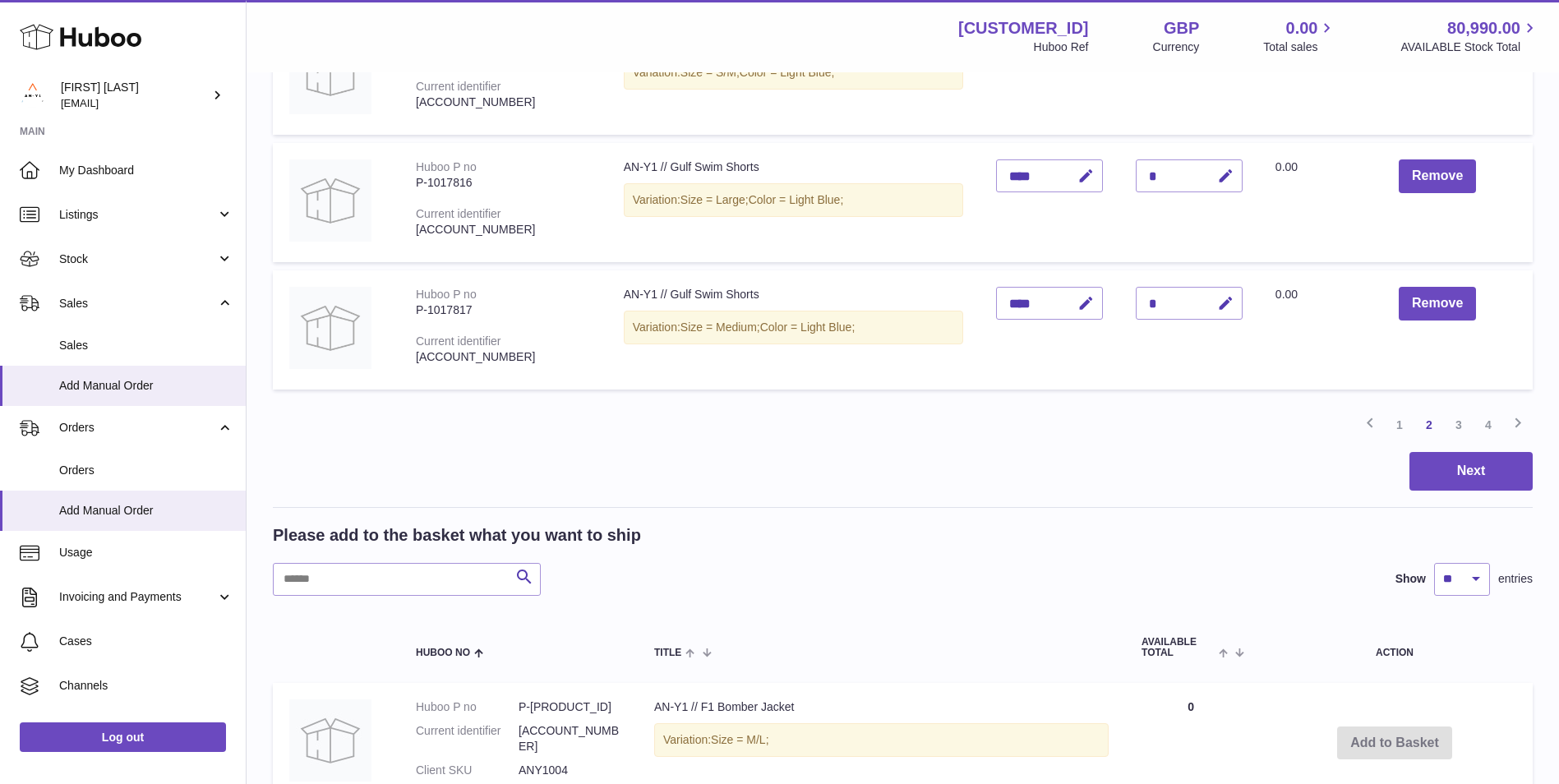 scroll, scrollTop: 1233, scrollLeft: 0, axis: vertical 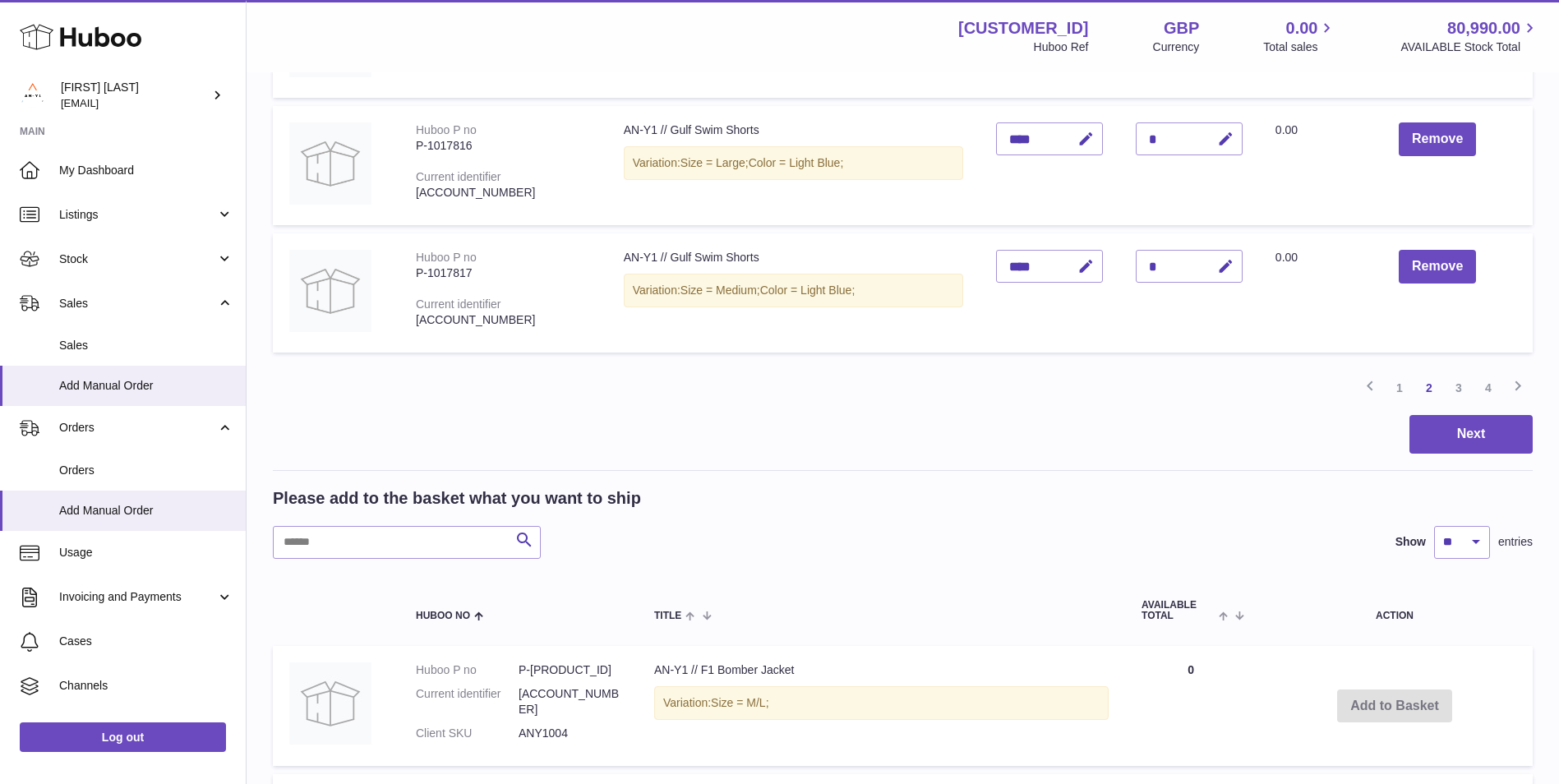 click on "*" at bounding box center (1189, 139) 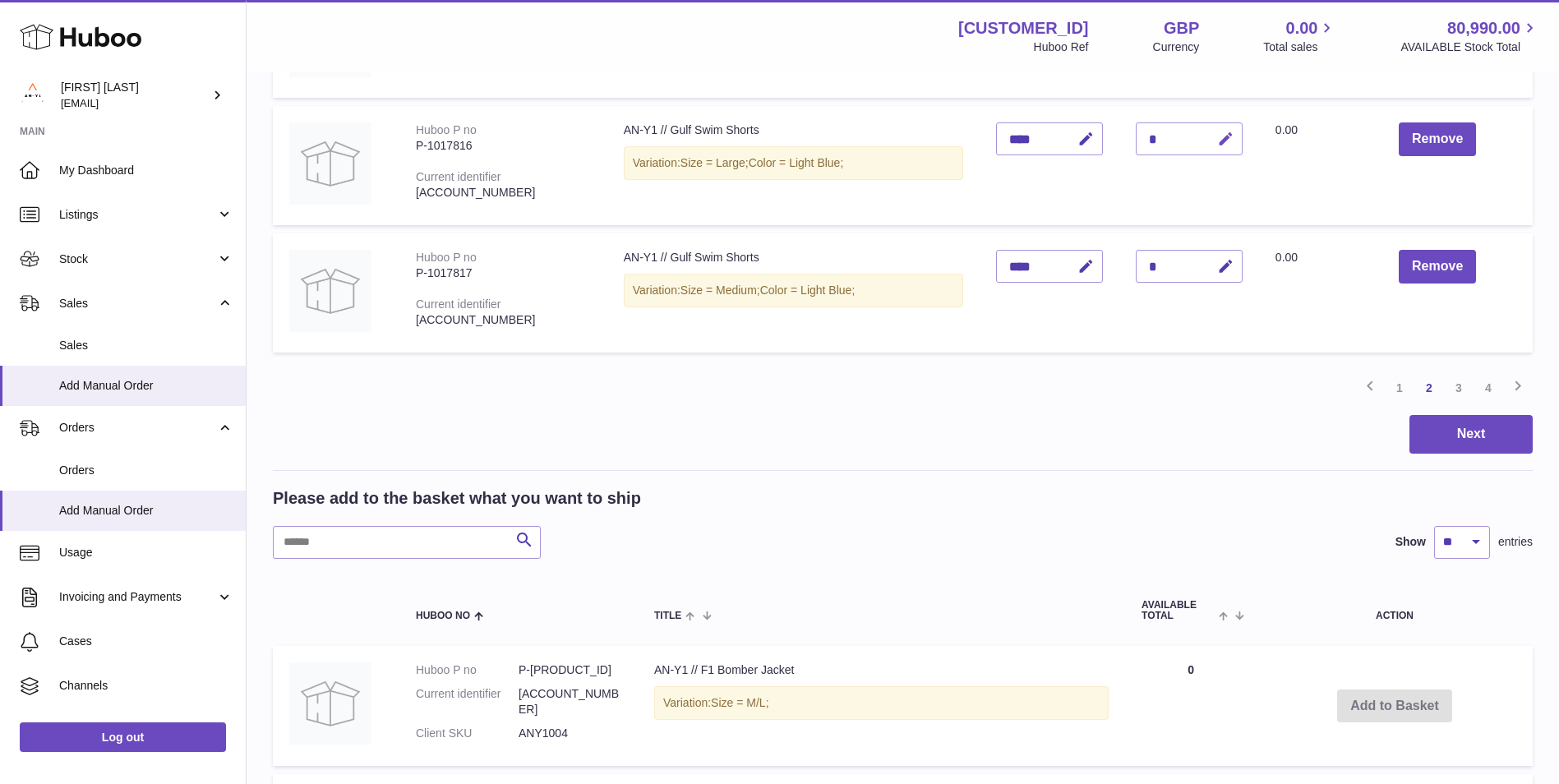 click at bounding box center [1225, 139] 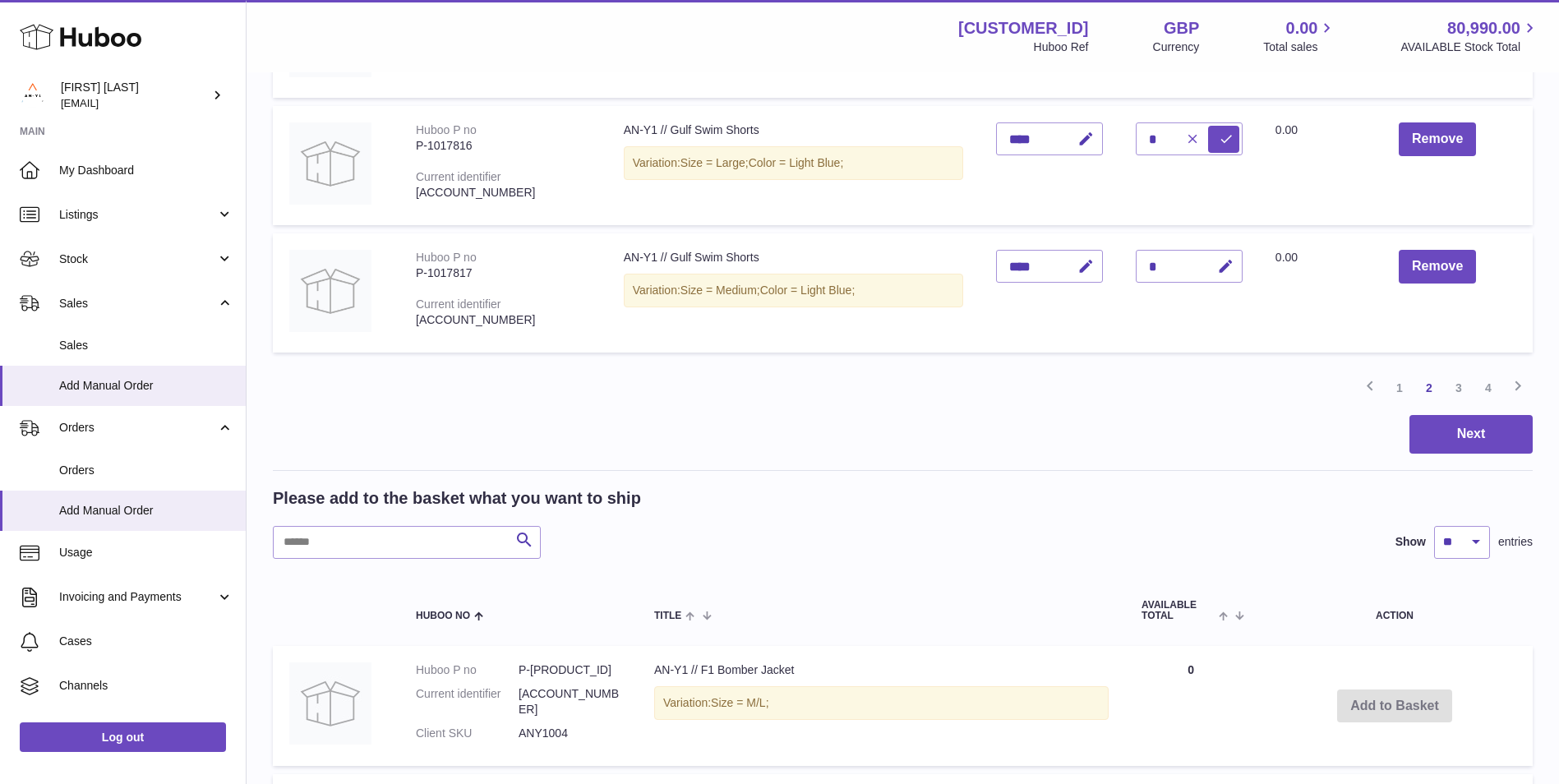 click at bounding box center (1192, 139) 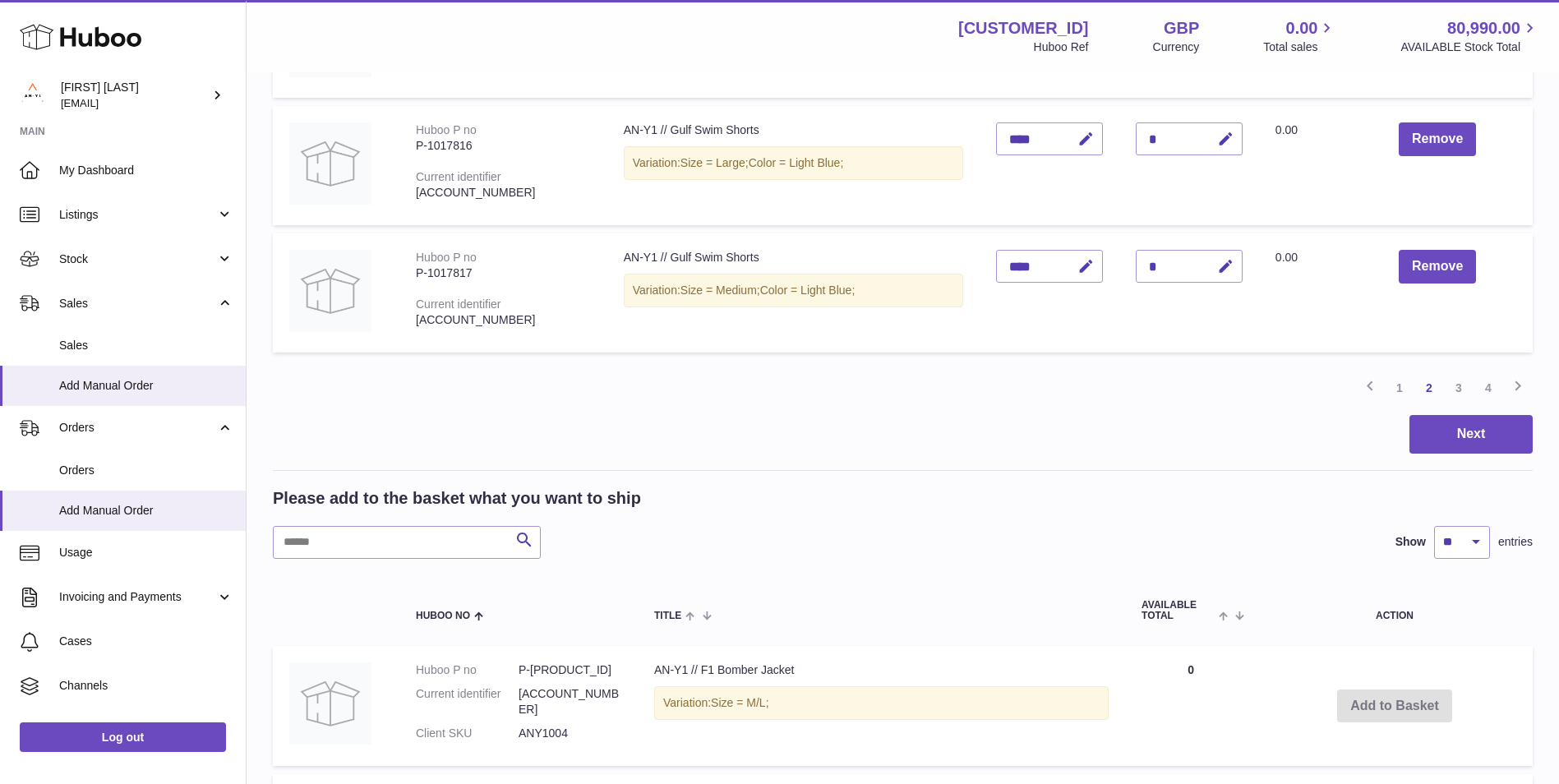 click on "*" at bounding box center (1189, 139) 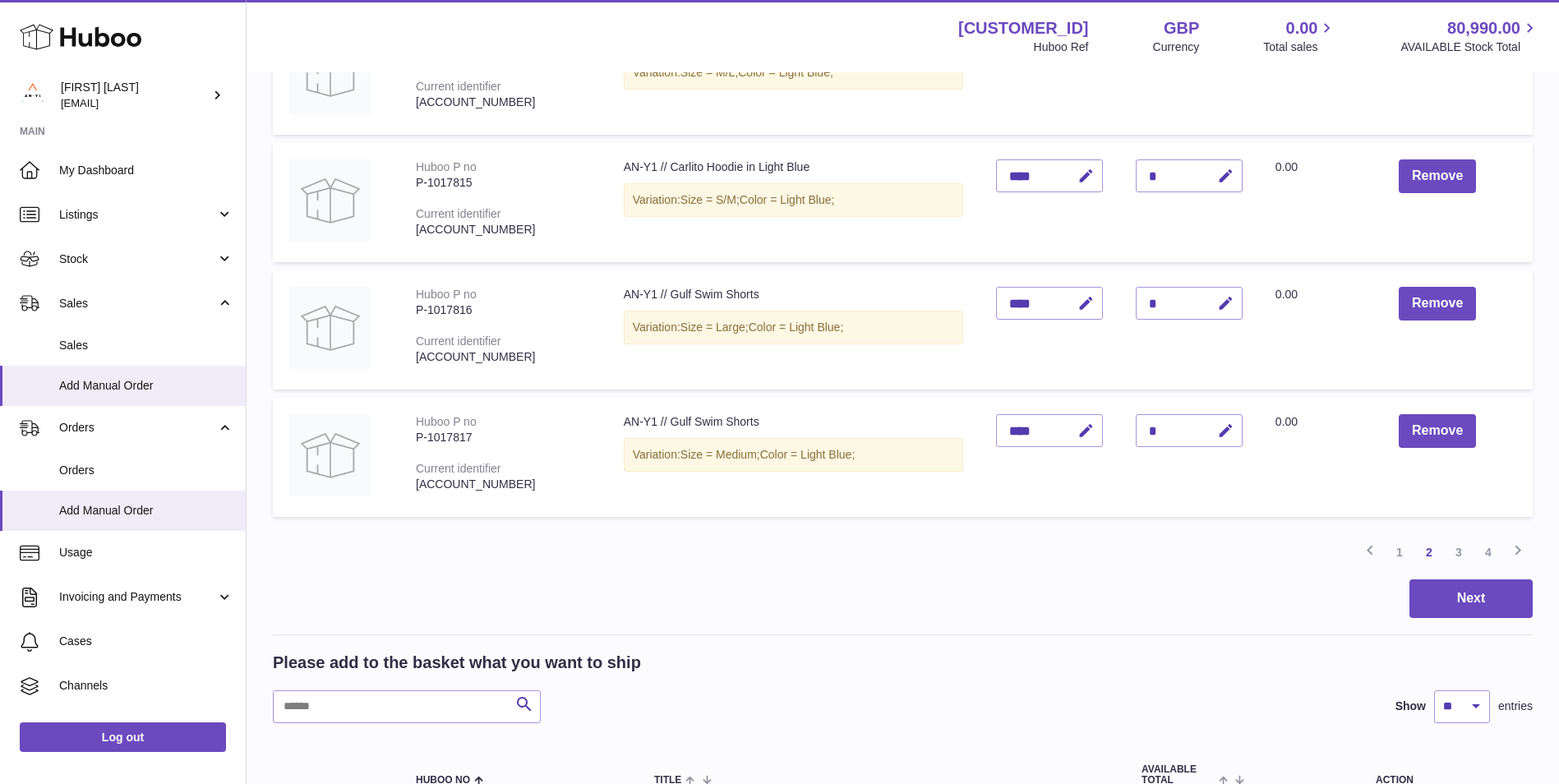 scroll, scrollTop: 1151, scrollLeft: 0, axis: vertical 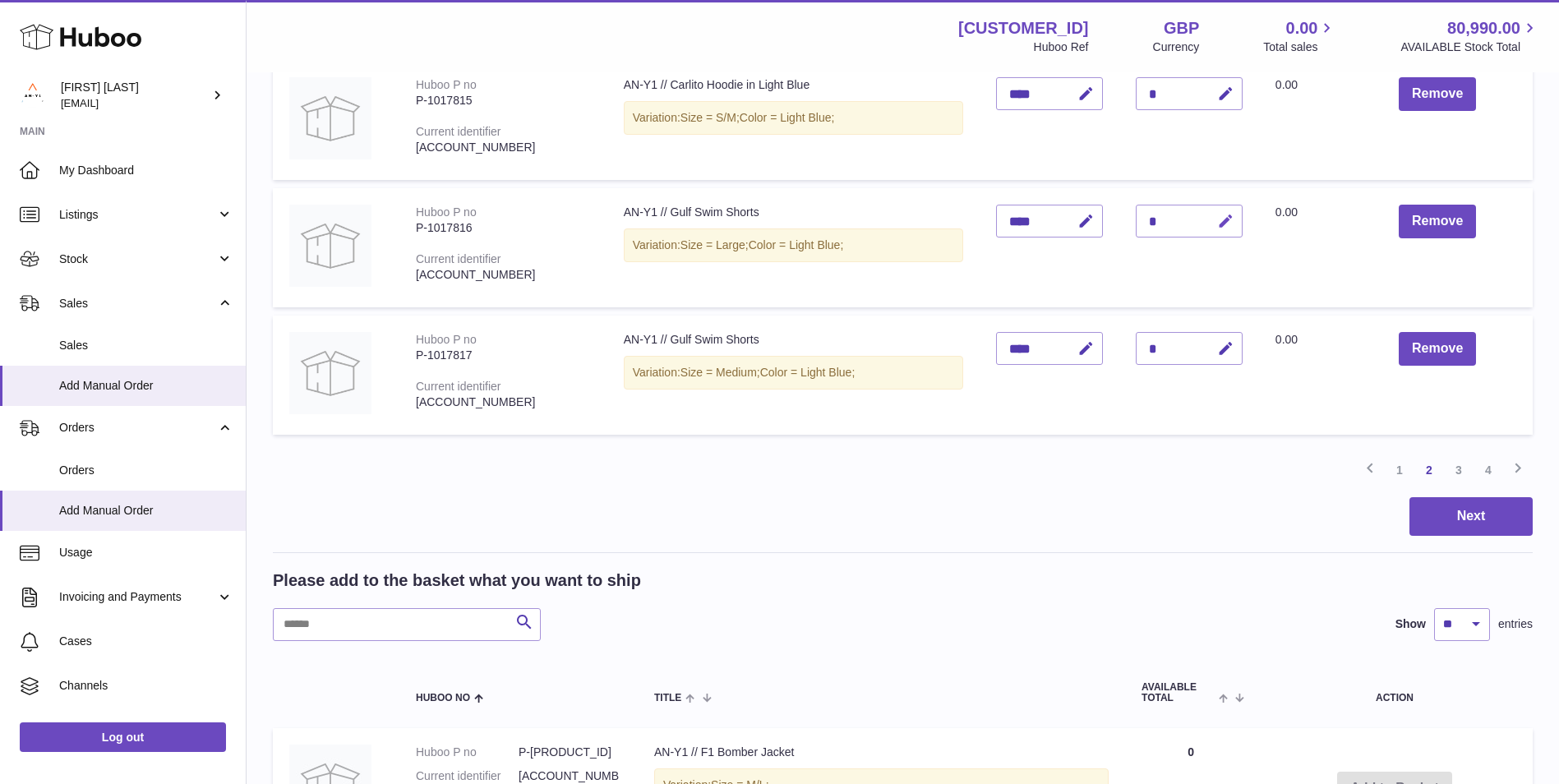 click at bounding box center (1225, 221) 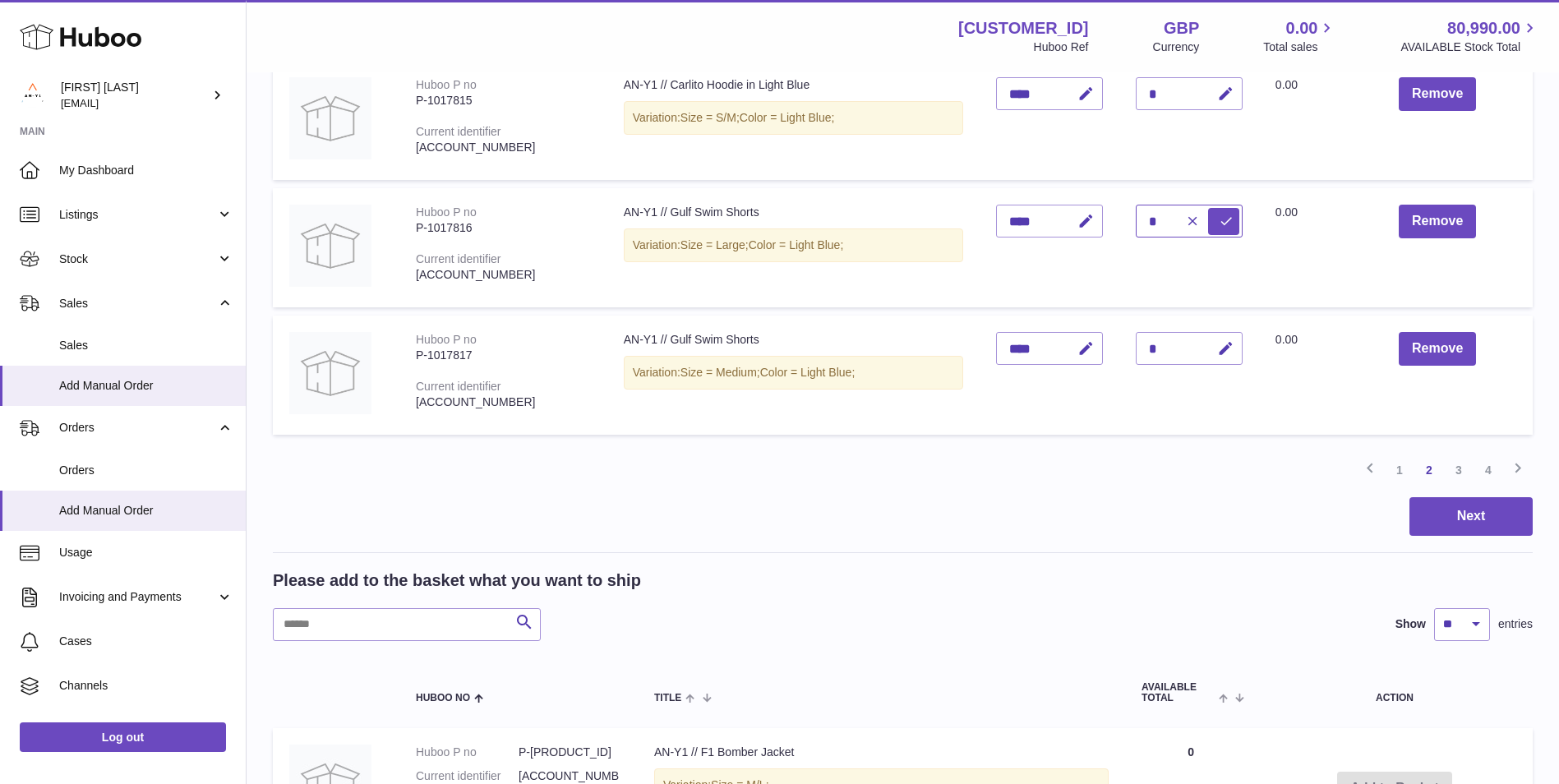 drag, startPoint x: 1157, startPoint y: 222, endPoint x: 1148, endPoint y: 223, distance: 9.055385 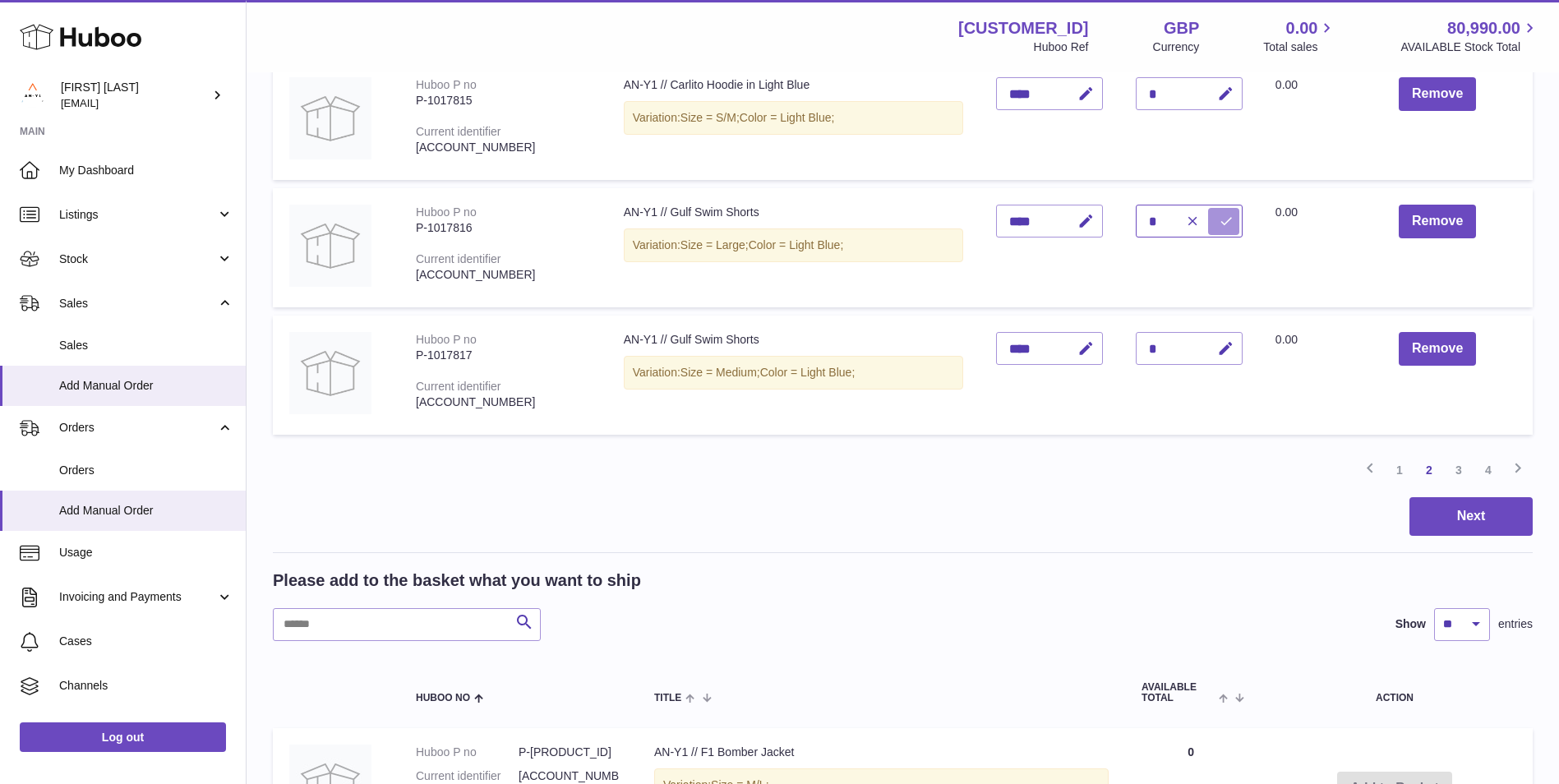 type on "*" 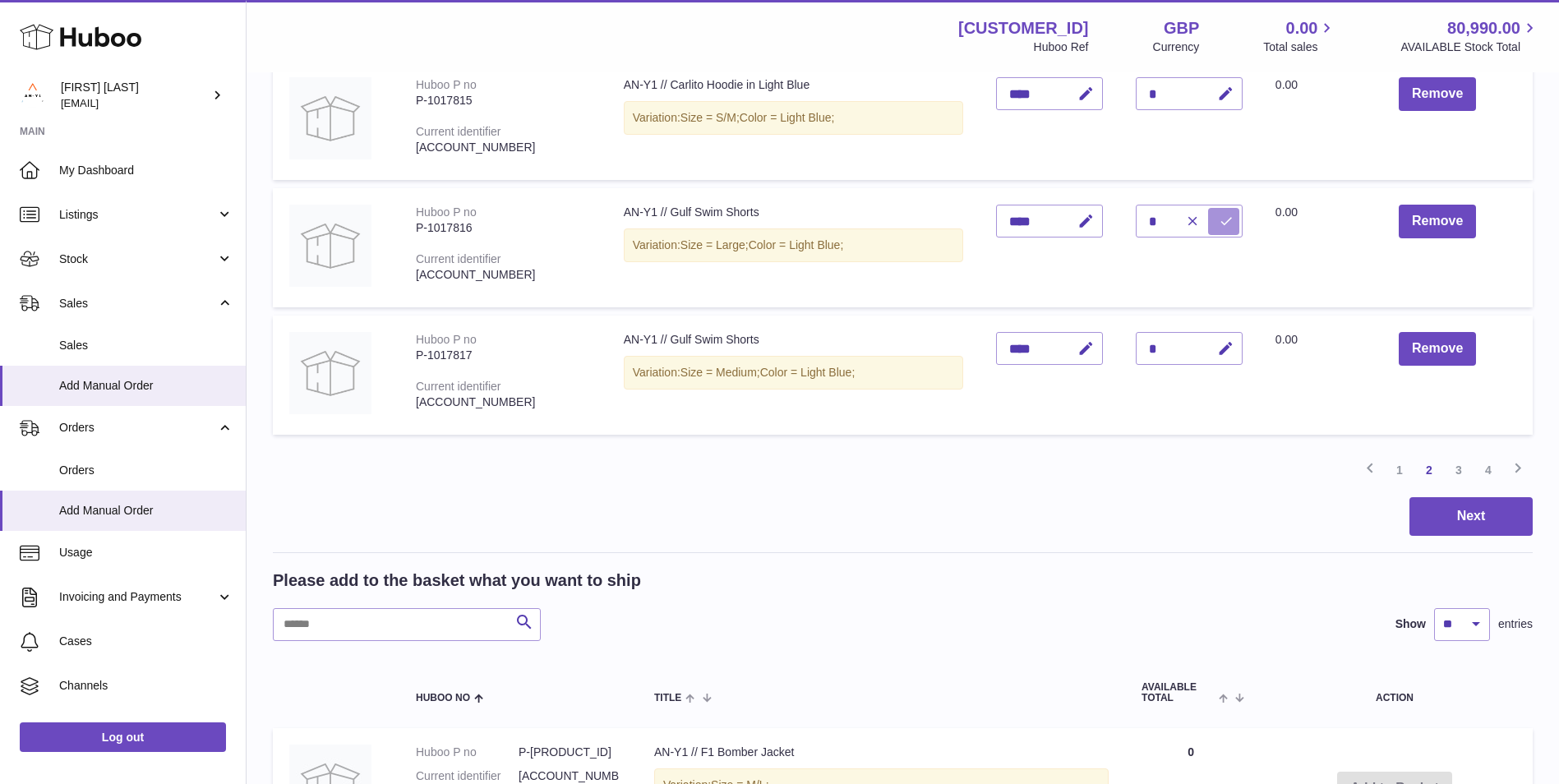 click at bounding box center [1226, 221] 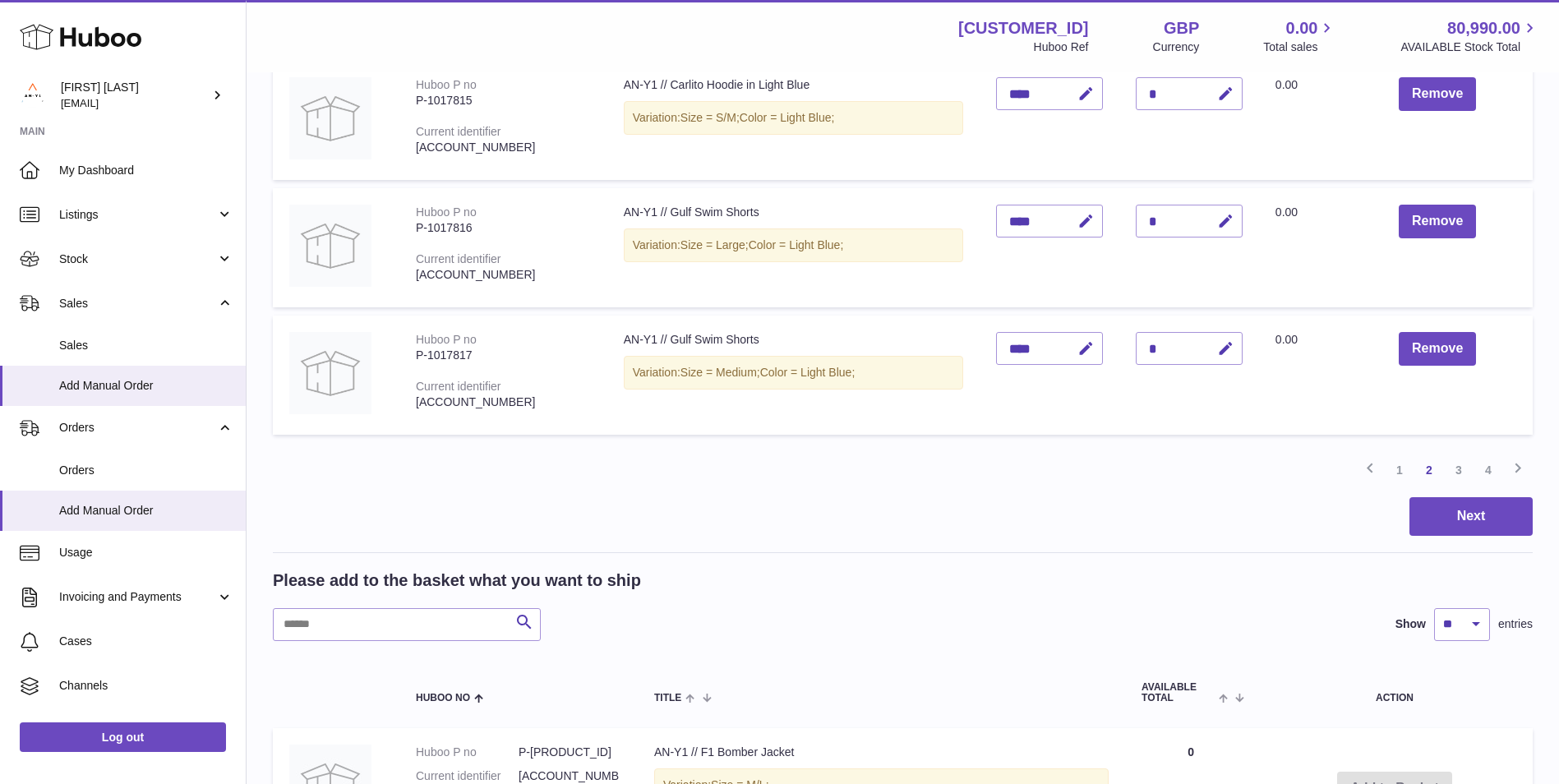 scroll, scrollTop: 1233, scrollLeft: 0, axis: vertical 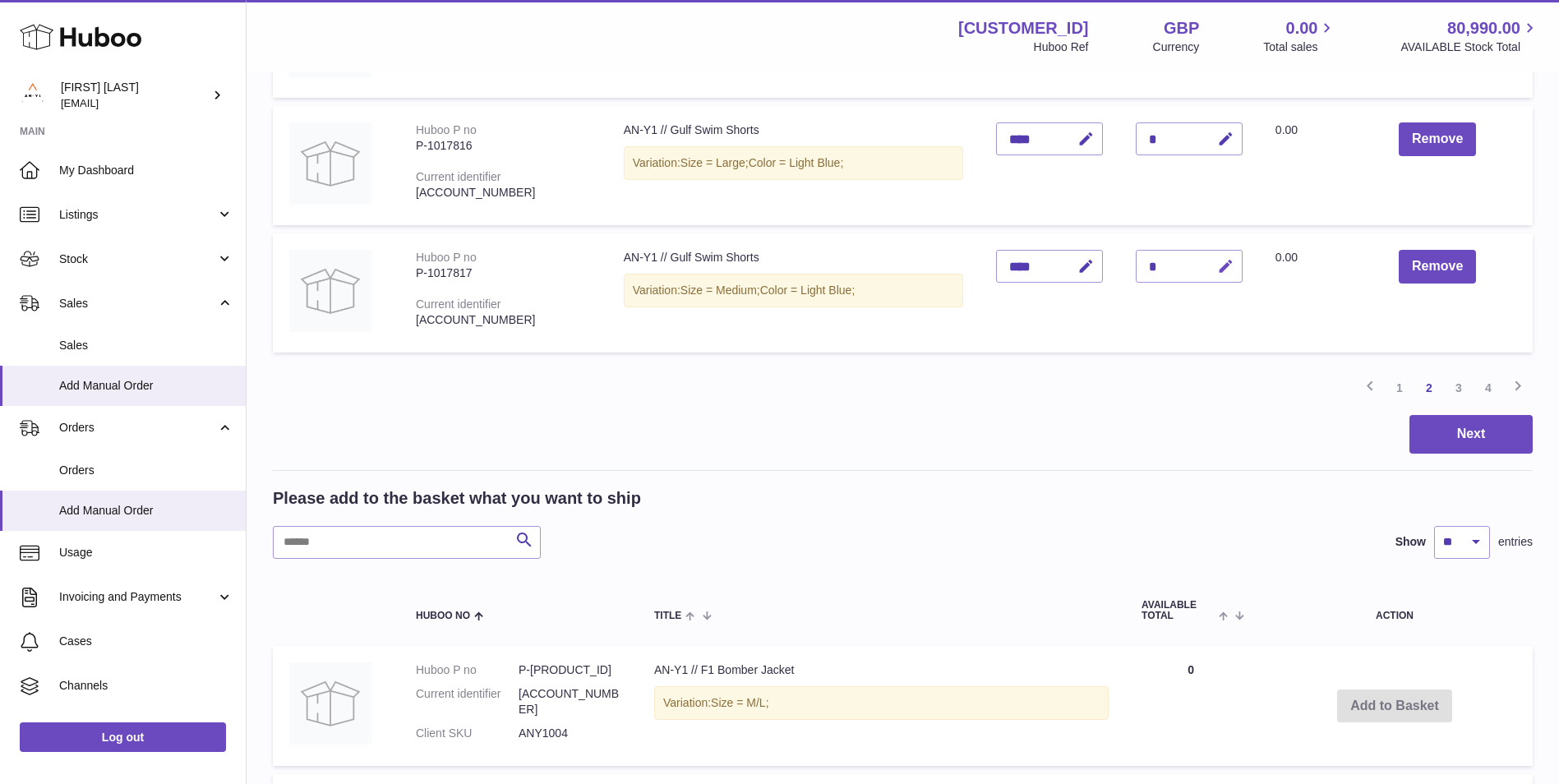 click at bounding box center [1225, 266] 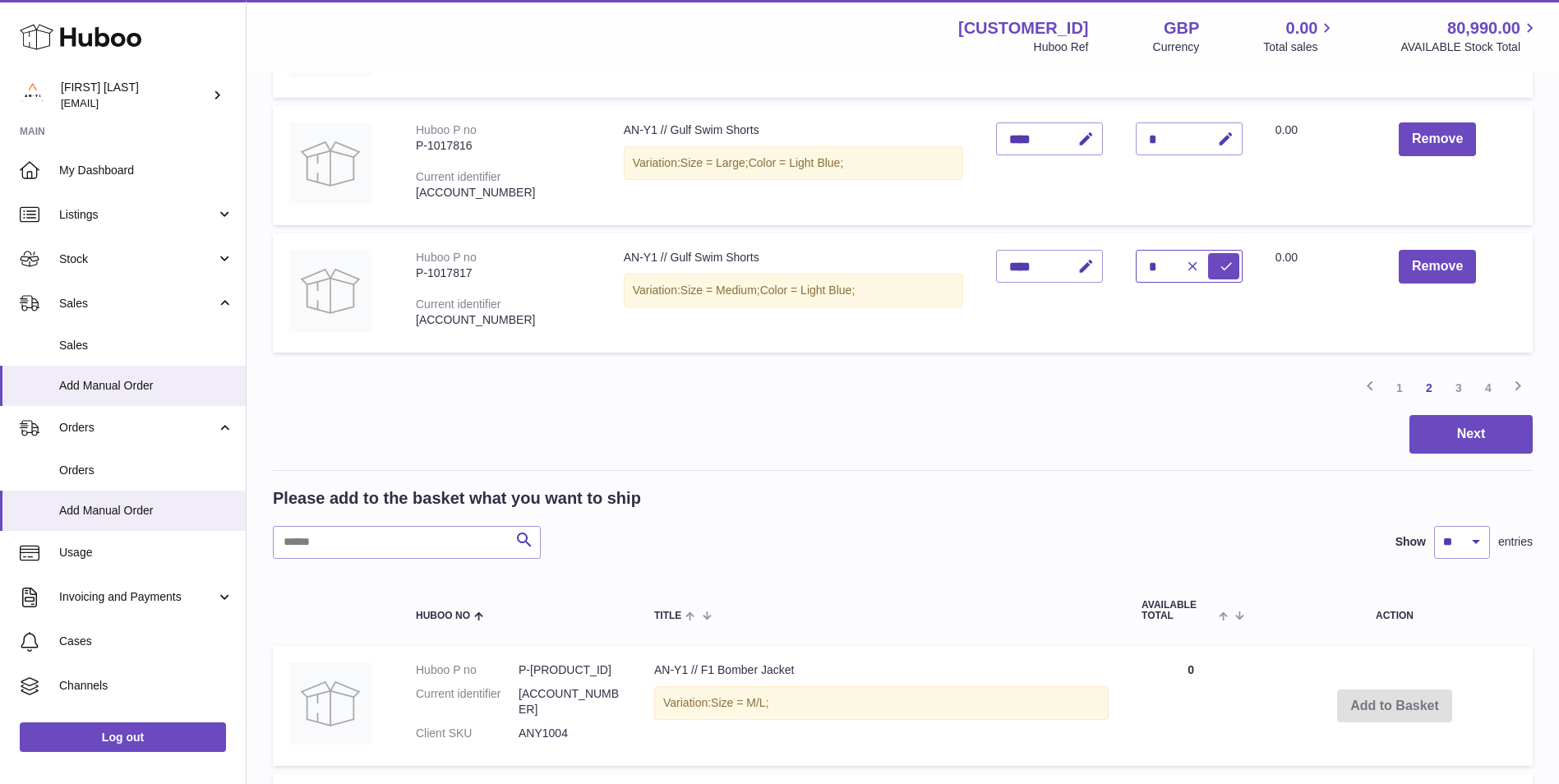 drag, startPoint x: 1163, startPoint y: 263, endPoint x: 1142, endPoint y: 262, distance: 21.023796 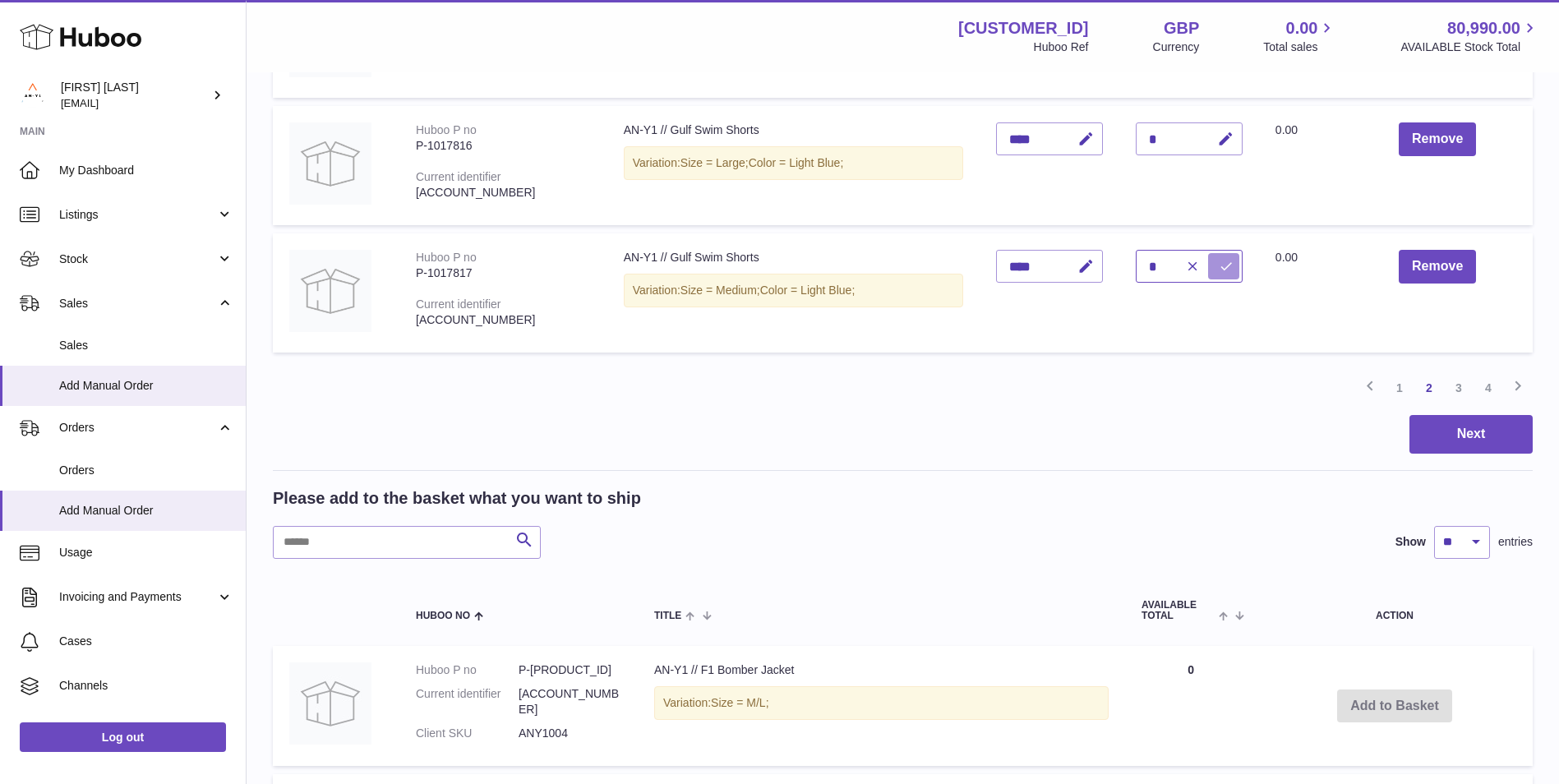 type on "*" 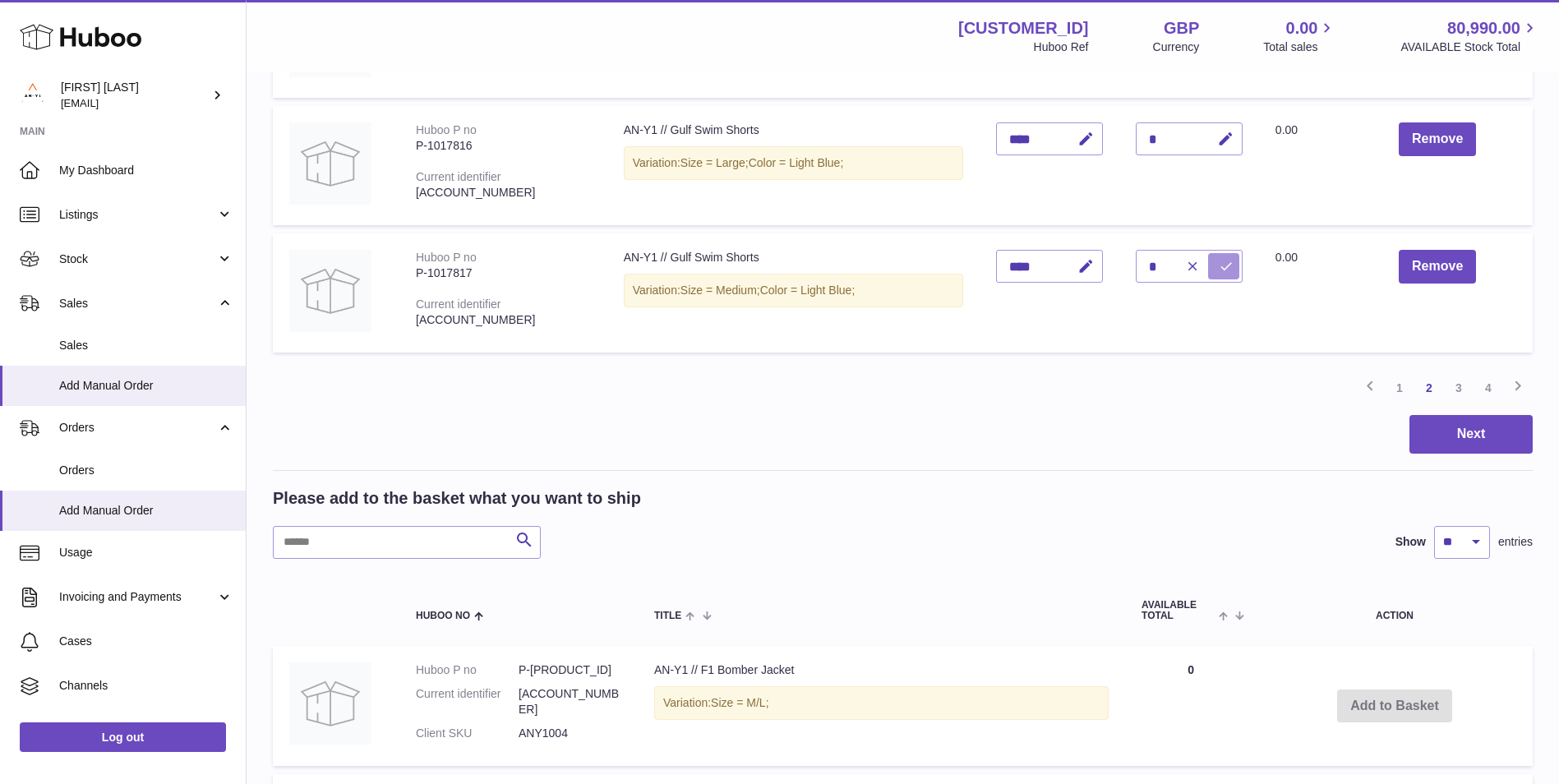 click at bounding box center [1226, 266] 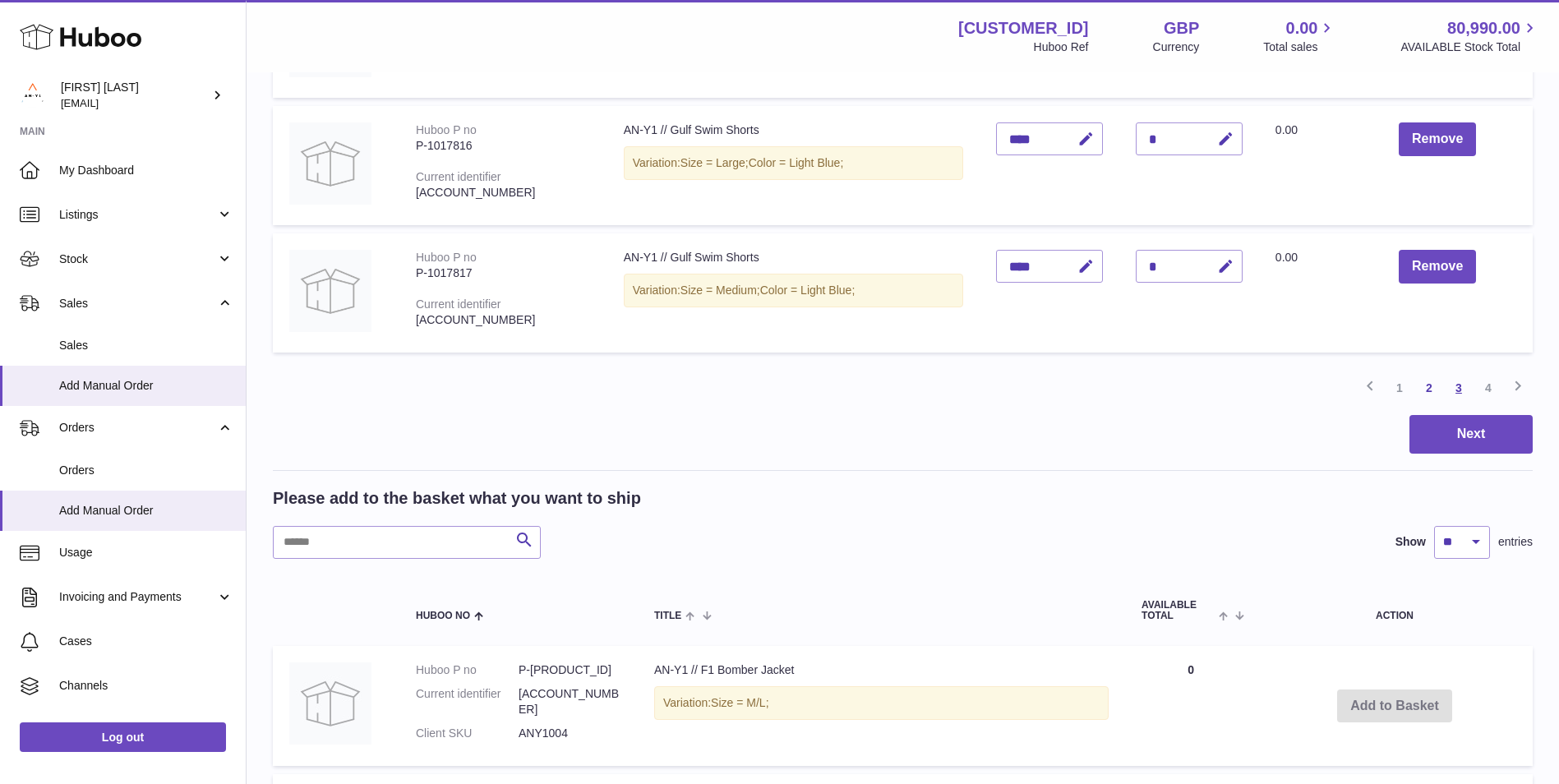 click on "3" at bounding box center (1459, 388) 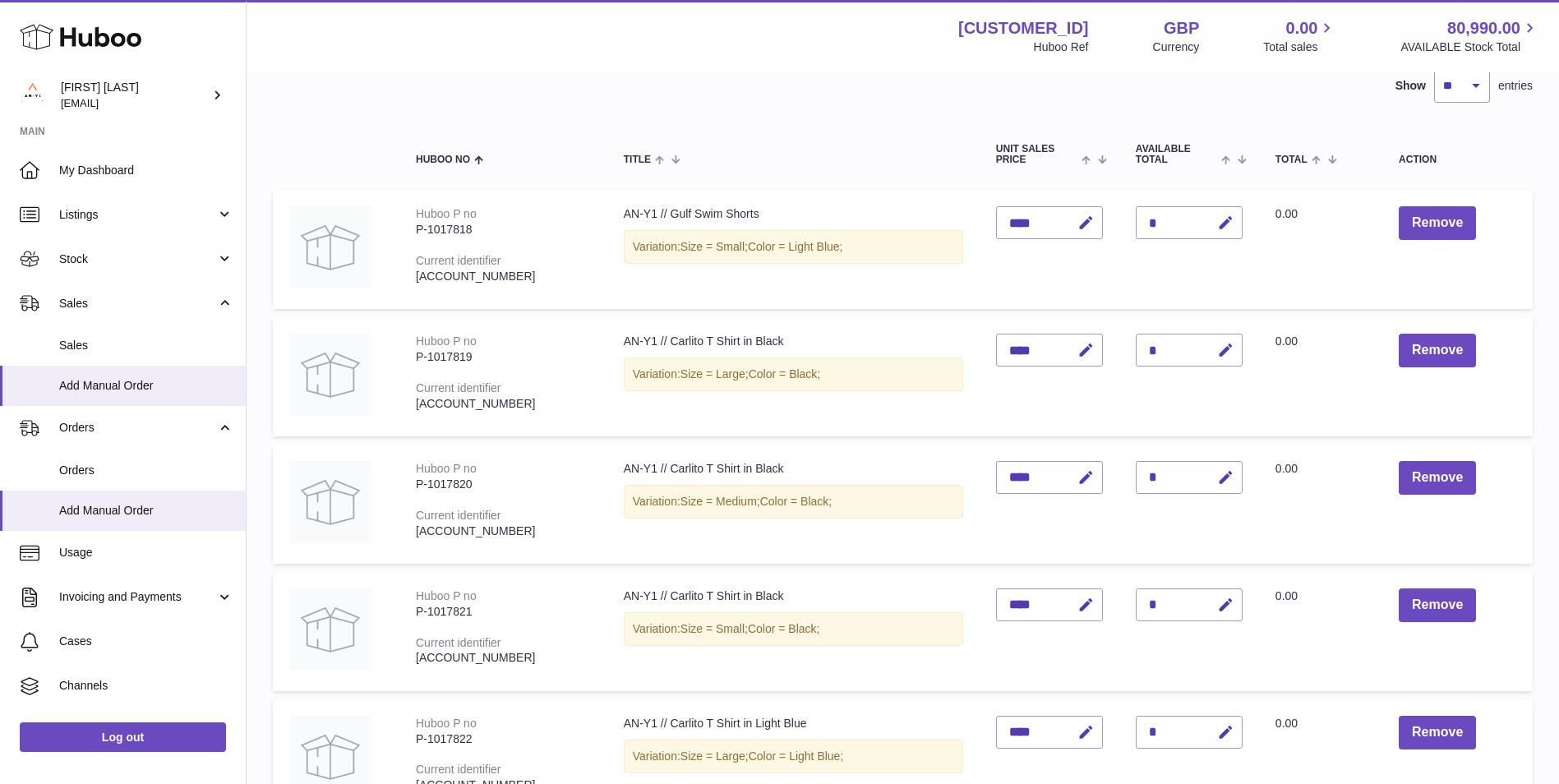 scroll, scrollTop: 156, scrollLeft: 0, axis: vertical 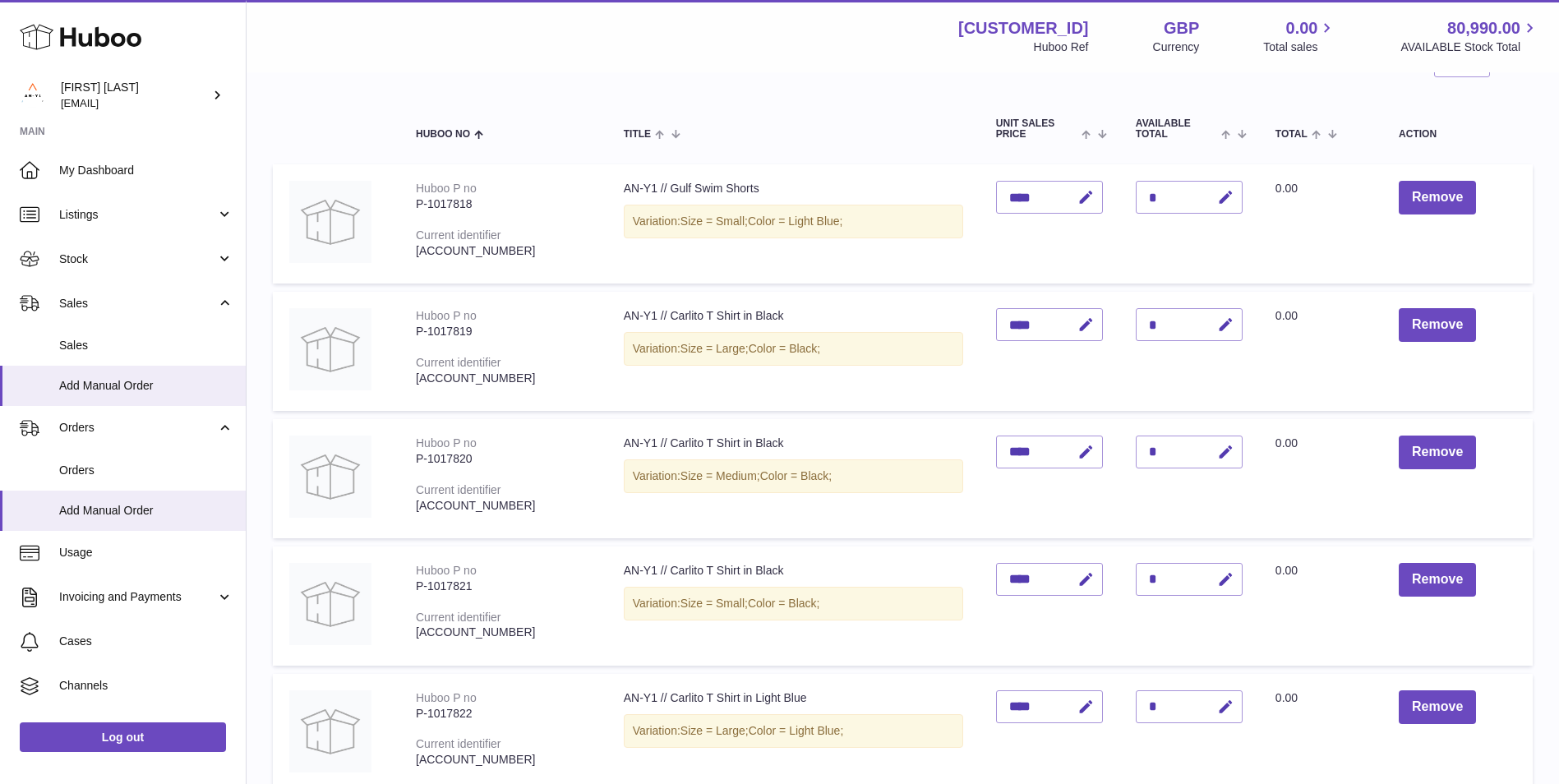 click on "*" at bounding box center [1189, 197] 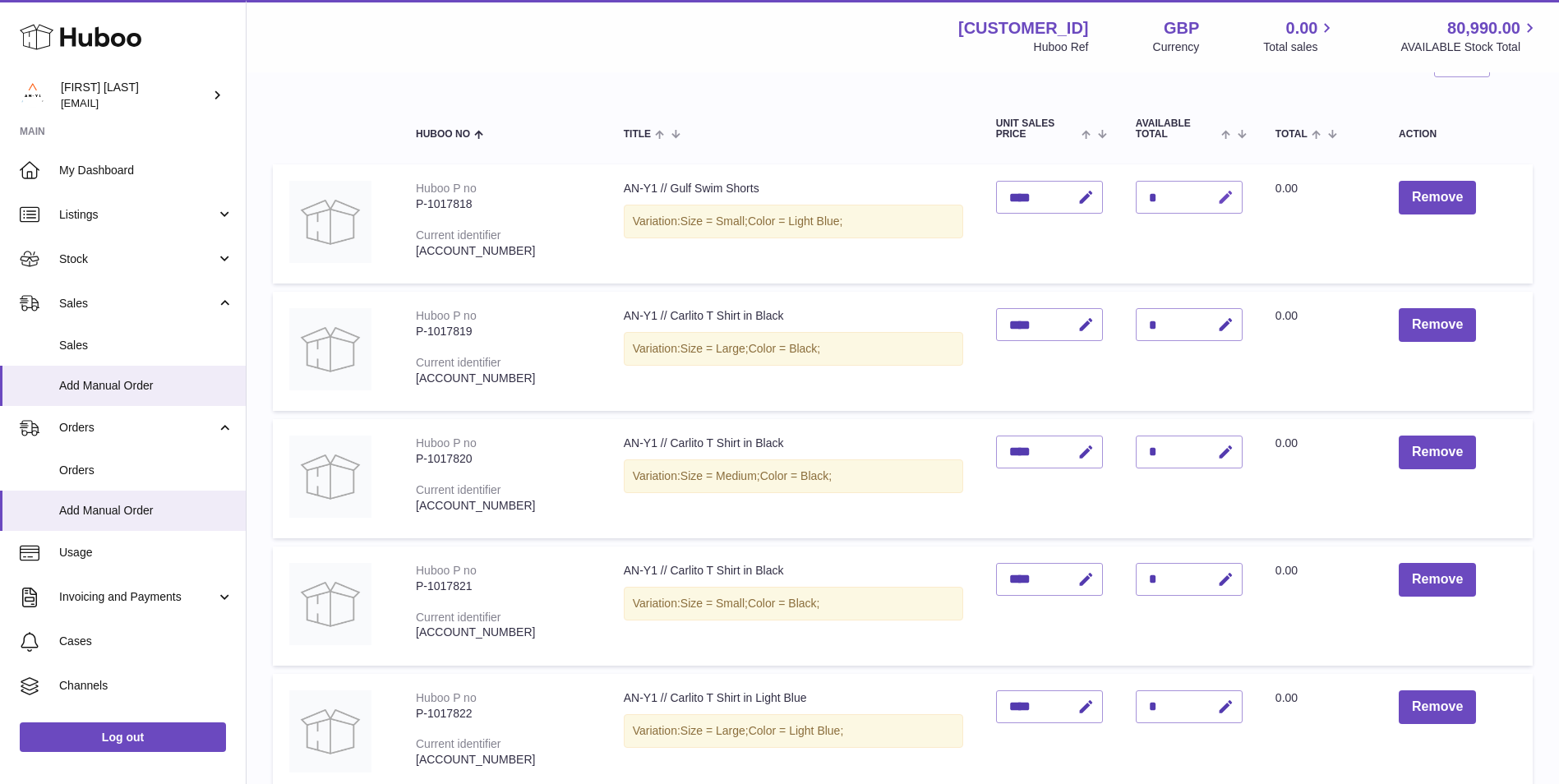 click at bounding box center [1225, 197] 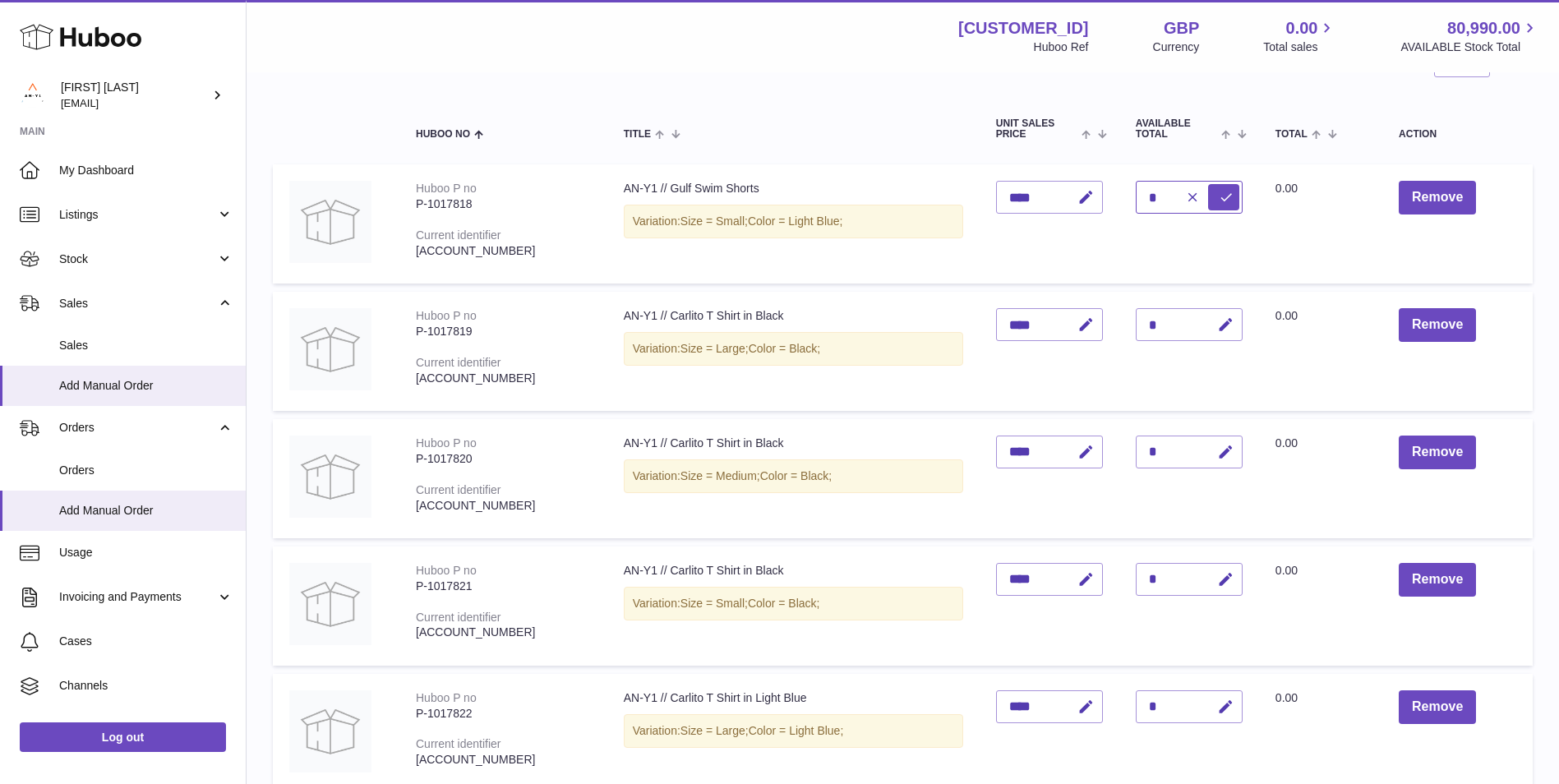 drag, startPoint x: 1167, startPoint y: 195, endPoint x: 1151, endPoint y: 196, distance: 16.03122 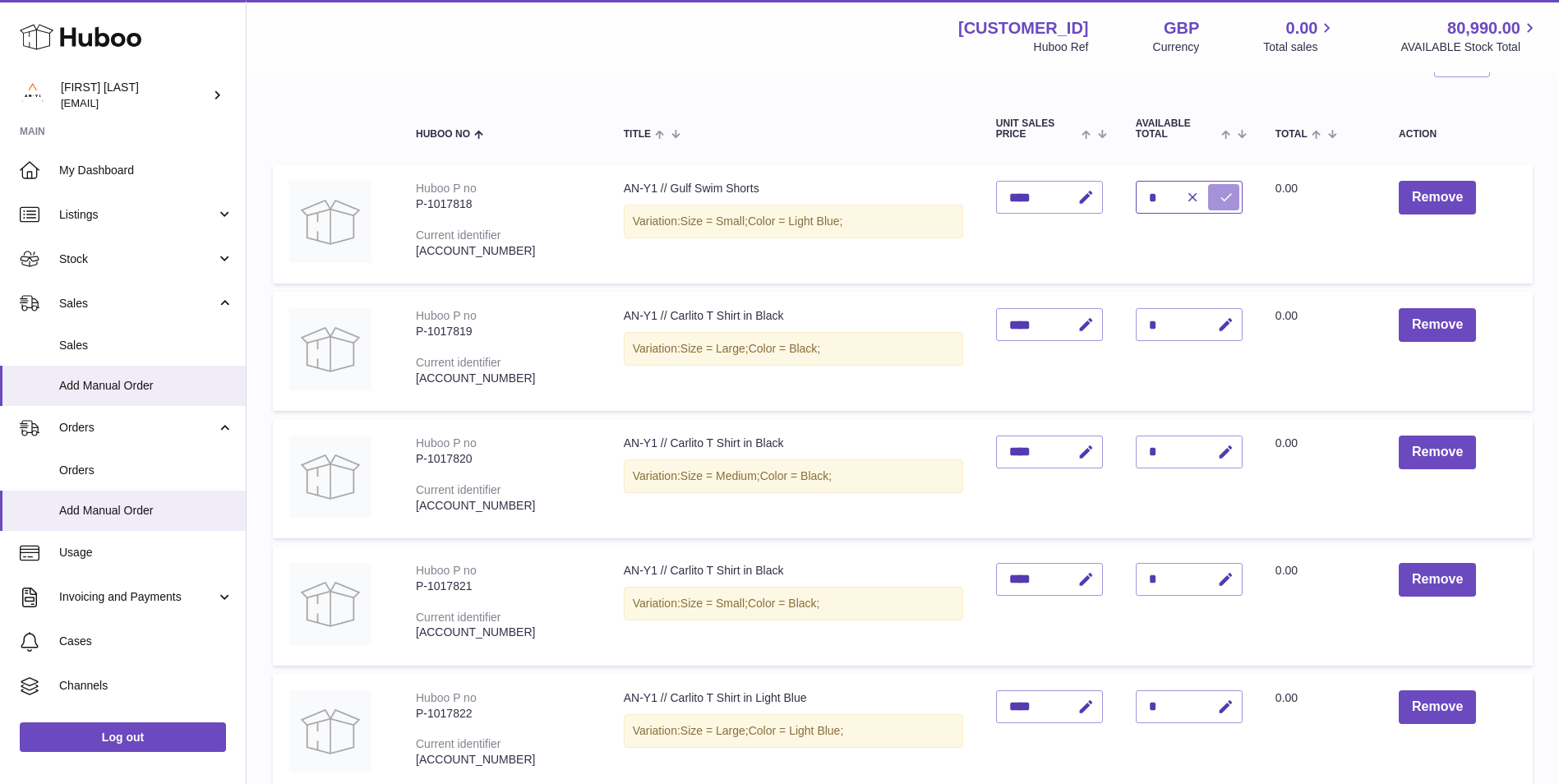 type on "*" 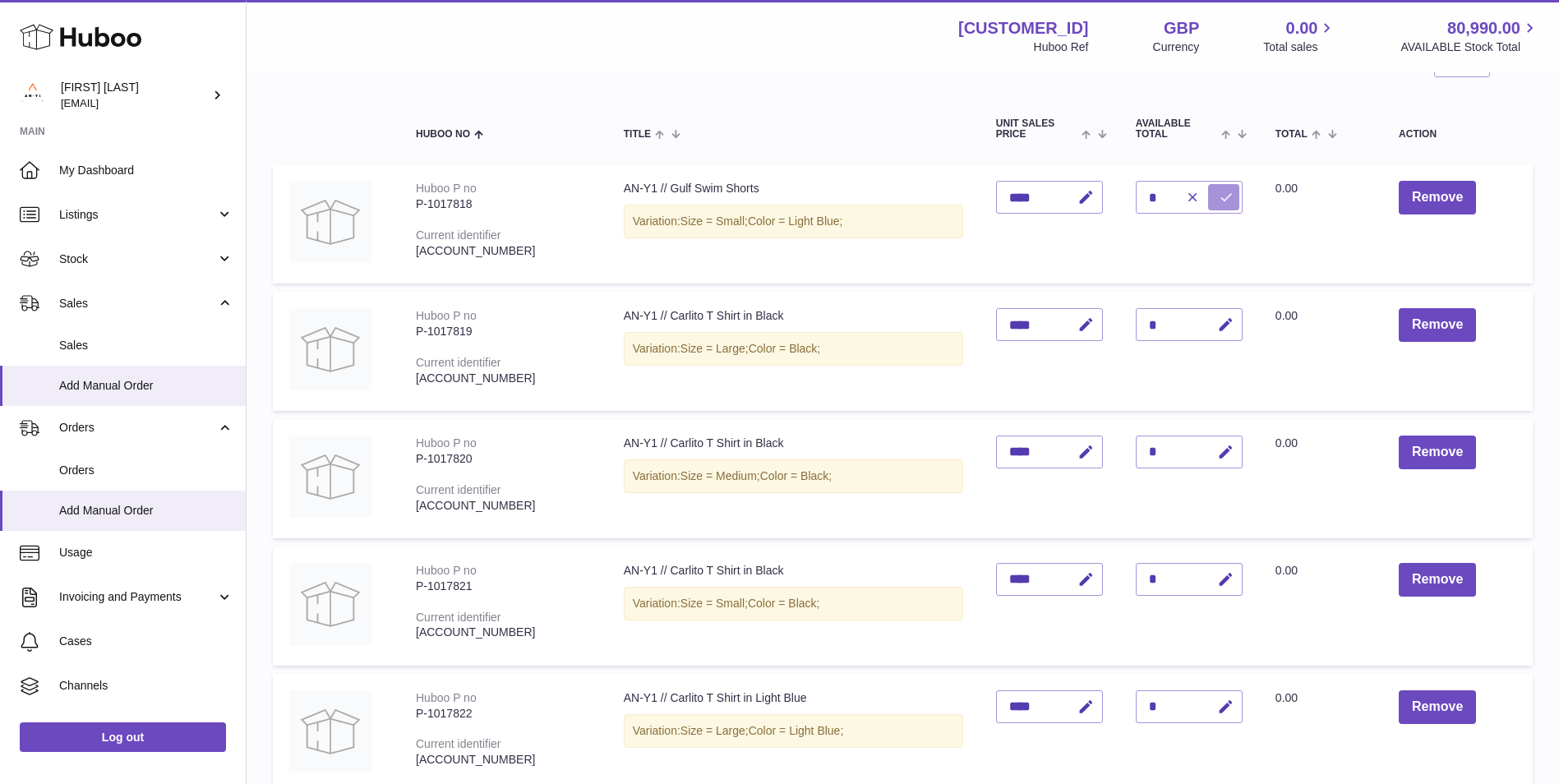 click at bounding box center [1226, 197] 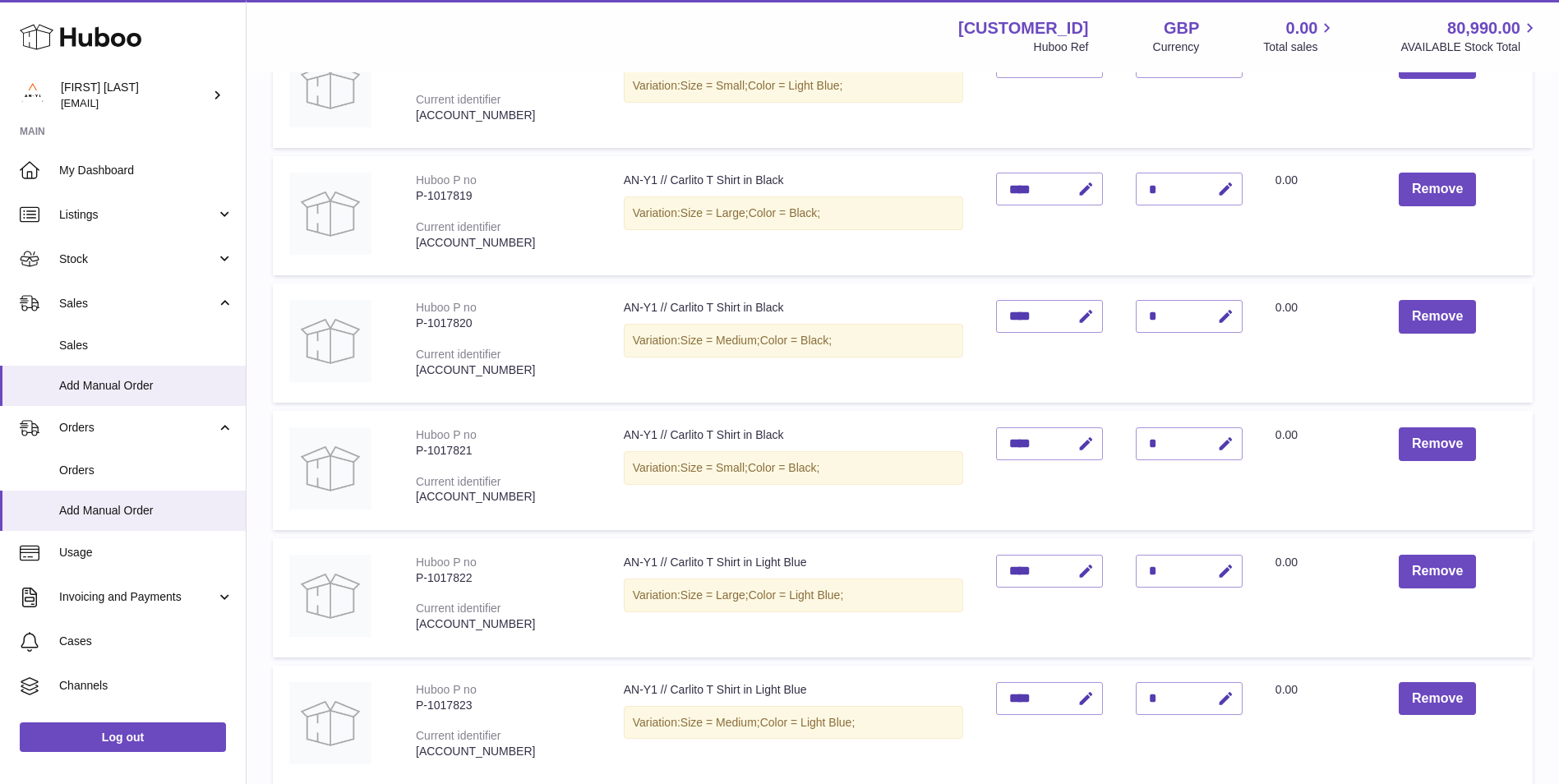 scroll, scrollTop: 321, scrollLeft: 0, axis: vertical 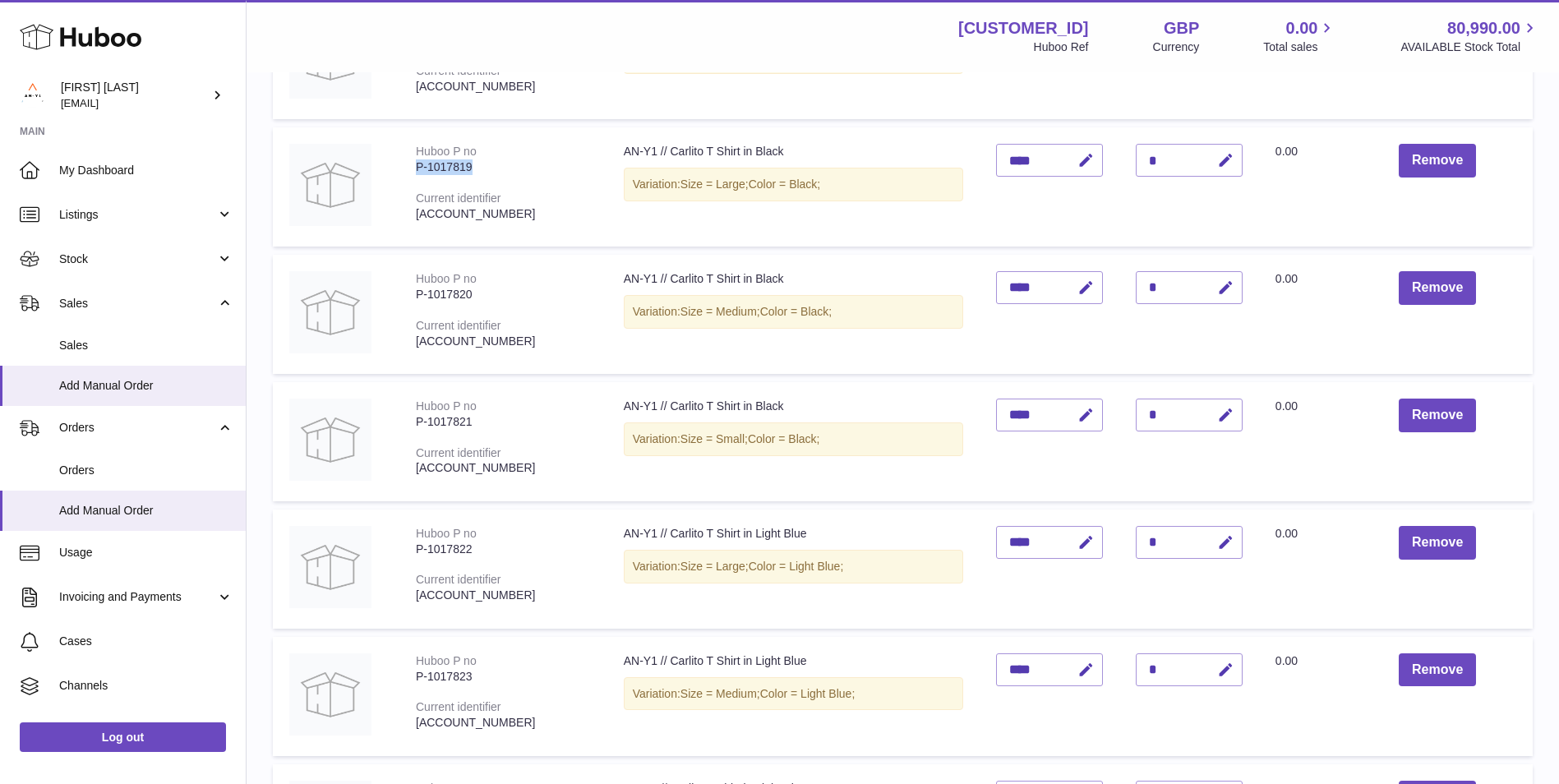 drag, startPoint x: 491, startPoint y: 168, endPoint x: 406, endPoint y: 170, distance: 85.02353 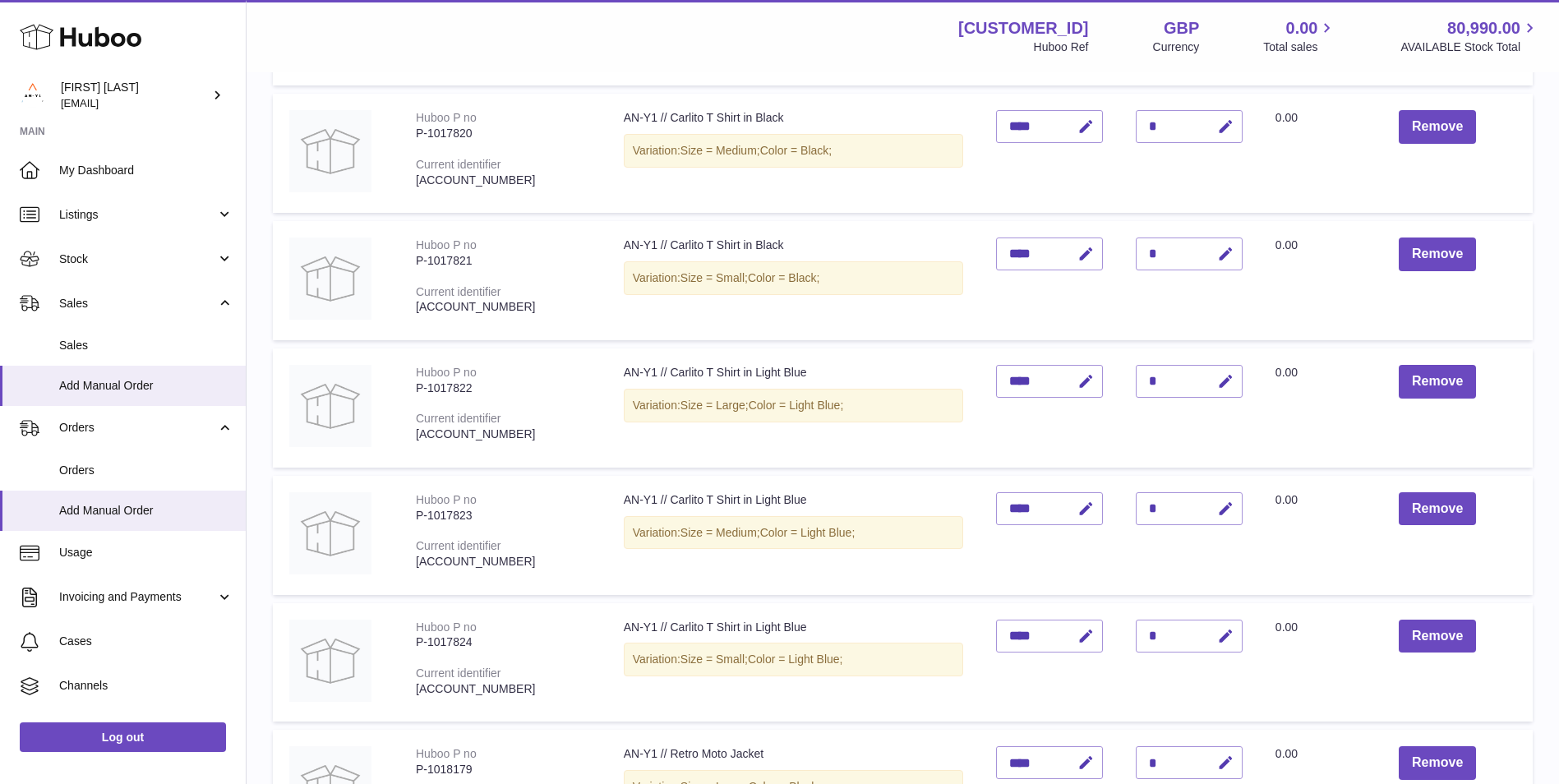 scroll, scrollTop: 485, scrollLeft: 0, axis: vertical 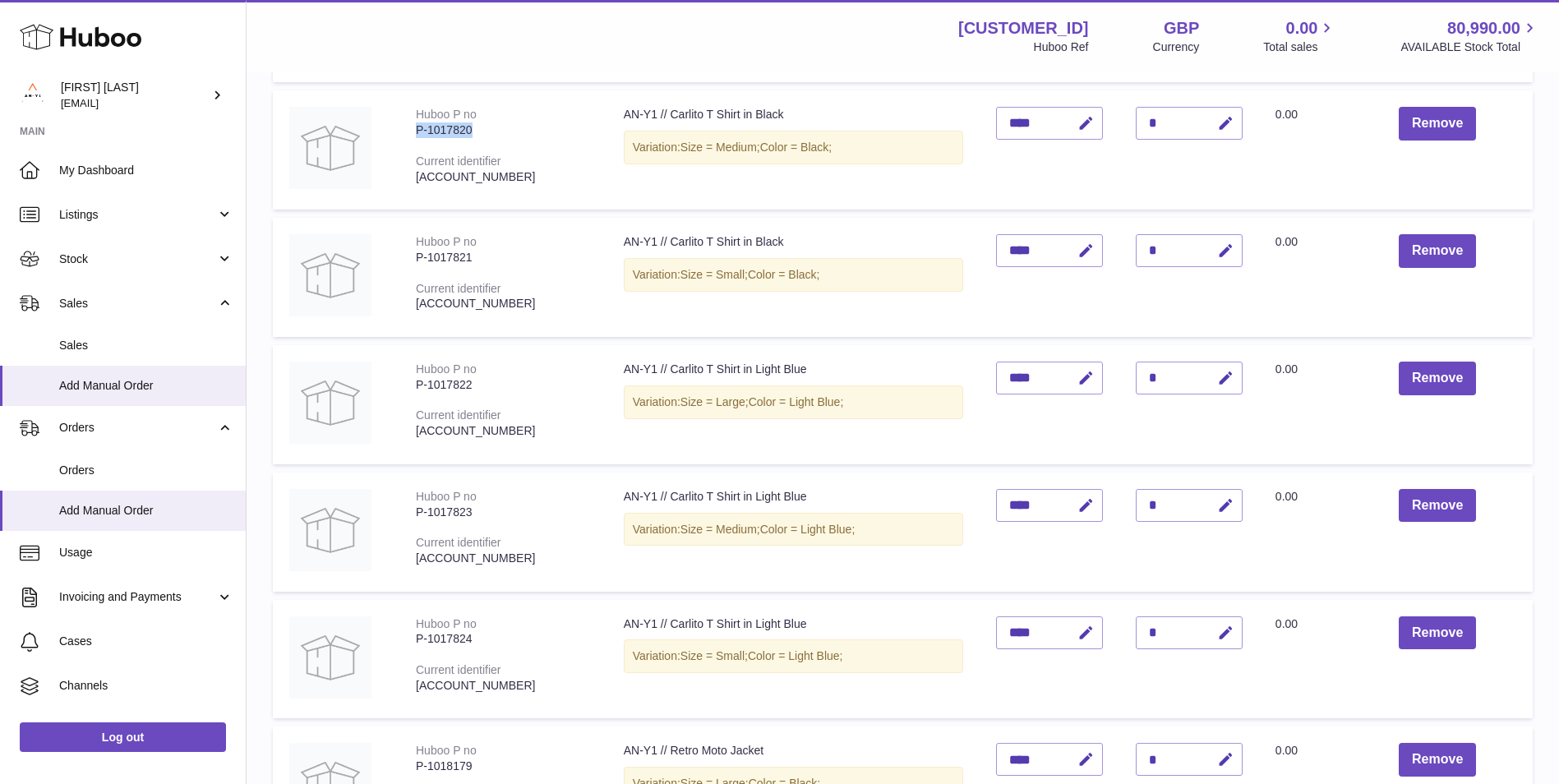 drag, startPoint x: 440, startPoint y: 129, endPoint x: 404, endPoint y: 128, distance: 36.01389 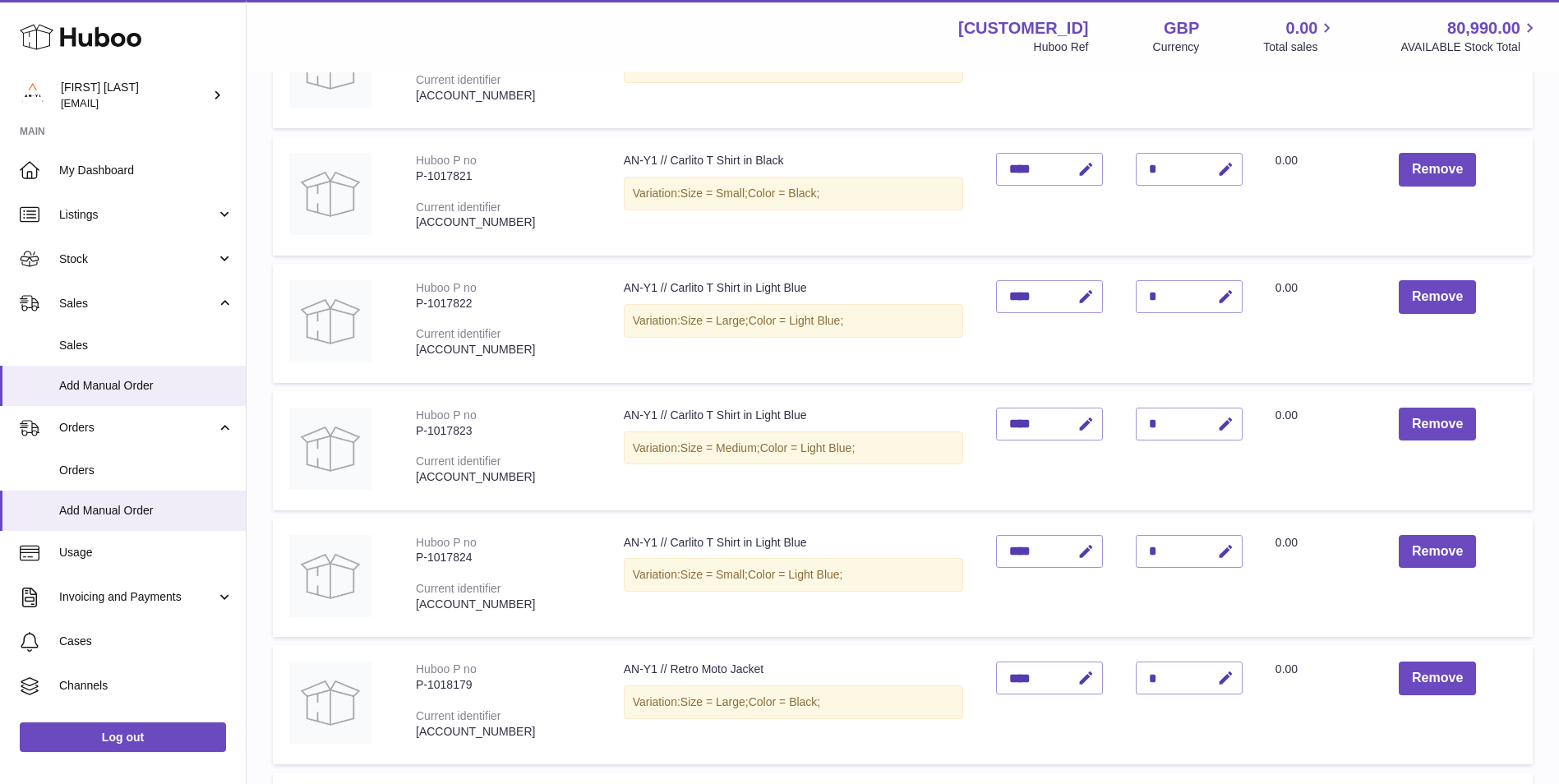 scroll, scrollTop: 567, scrollLeft: 0, axis: vertical 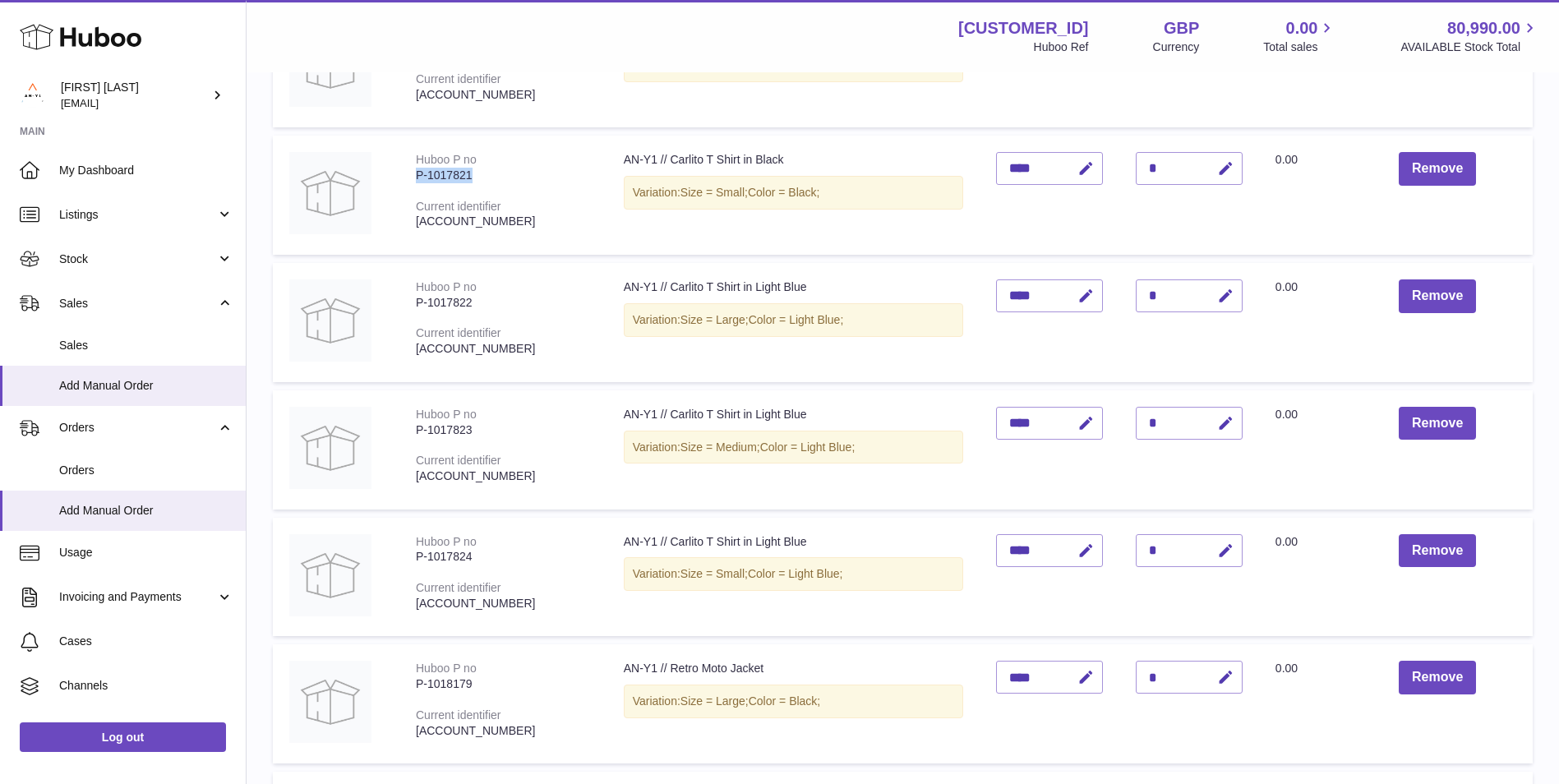 drag, startPoint x: 480, startPoint y: 176, endPoint x: 407, endPoint y: 175, distance: 73.006849 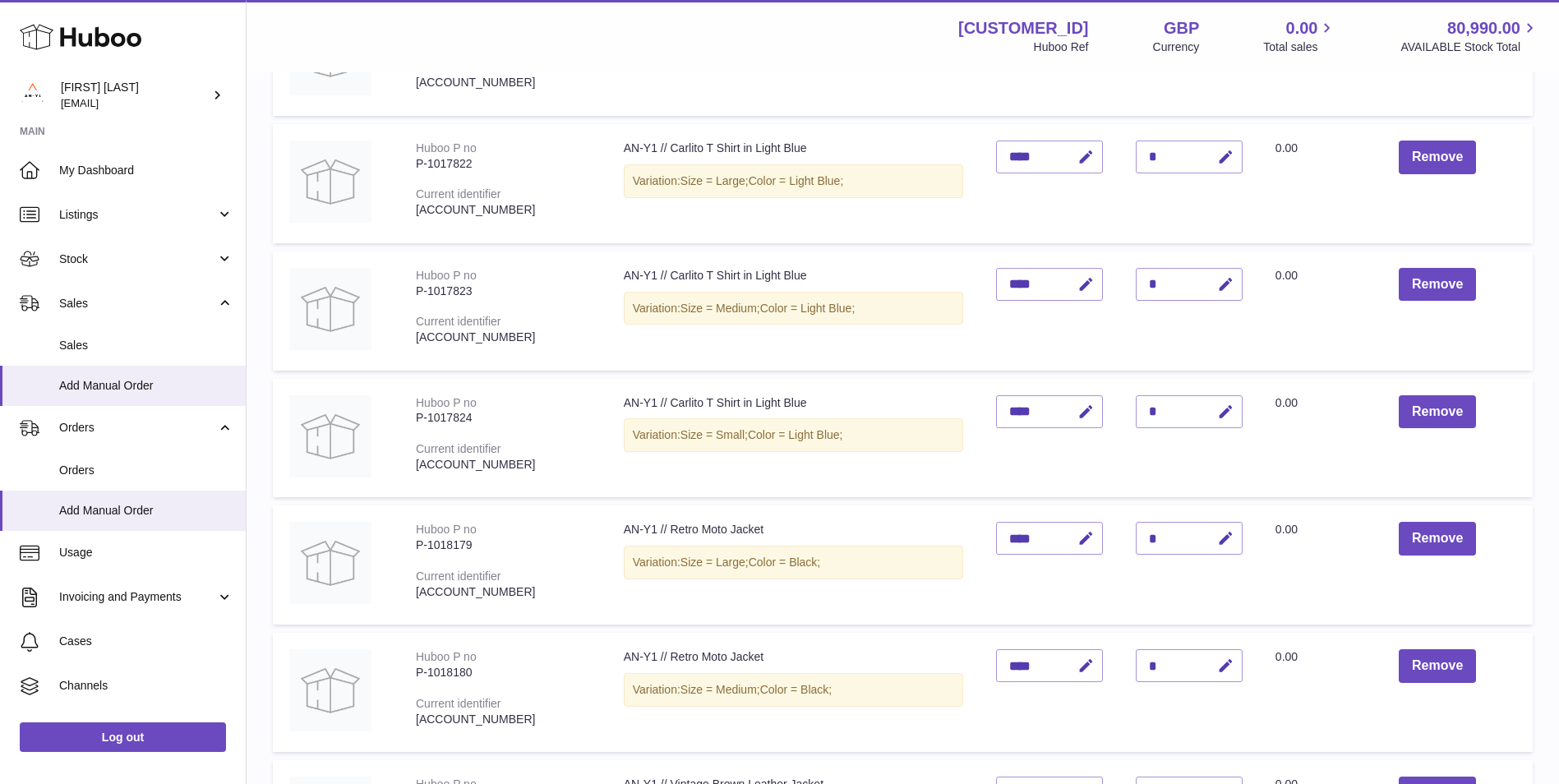 scroll, scrollTop: 731, scrollLeft: 0, axis: vertical 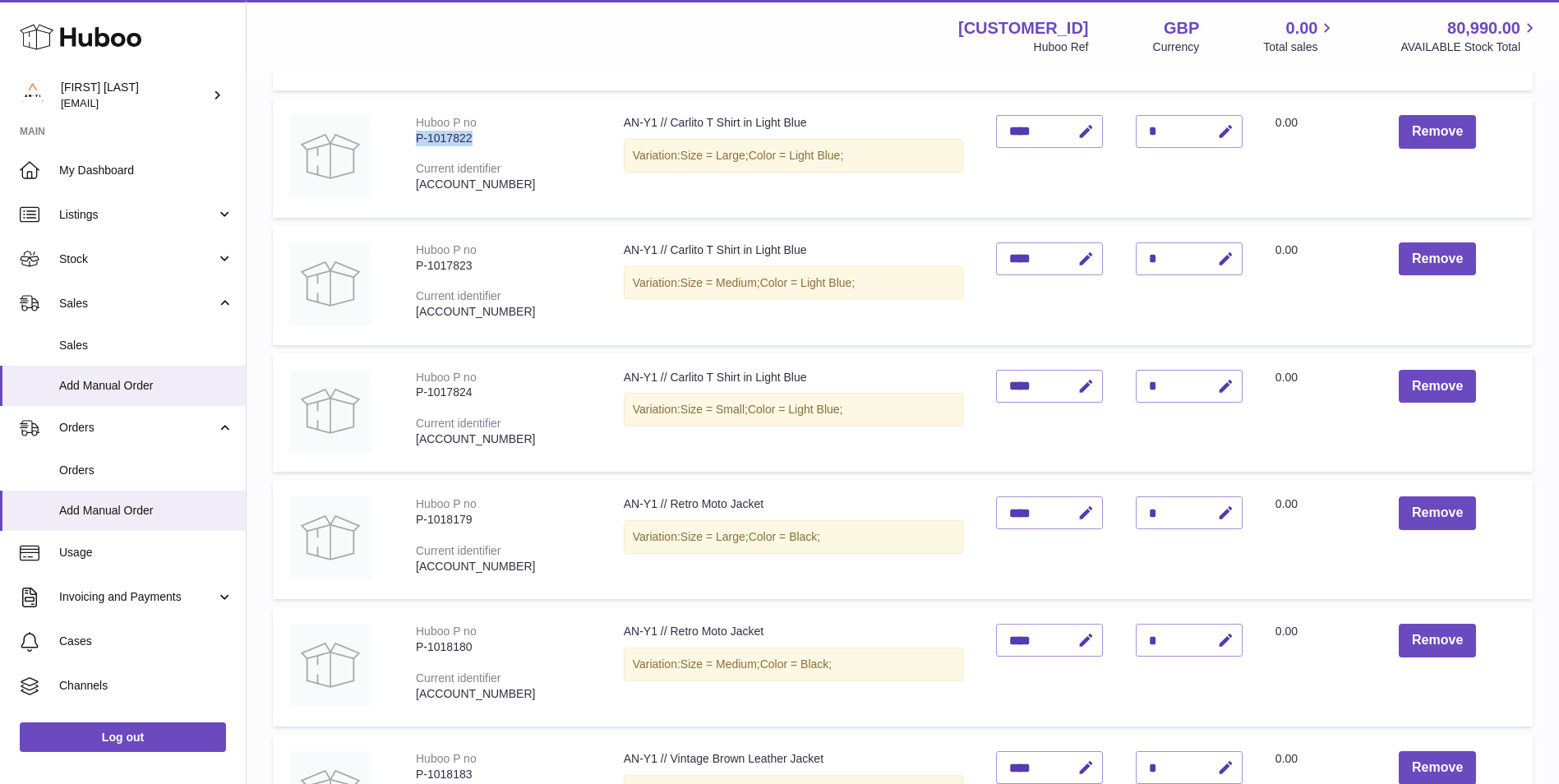 drag, startPoint x: 476, startPoint y: 139, endPoint x: 413, endPoint y: 137, distance: 63.03174 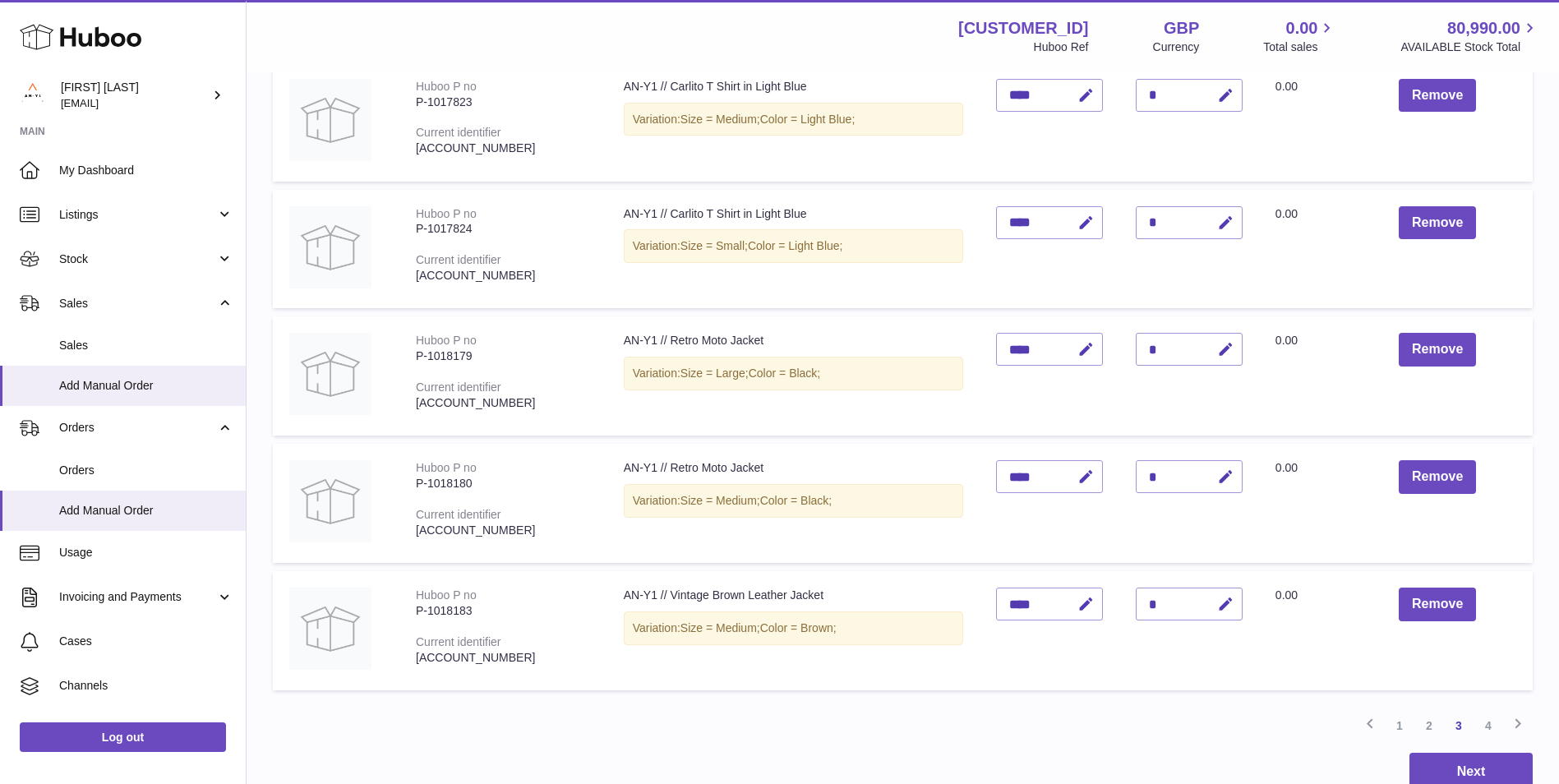 scroll, scrollTop: 896, scrollLeft: 0, axis: vertical 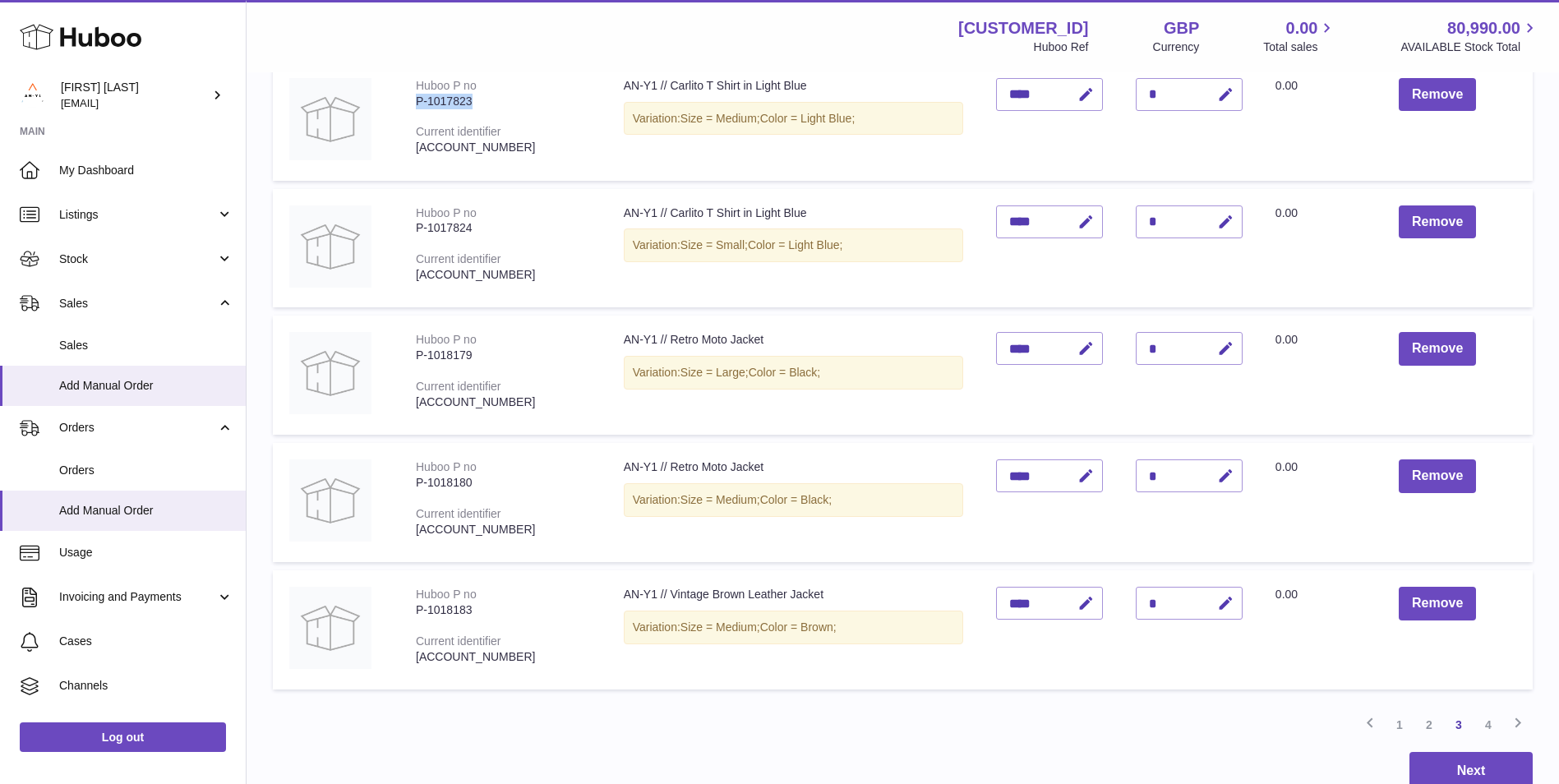 drag, startPoint x: 484, startPoint y: 104, endPoint x: 409, endPoint y: 107, distance: 75.05998 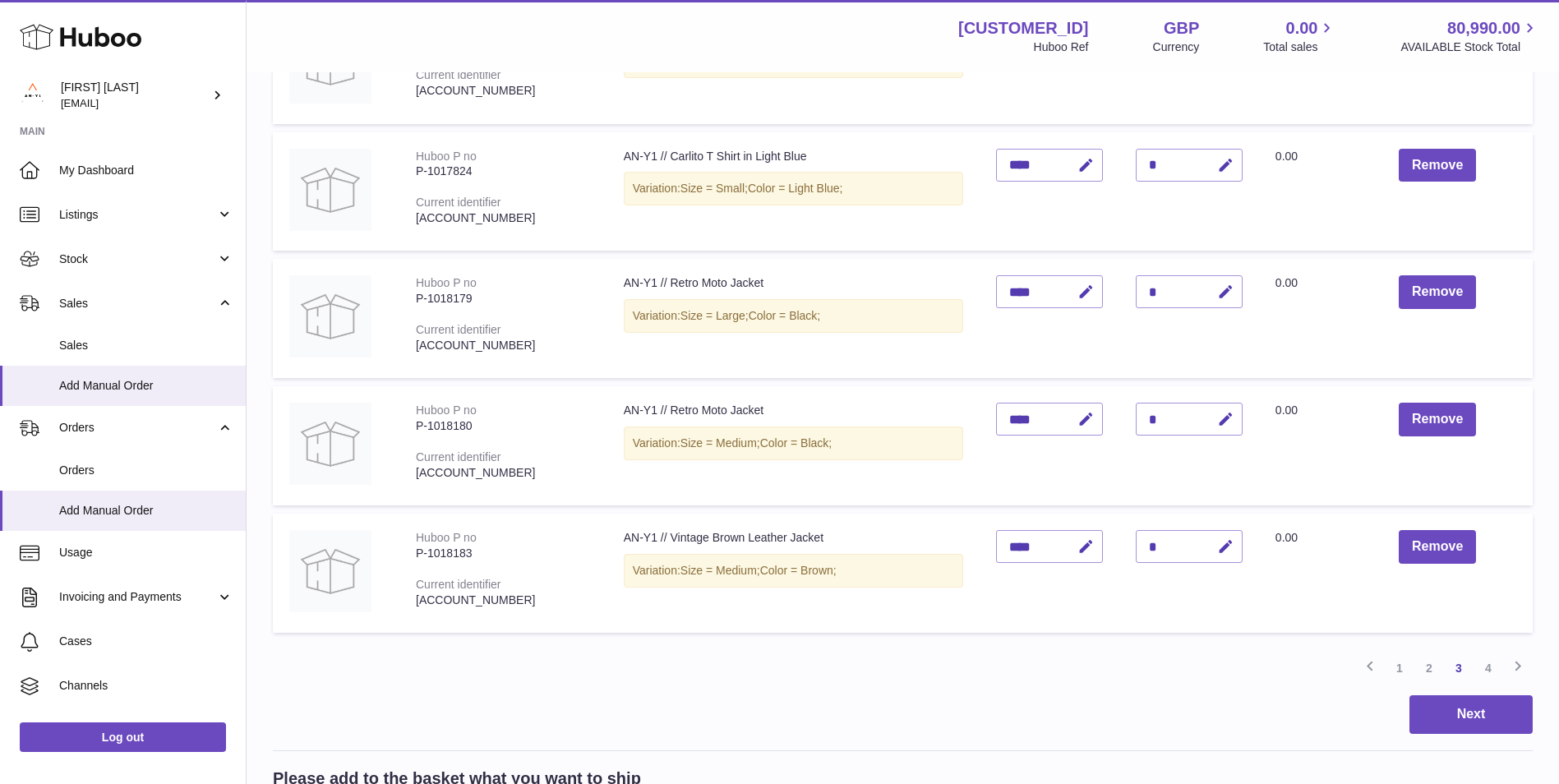 scroll, scrollTop: 978, scrollLeft: 0, axis: vertical 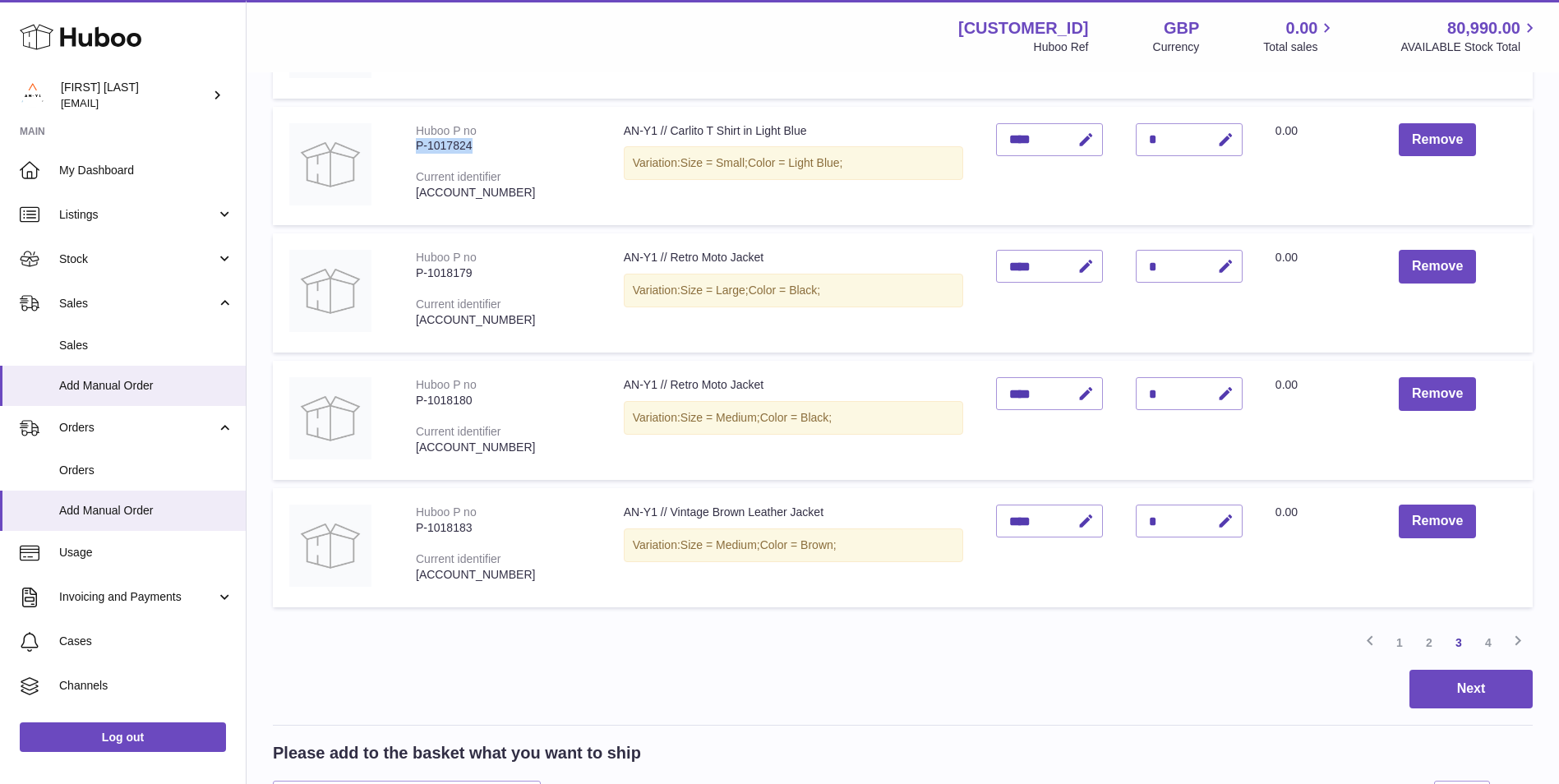 drag, startPoint x: 482, startPoint y: 145, endPoint x: 411, endPoint y: 150, distance: 71.175839 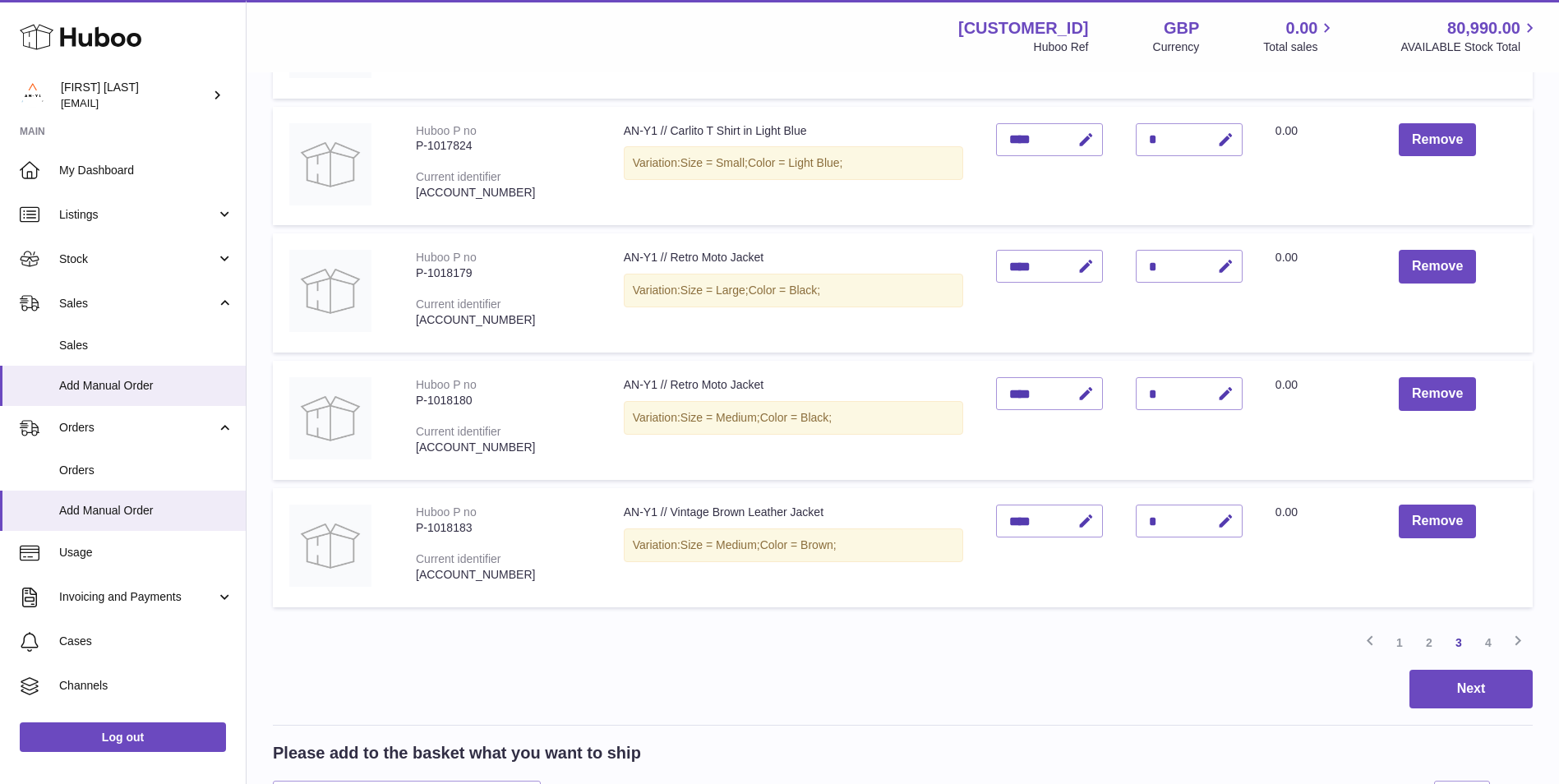 drag, startPoint x: 1482, startPoint y: 643, endPoint x: 1462, endPoint y: 643, distance: 20 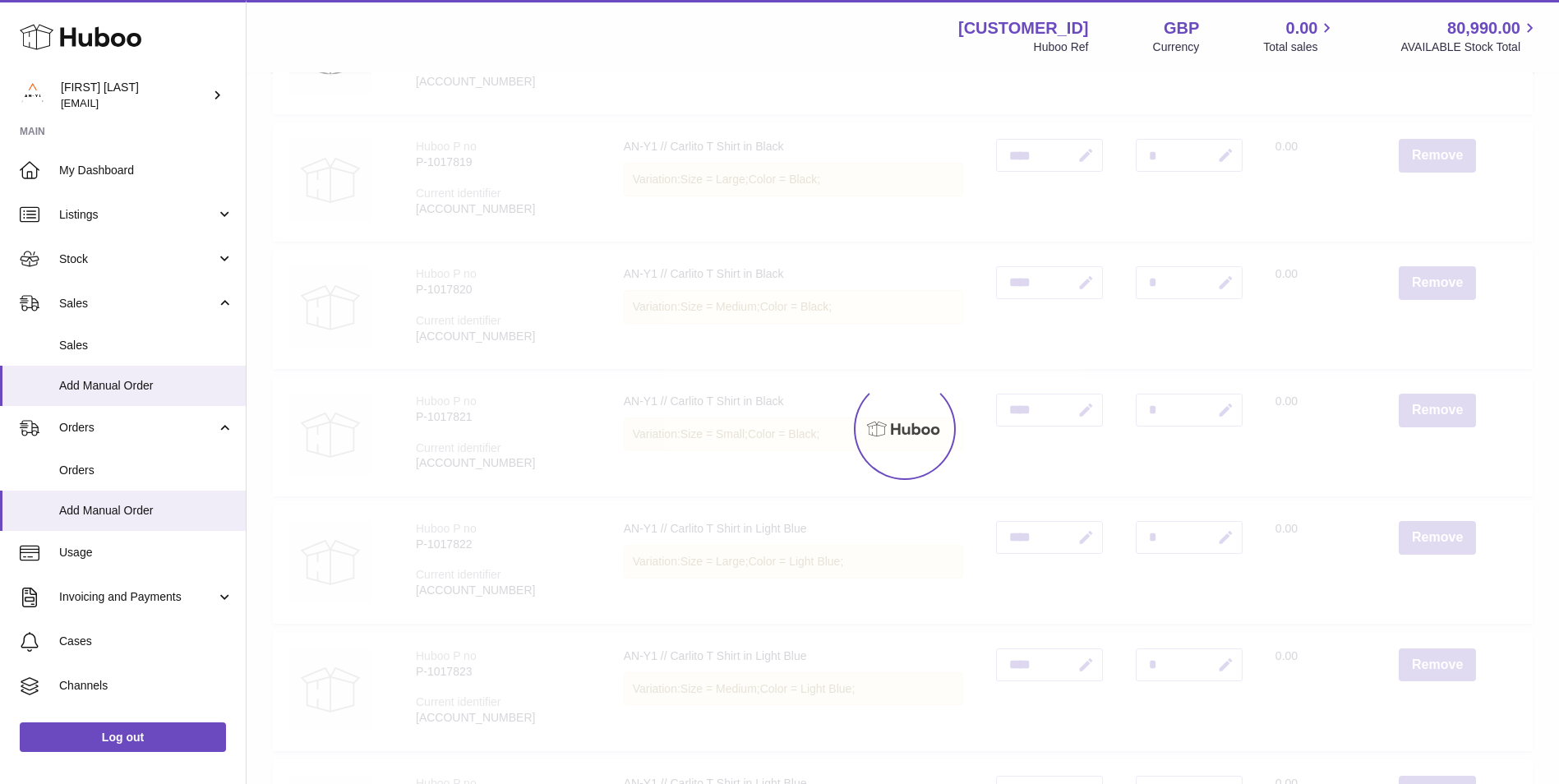 scroll, scrollTop: 74, scrollLeft: 0, axis: vertical 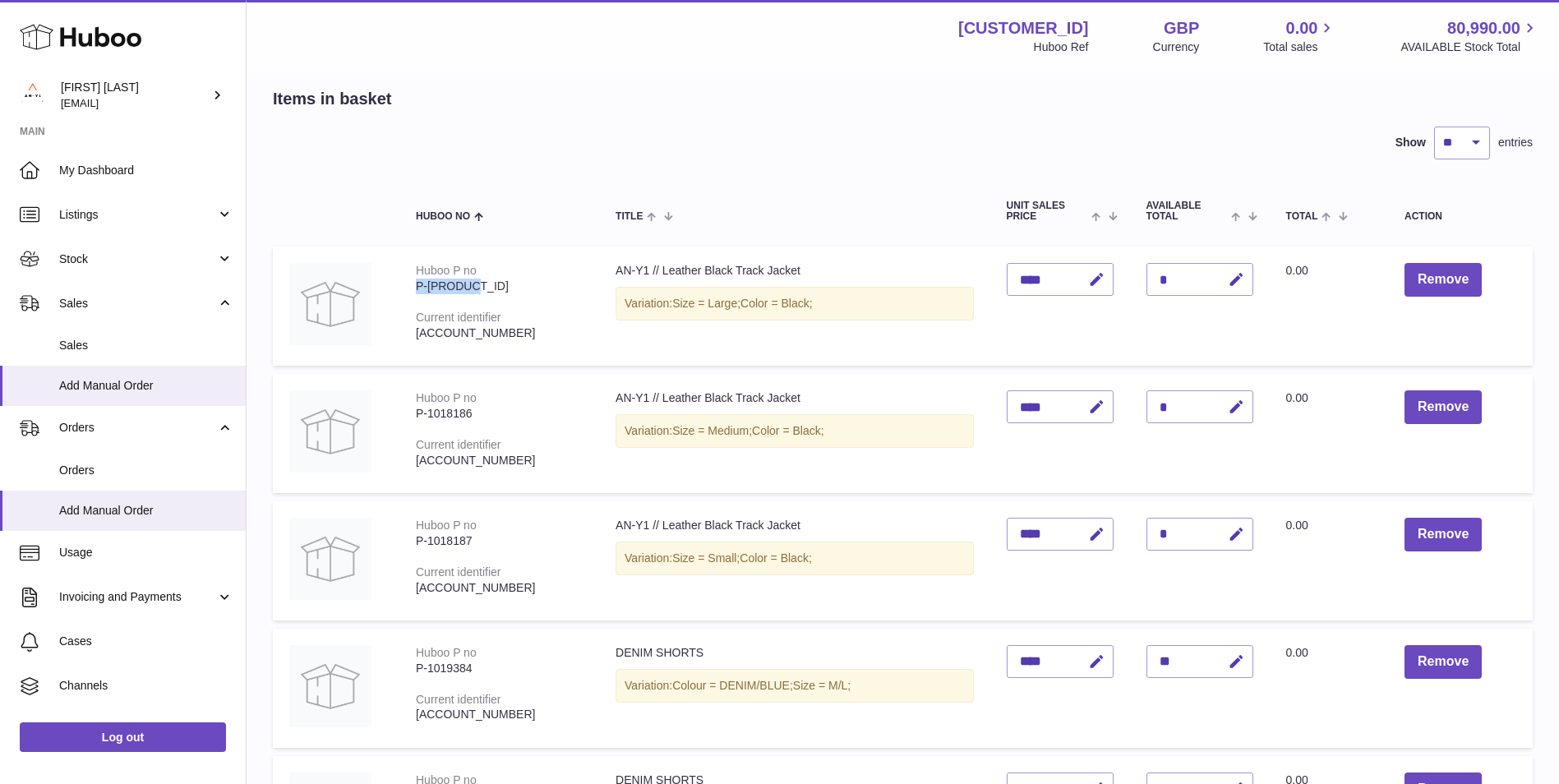 drag, startPoint x: 476, startPoint y: 287, endPoint x: 415, endPoint y: 287, distance: 61 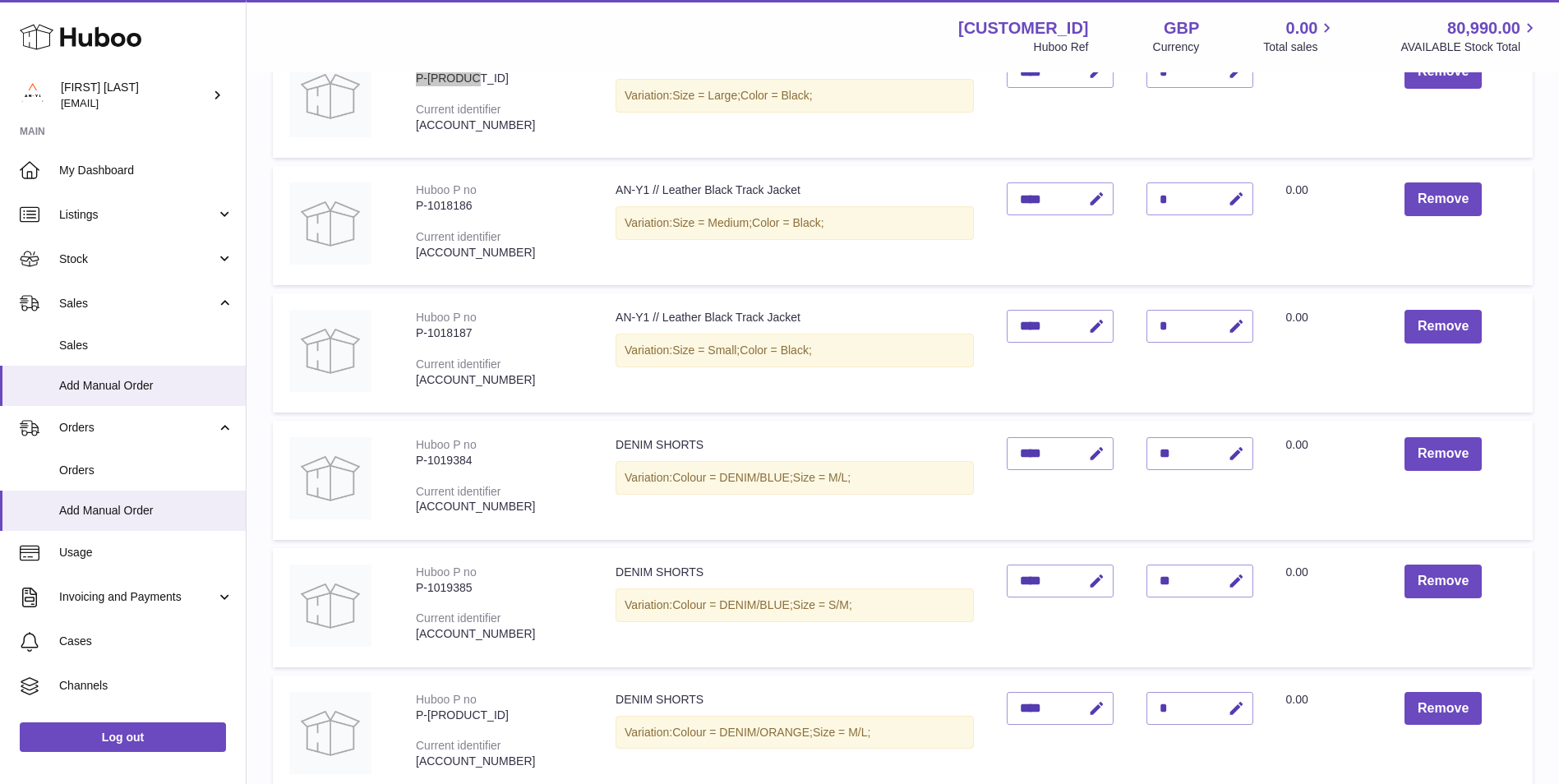 scroll, scrollTop: 321, scrollLeft: 0, axis: vertical 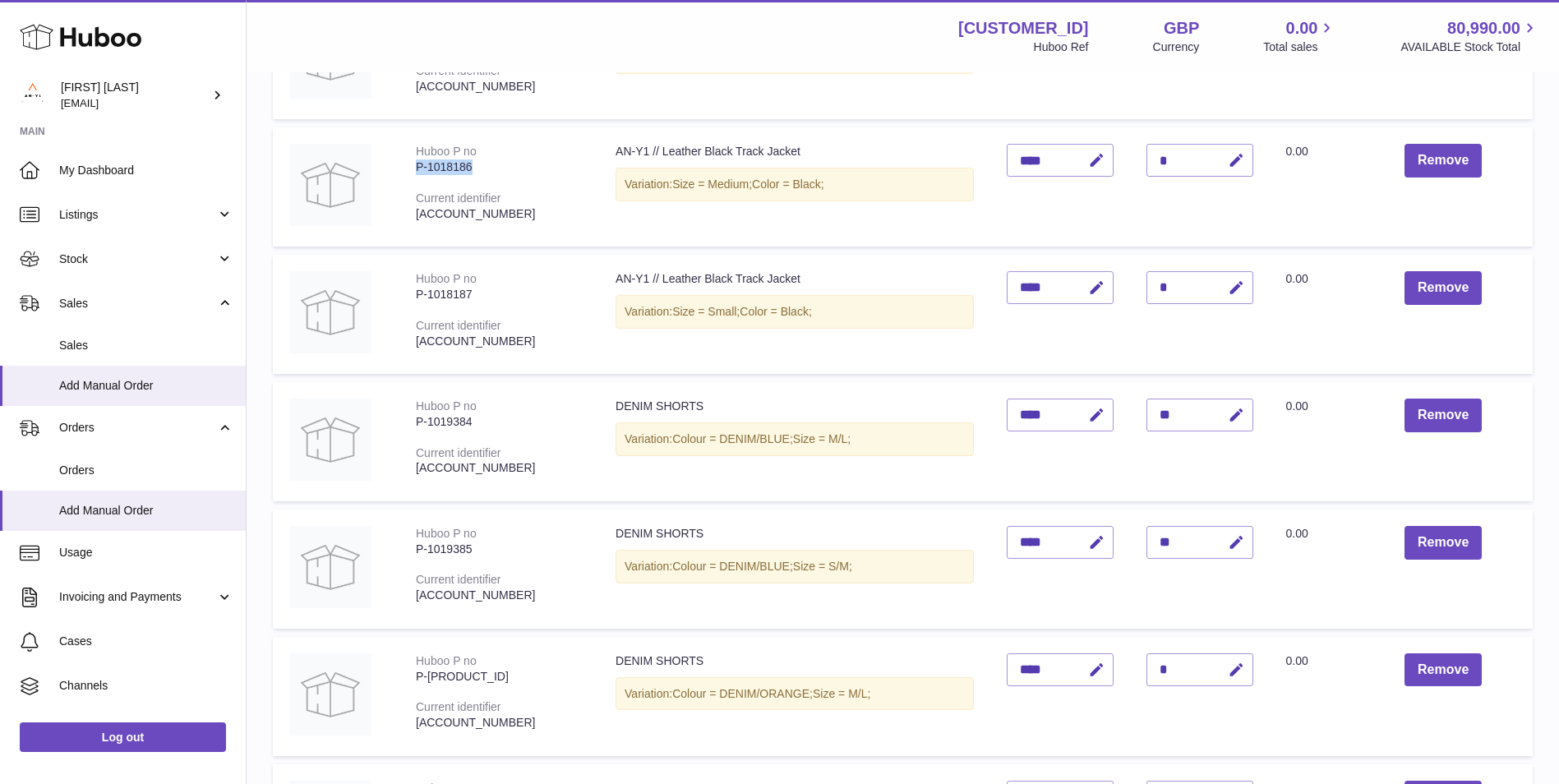 drag, startPoint x: 477, startPoint y: 165, endPoint x: 412, endPoint y: 166, distance: 65.00769 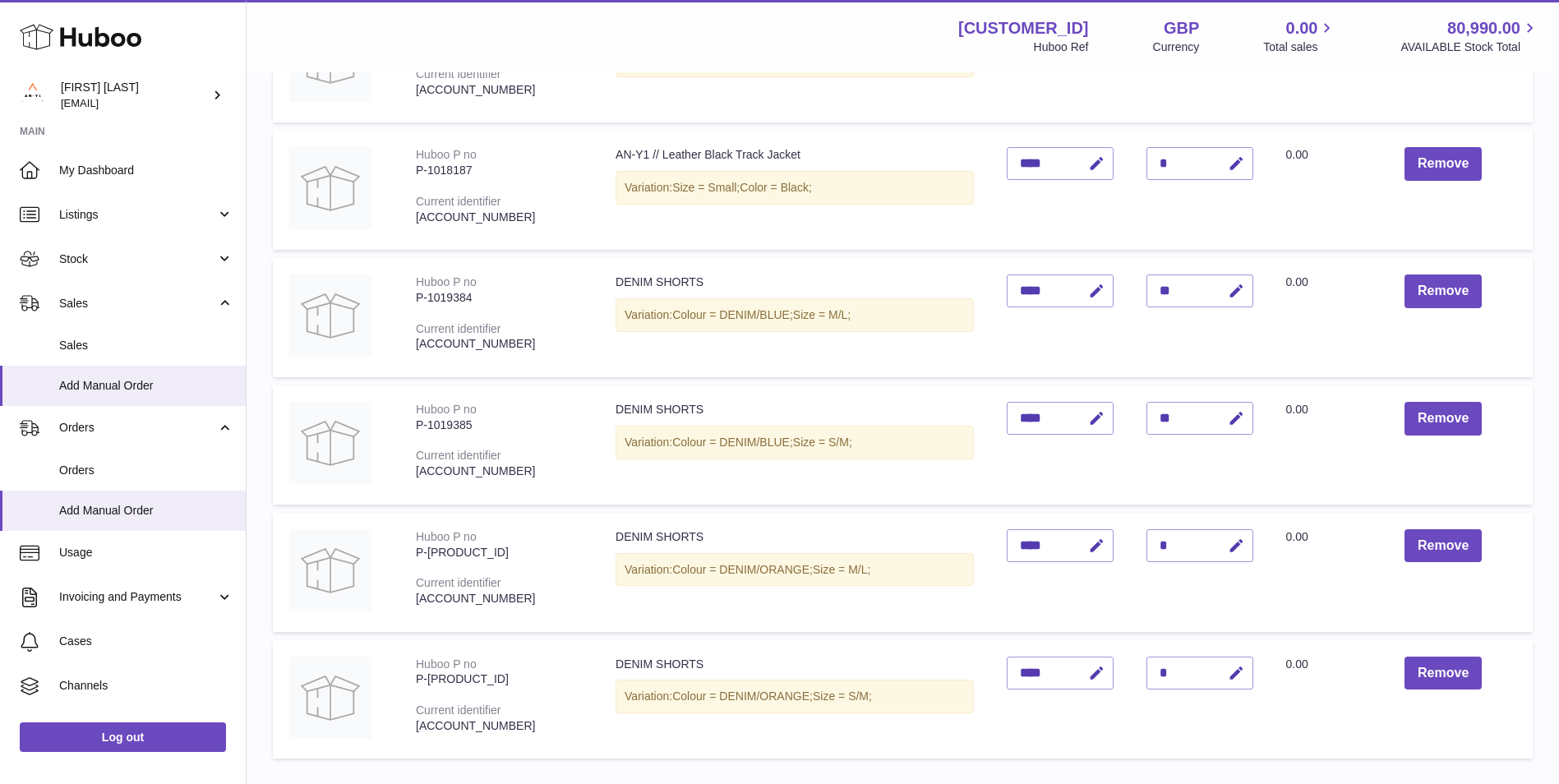 scroll, scrollTop: 485, scrollLeft: 0, axis: vertical 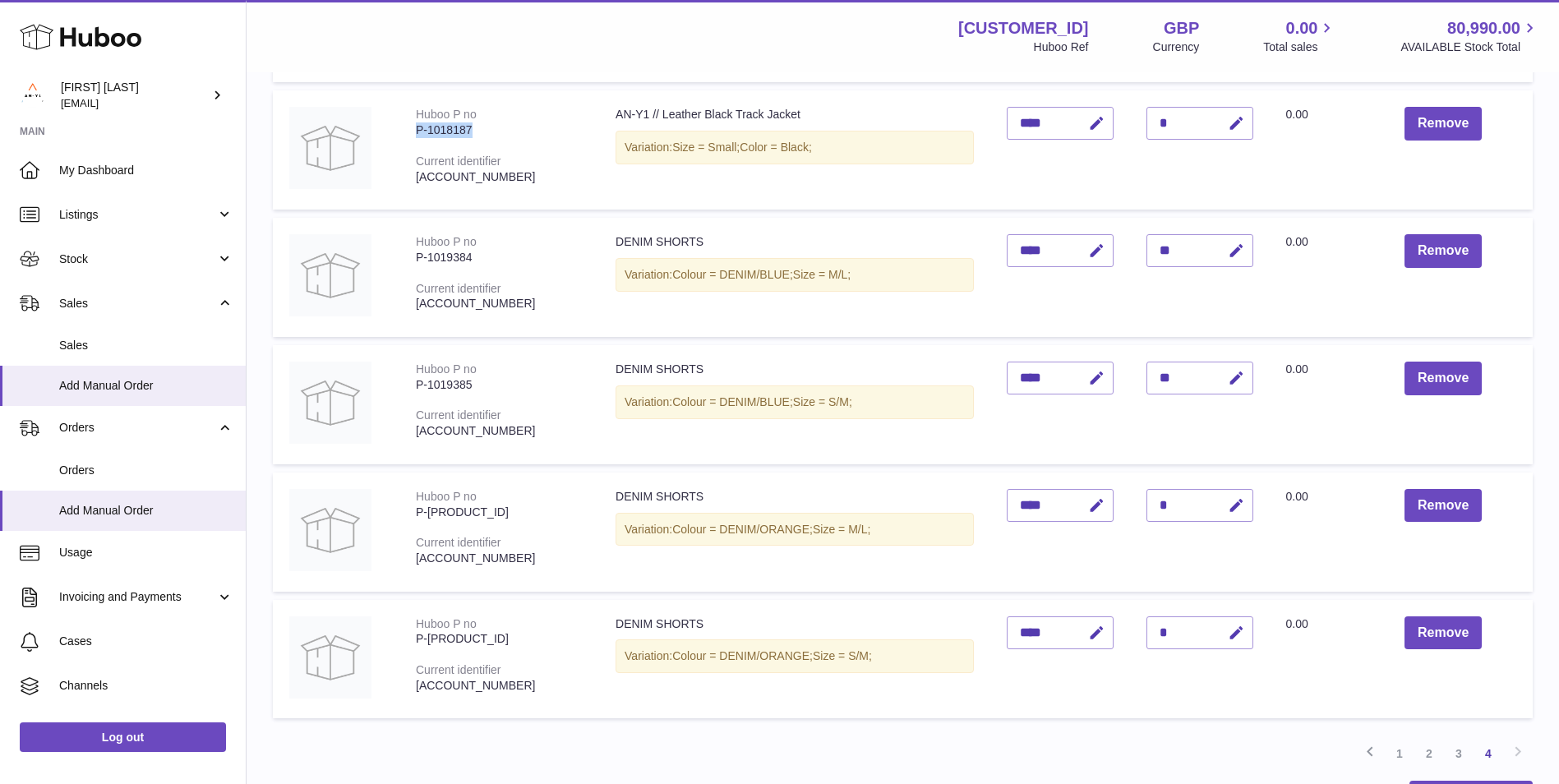 drag, startPoint x: 479, startPoint y: 130, endPoint x: 418, endPoint y: 131, distance: 61.0082 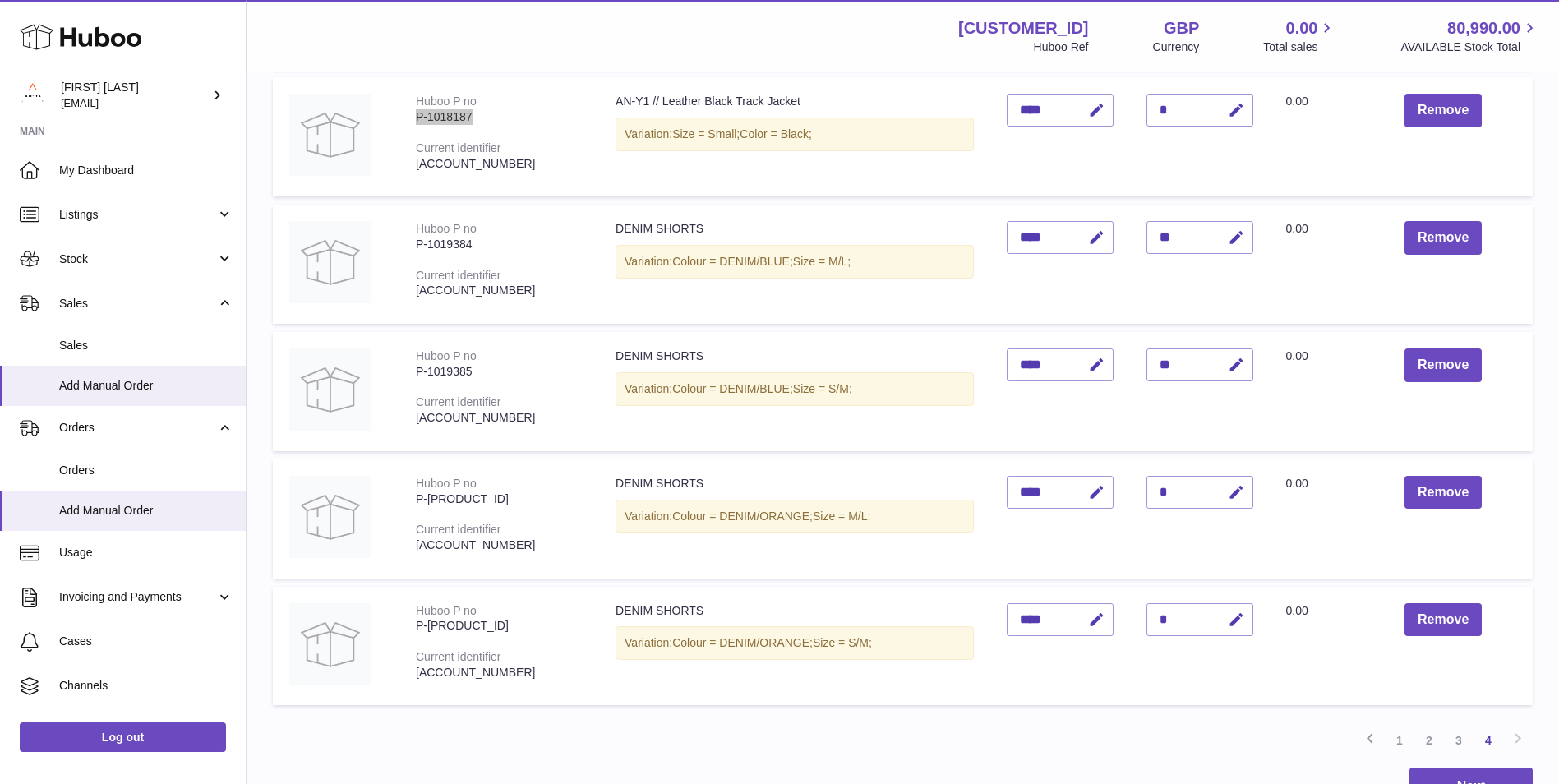 scroll, scrollTop: 567, scrollLeft: 0, axis: vertical 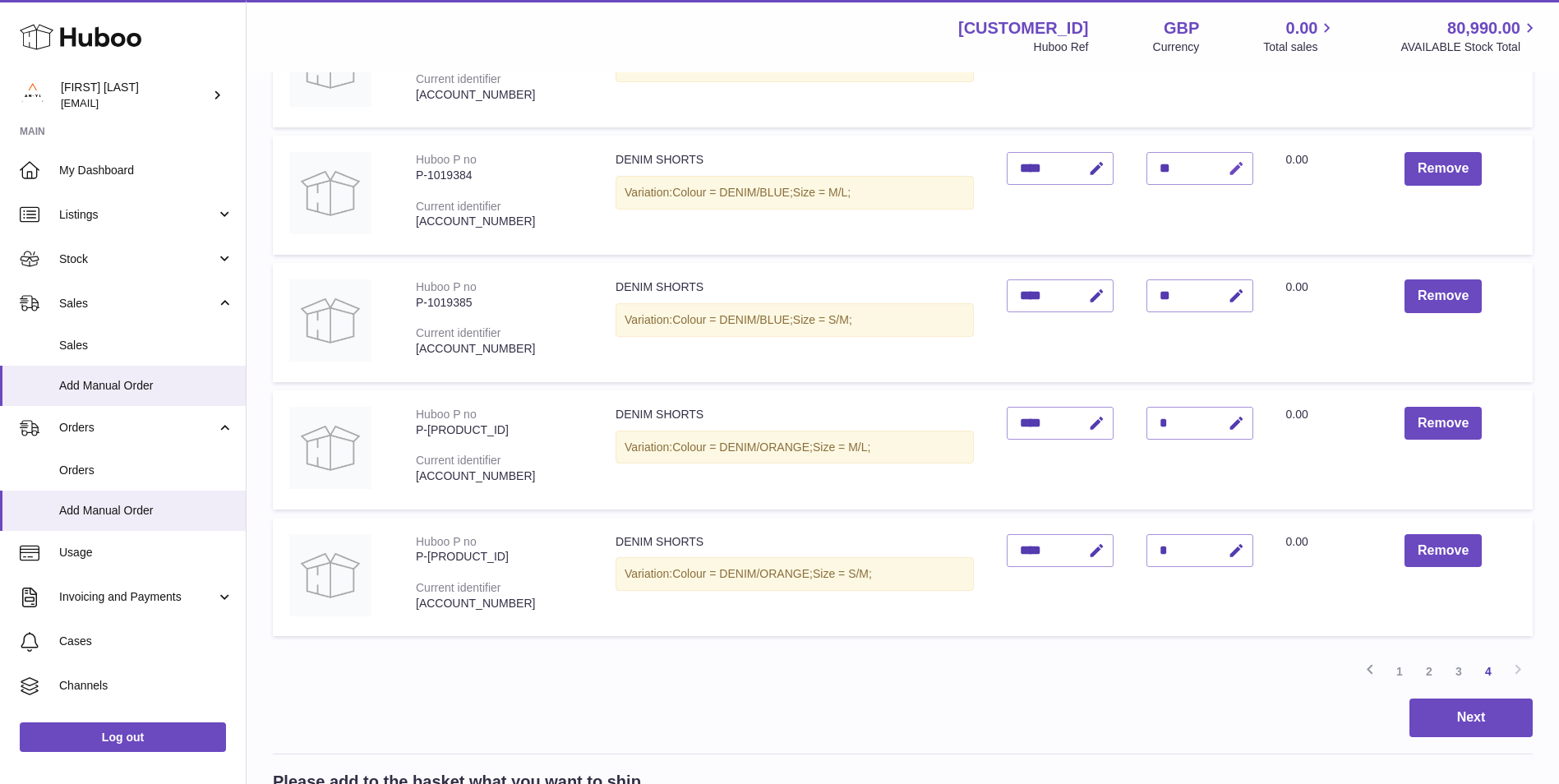click at bounding box center [1236, 168] 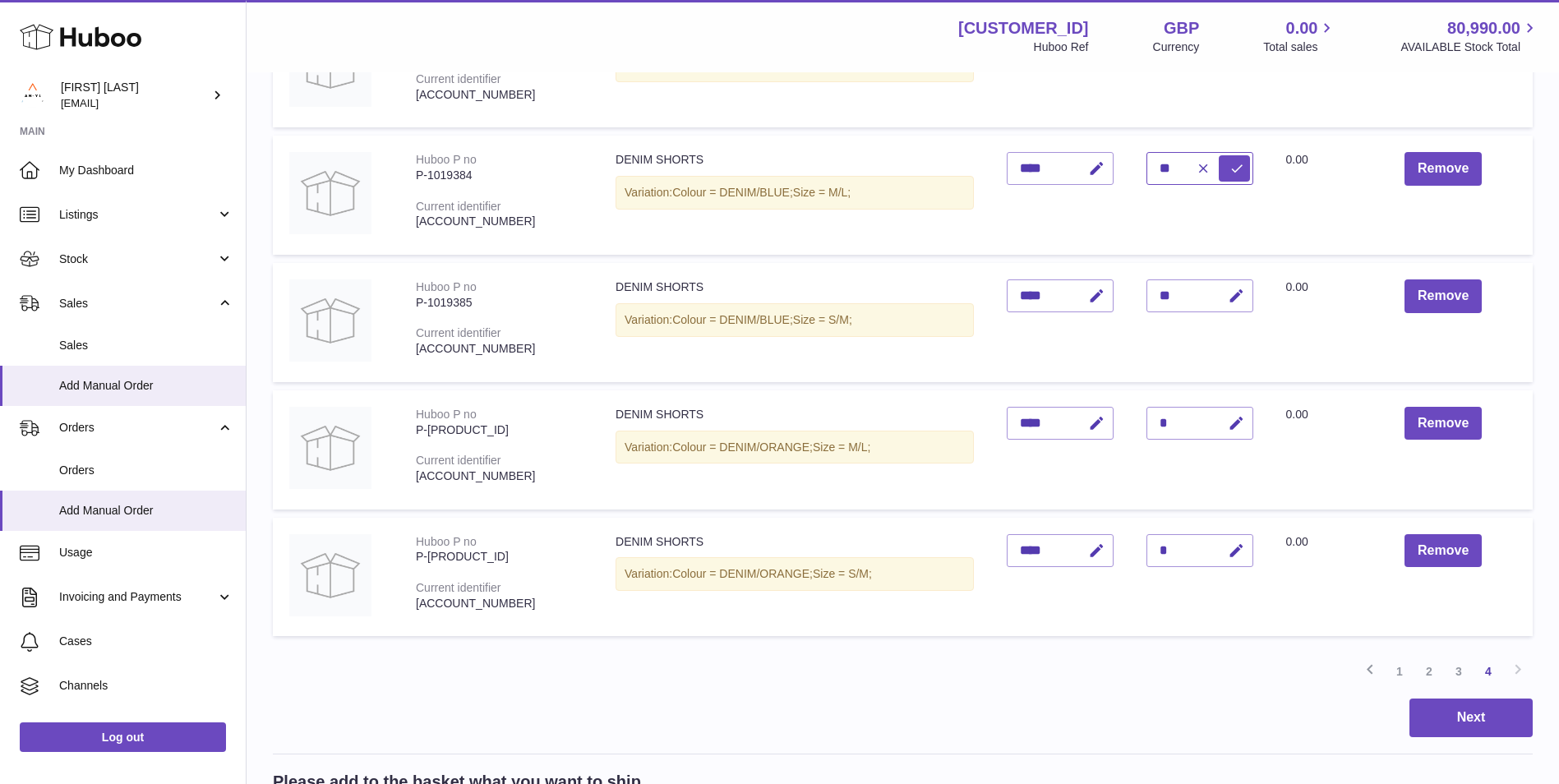 drag, startPoint x: 1178, startPoint y: 168, endPoint x: 1162, endPoint y: 169, distance: 16.03122 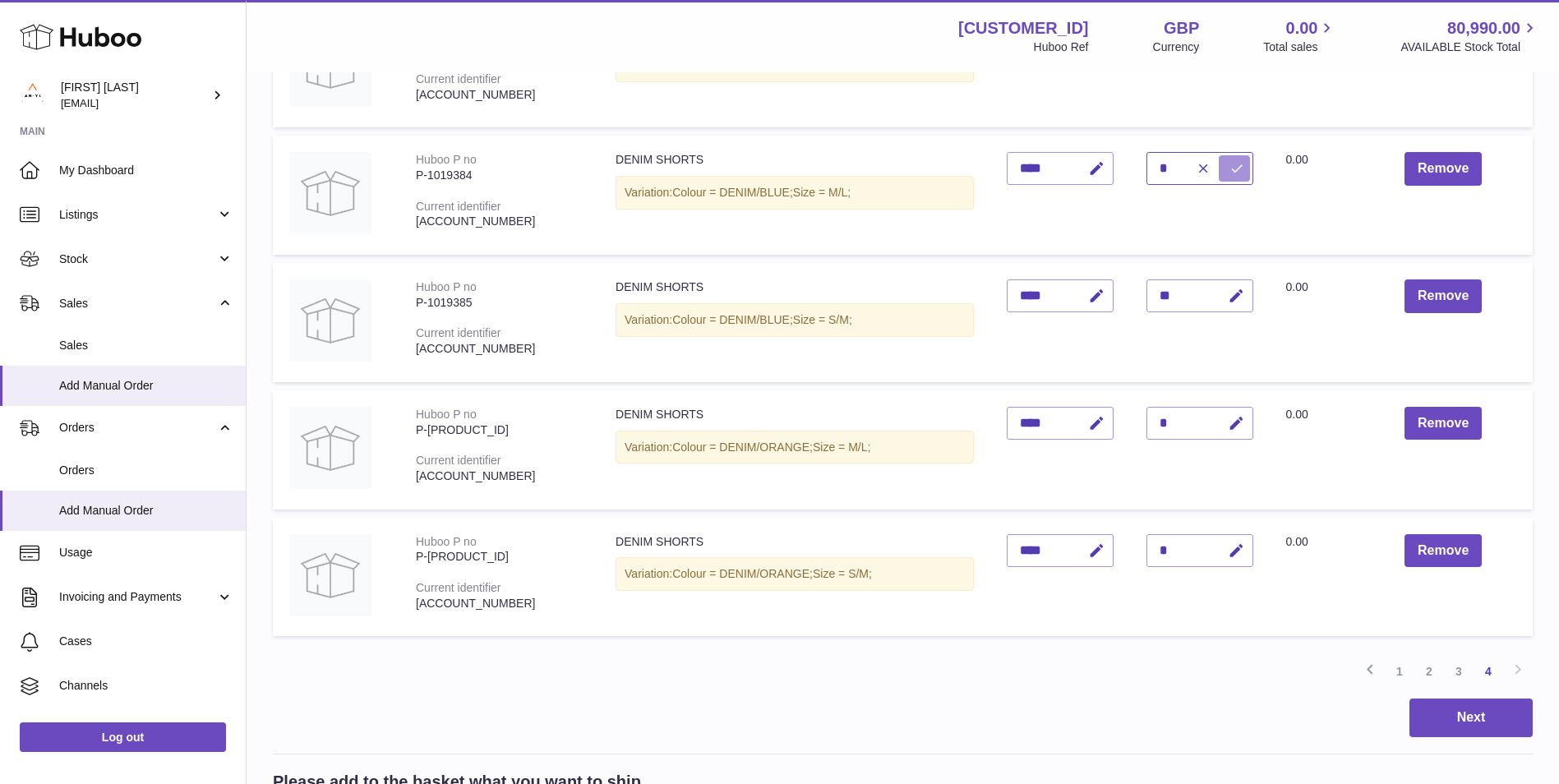 type on "*" 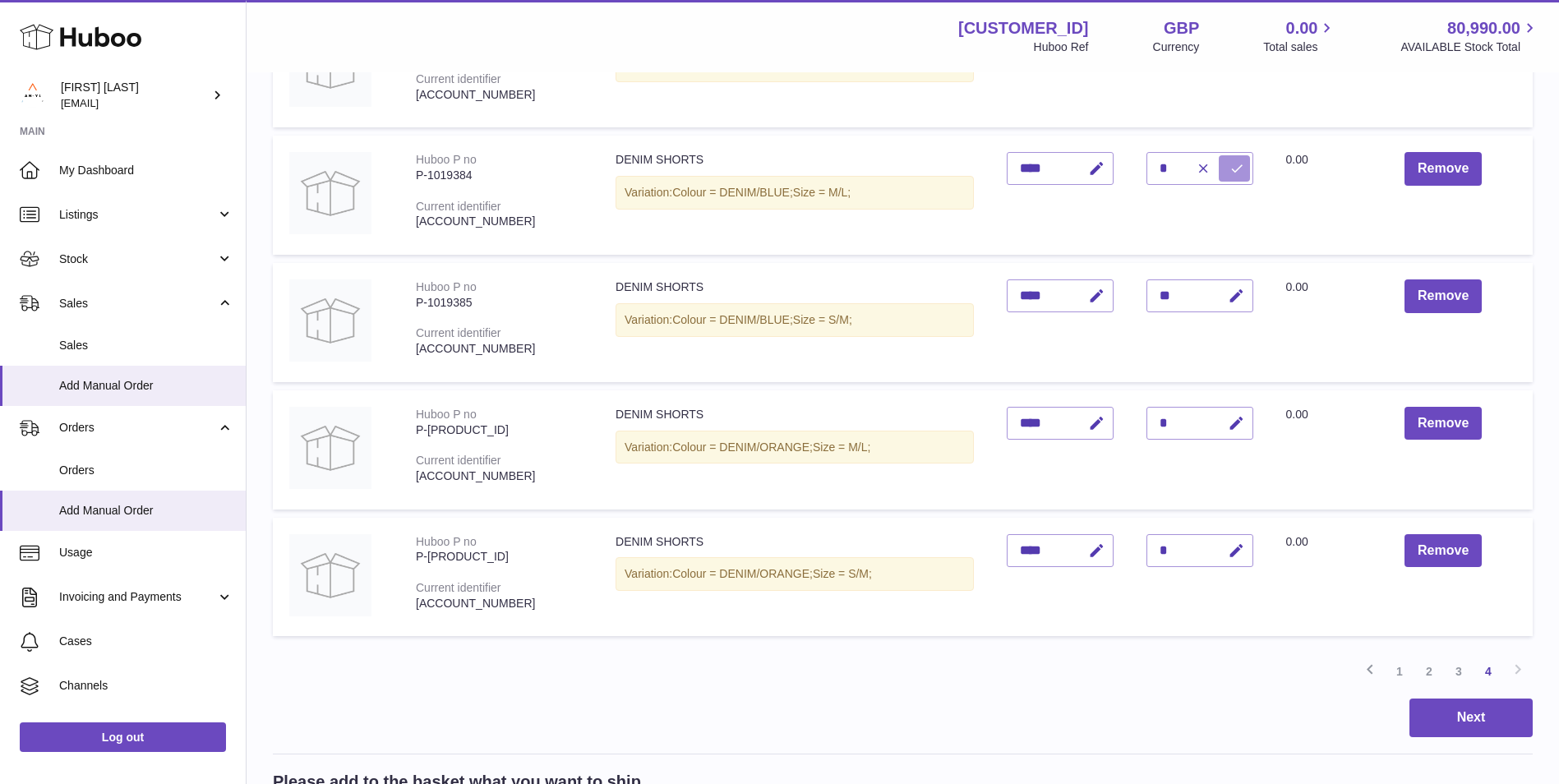 click at bounding box center [1237, 168] 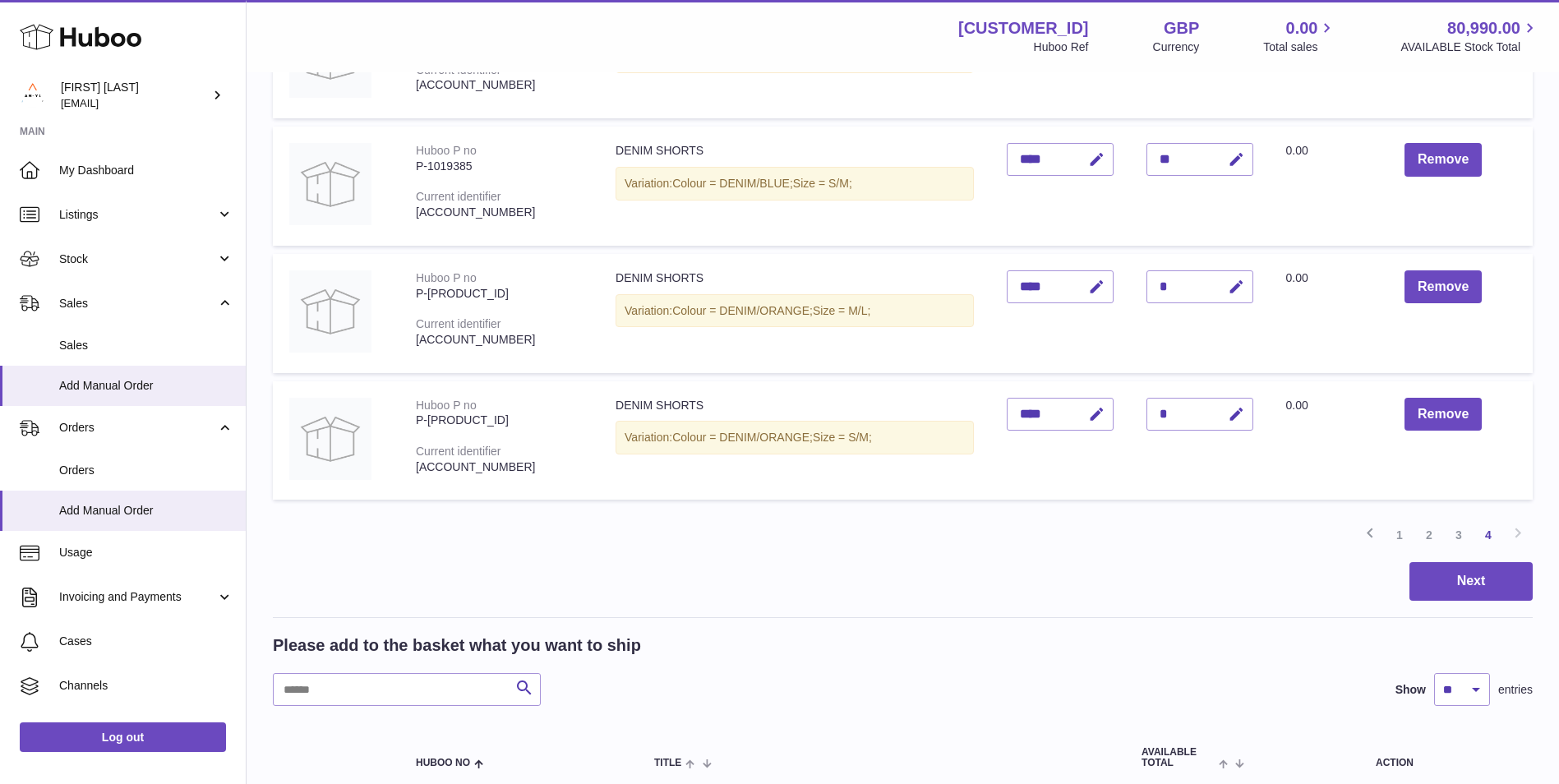 scroll, scrollTop: 731, scrollLeft: 0, axis: vertical 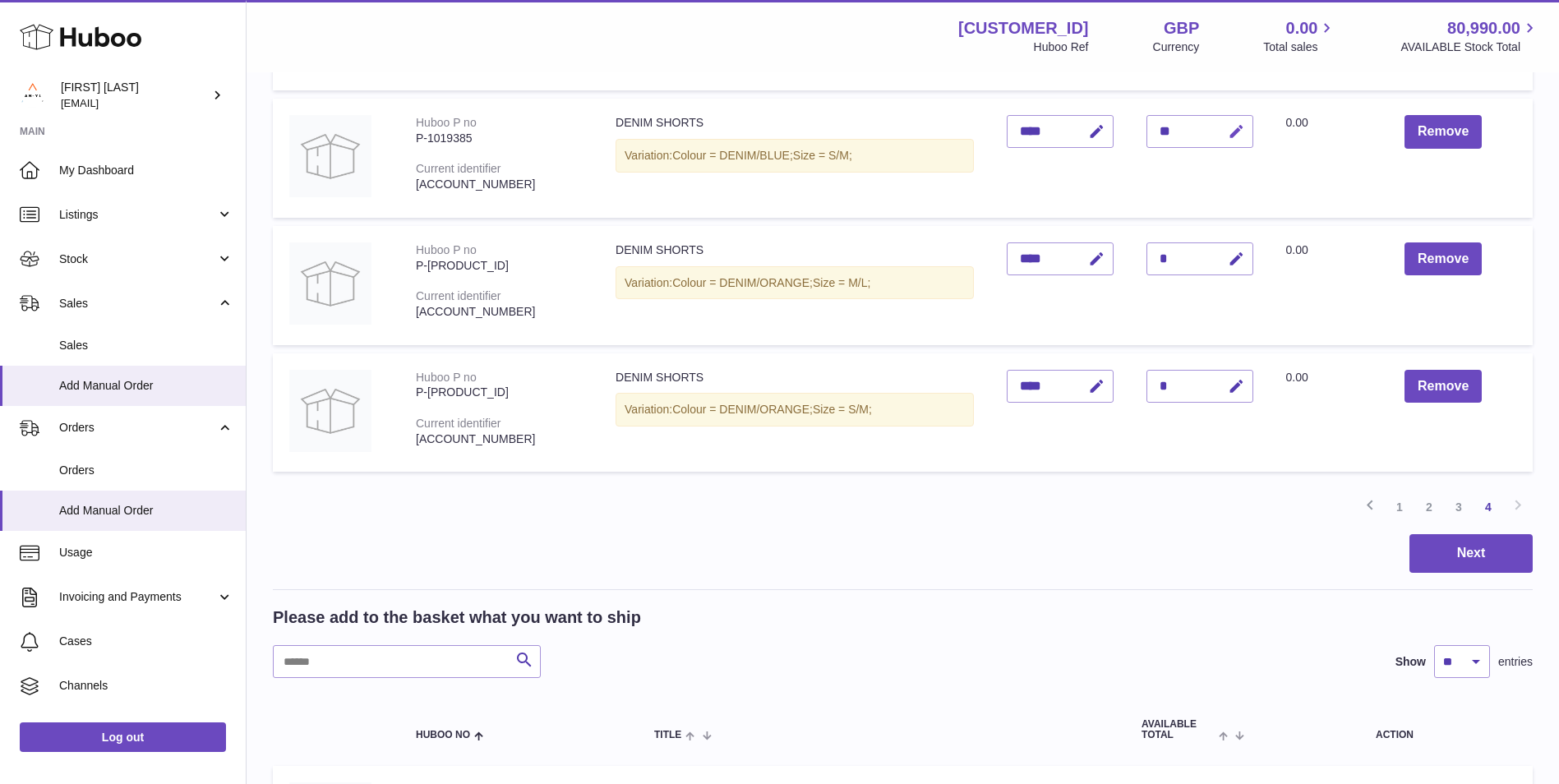 click at bounding box center (1236, 131) 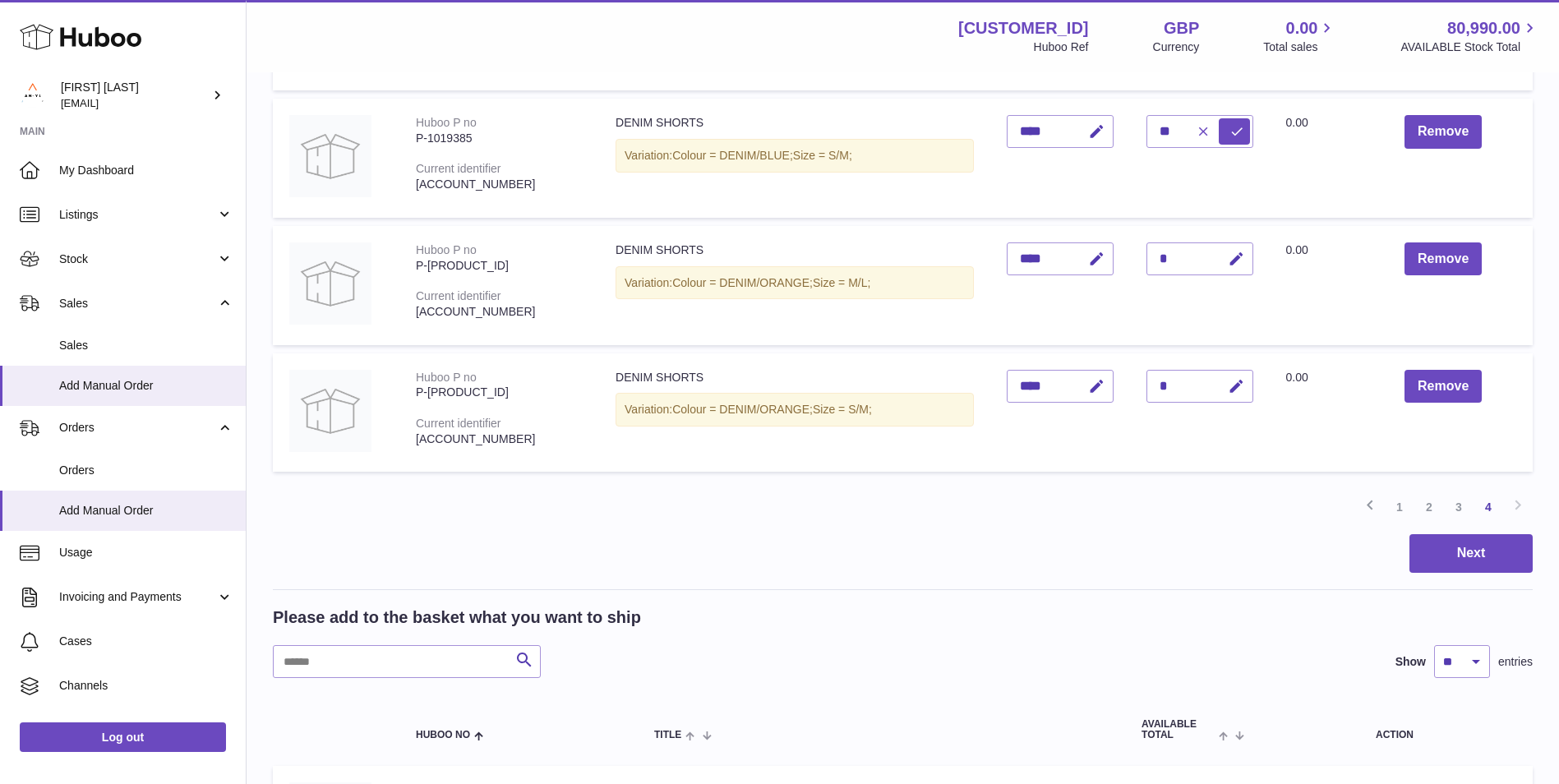 click at bounding box center [1203, 131] 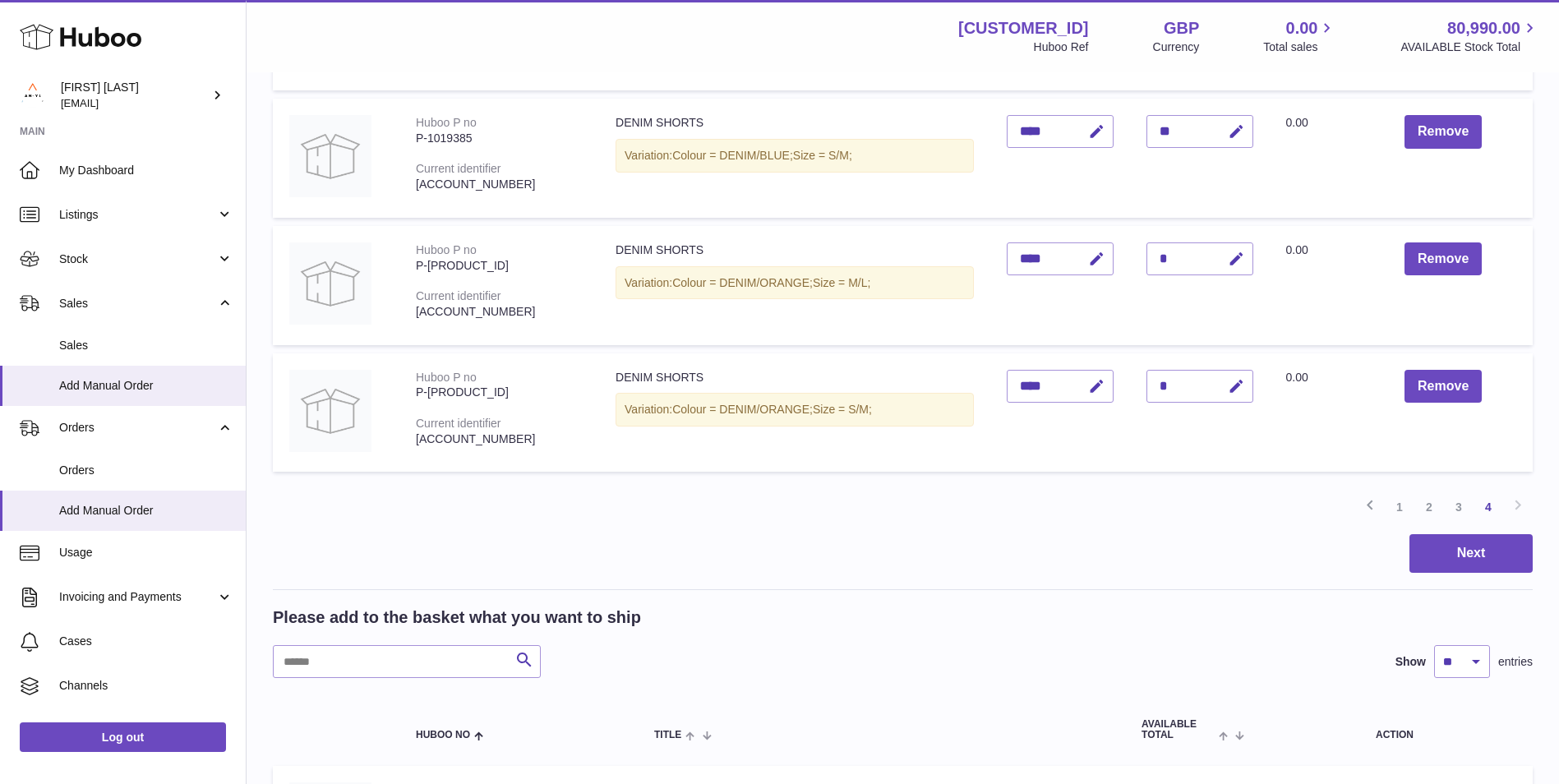 click on "**" at bounding box center (1200, 131) 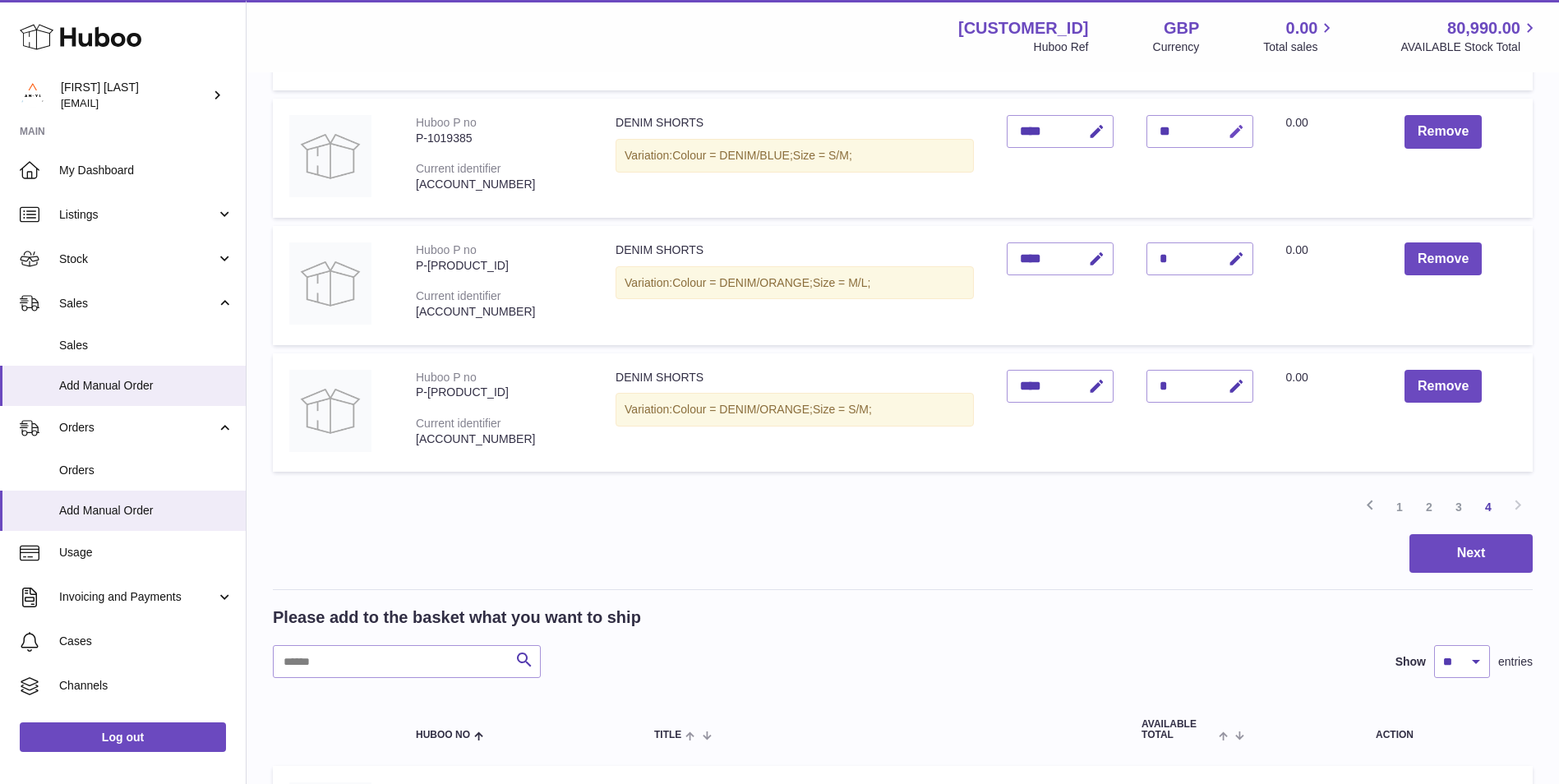 click at bounding box center (1236, 131) 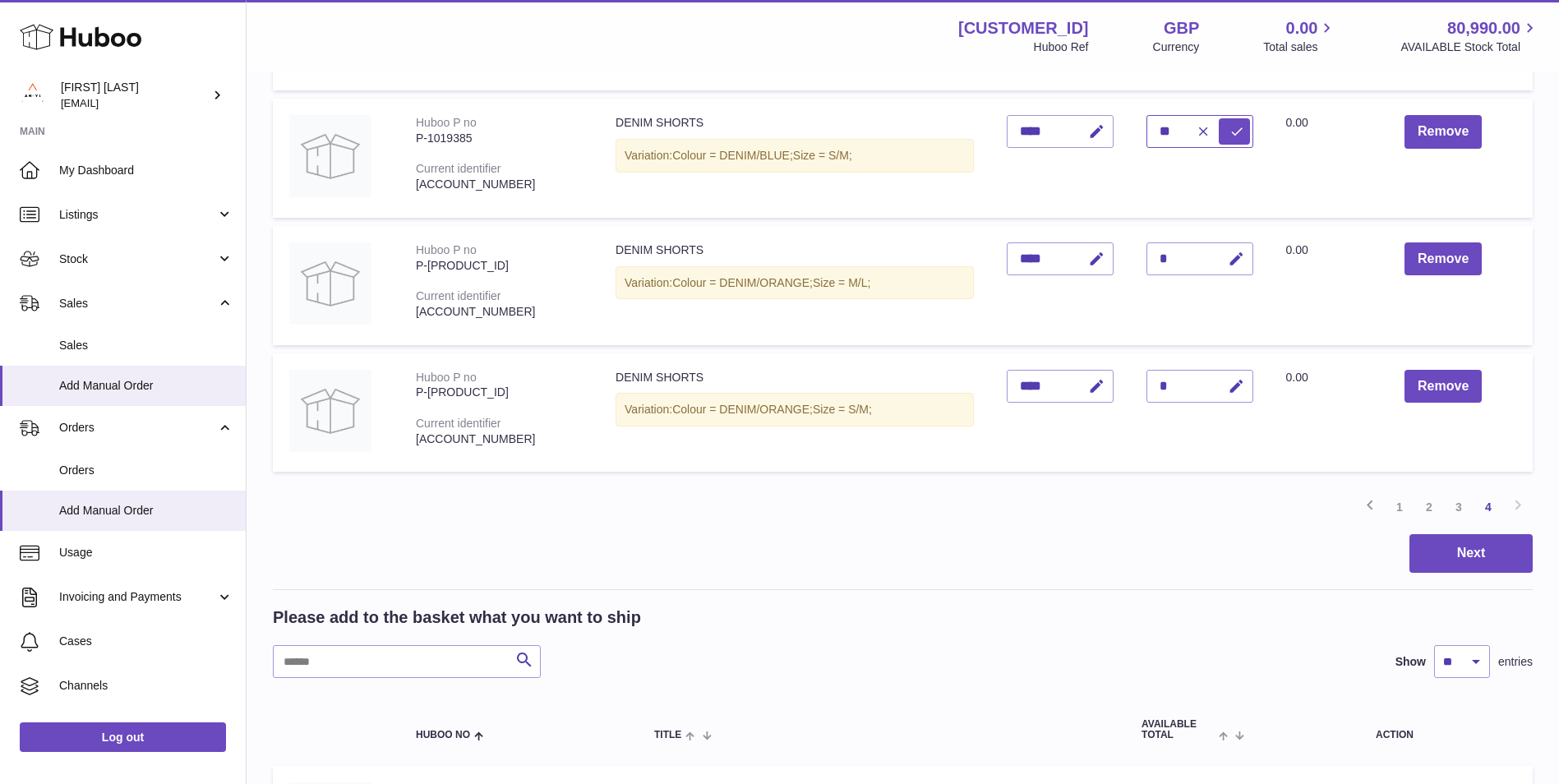 type on "*" 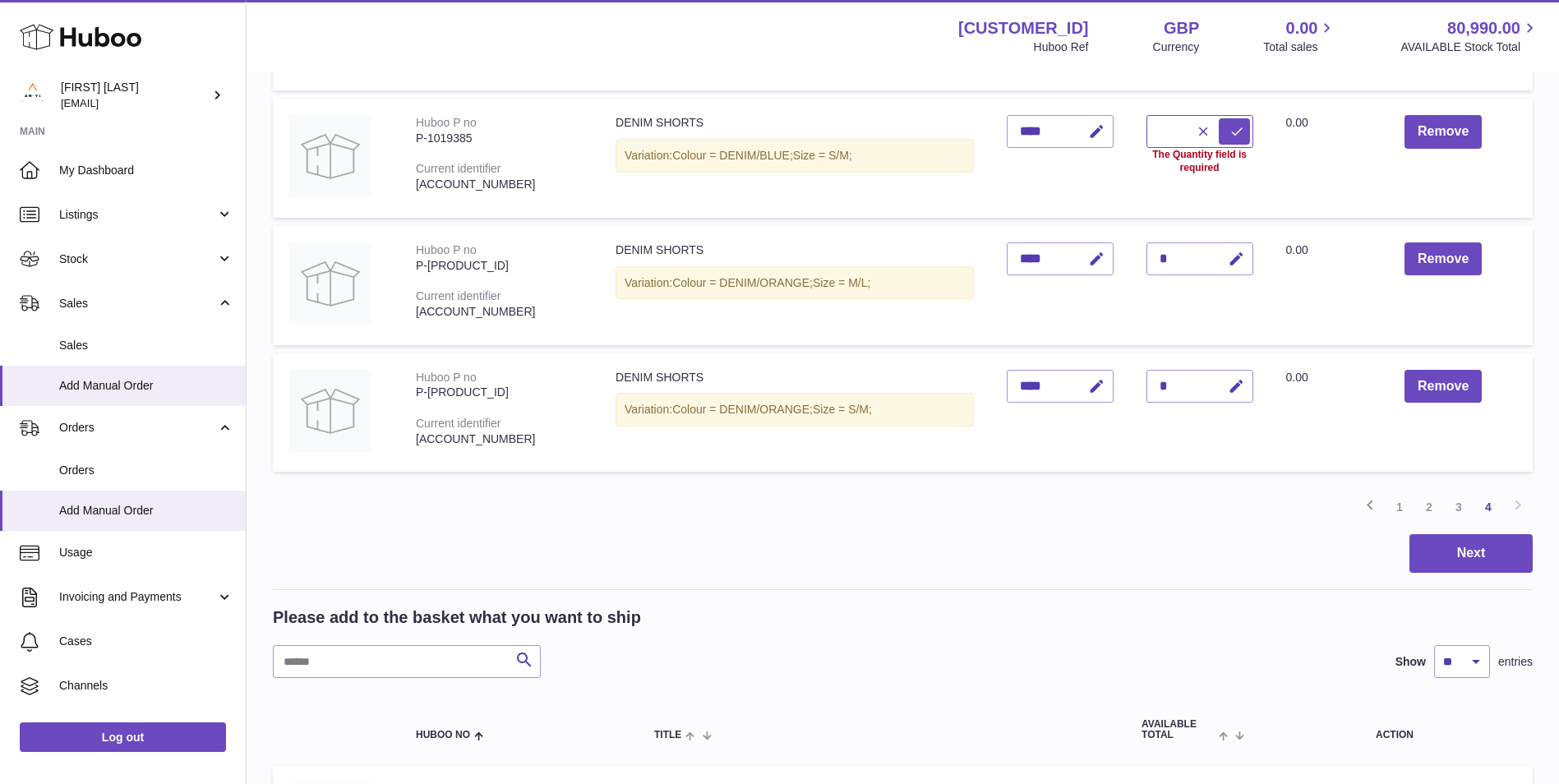 type on "*" 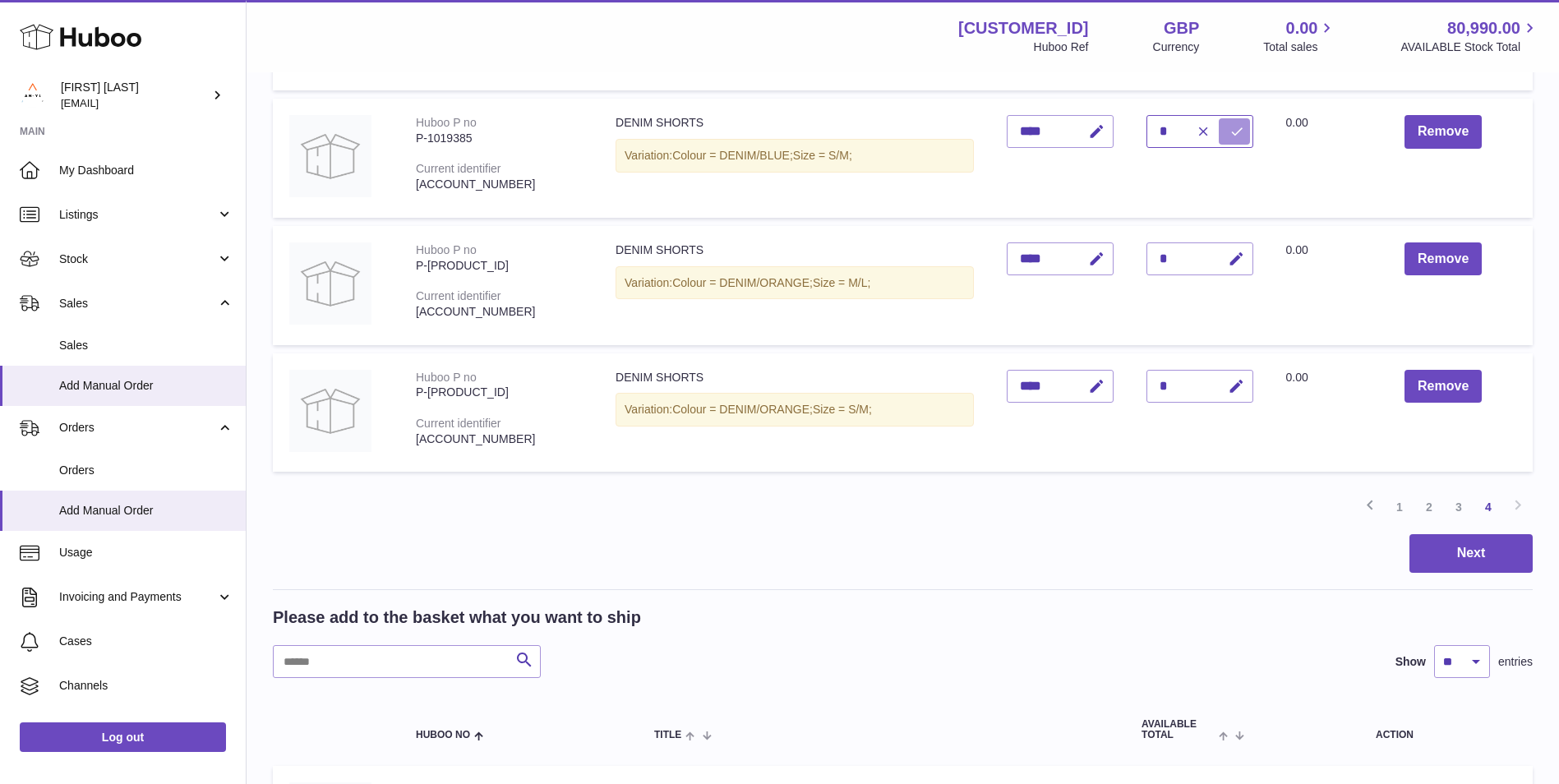 type on "*" 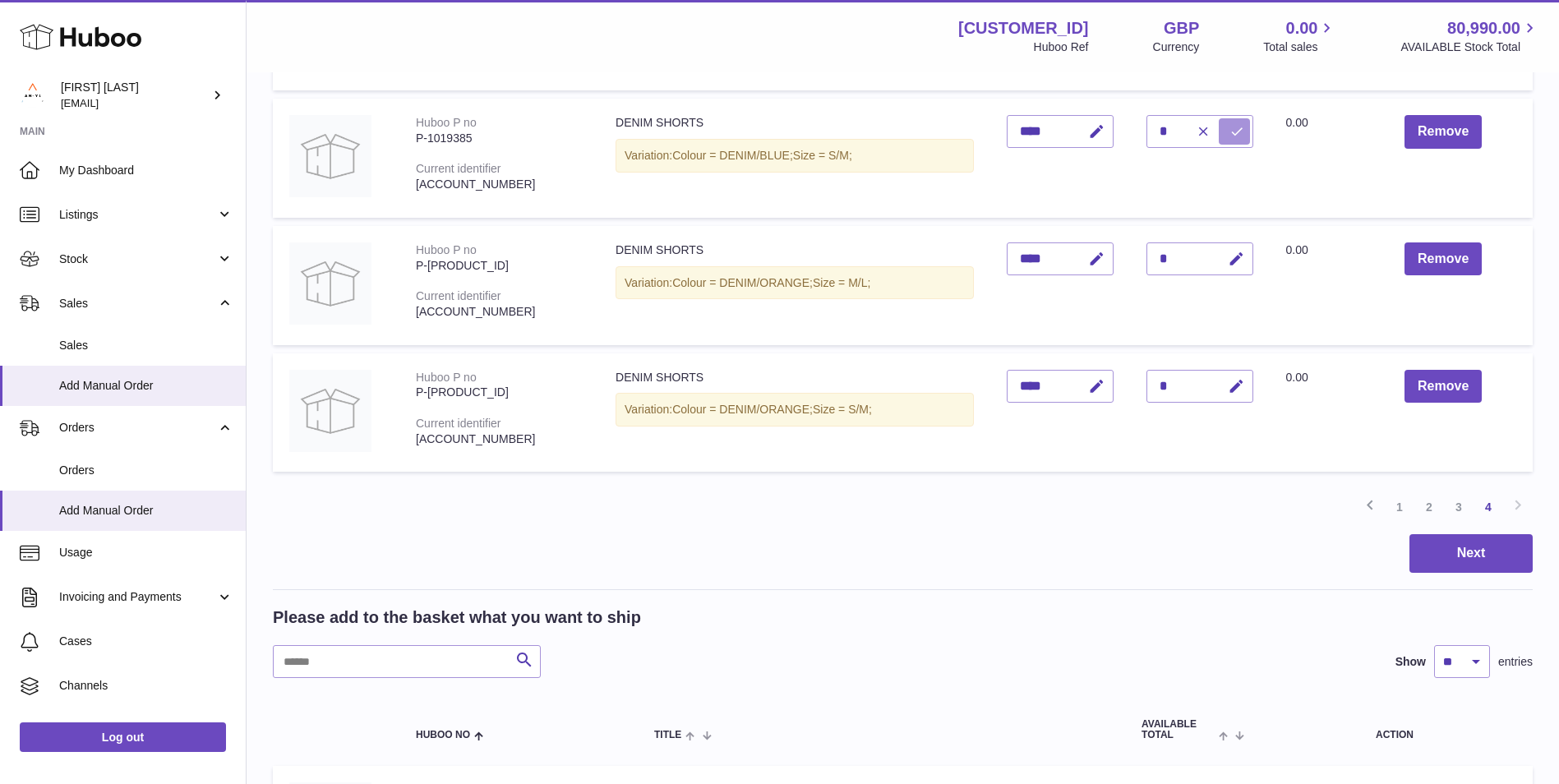 click at bounding box center [1237, 131] 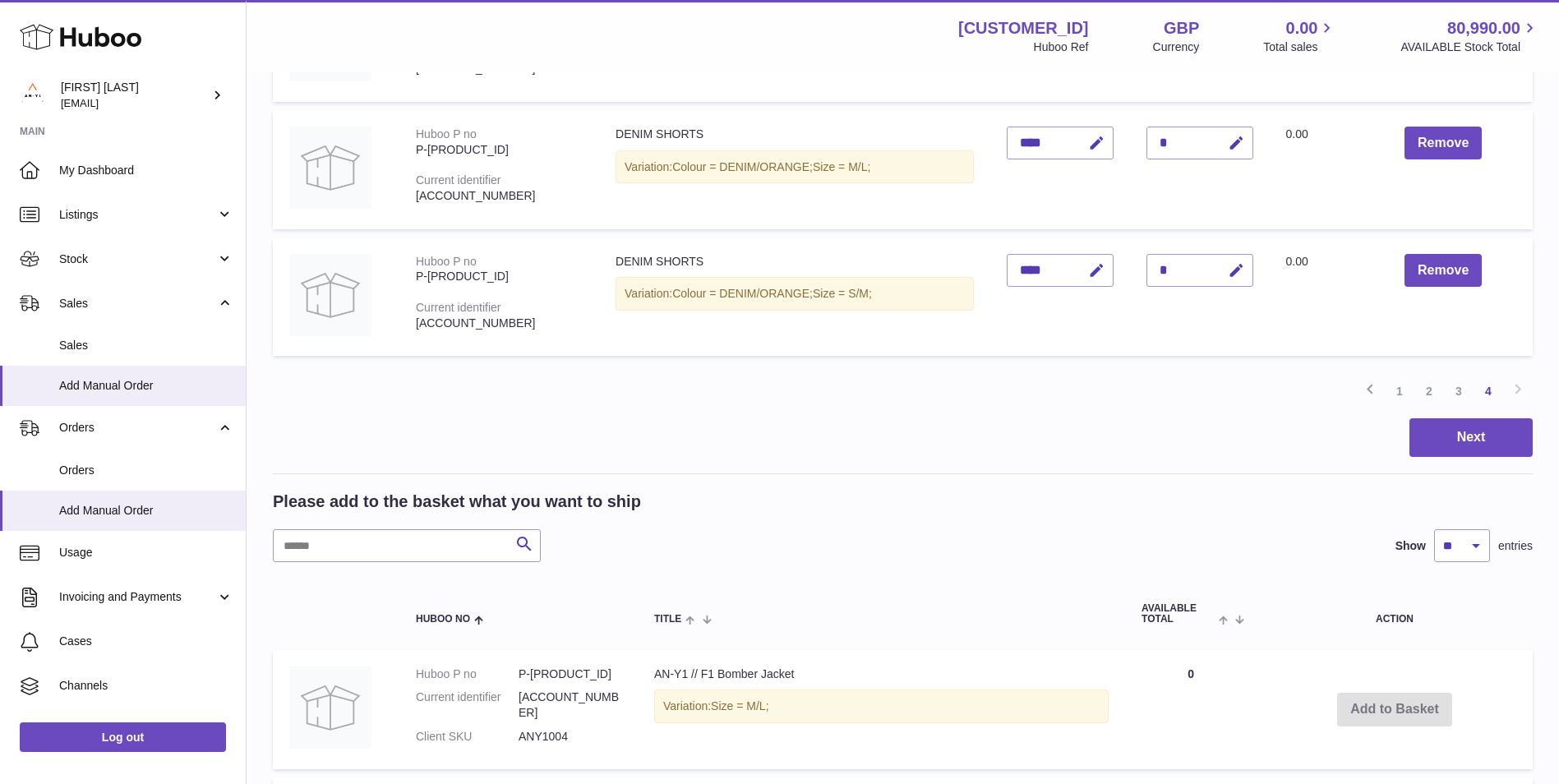 scroll, scrollTop: 731, scrollLeft: 0, axis: vertical 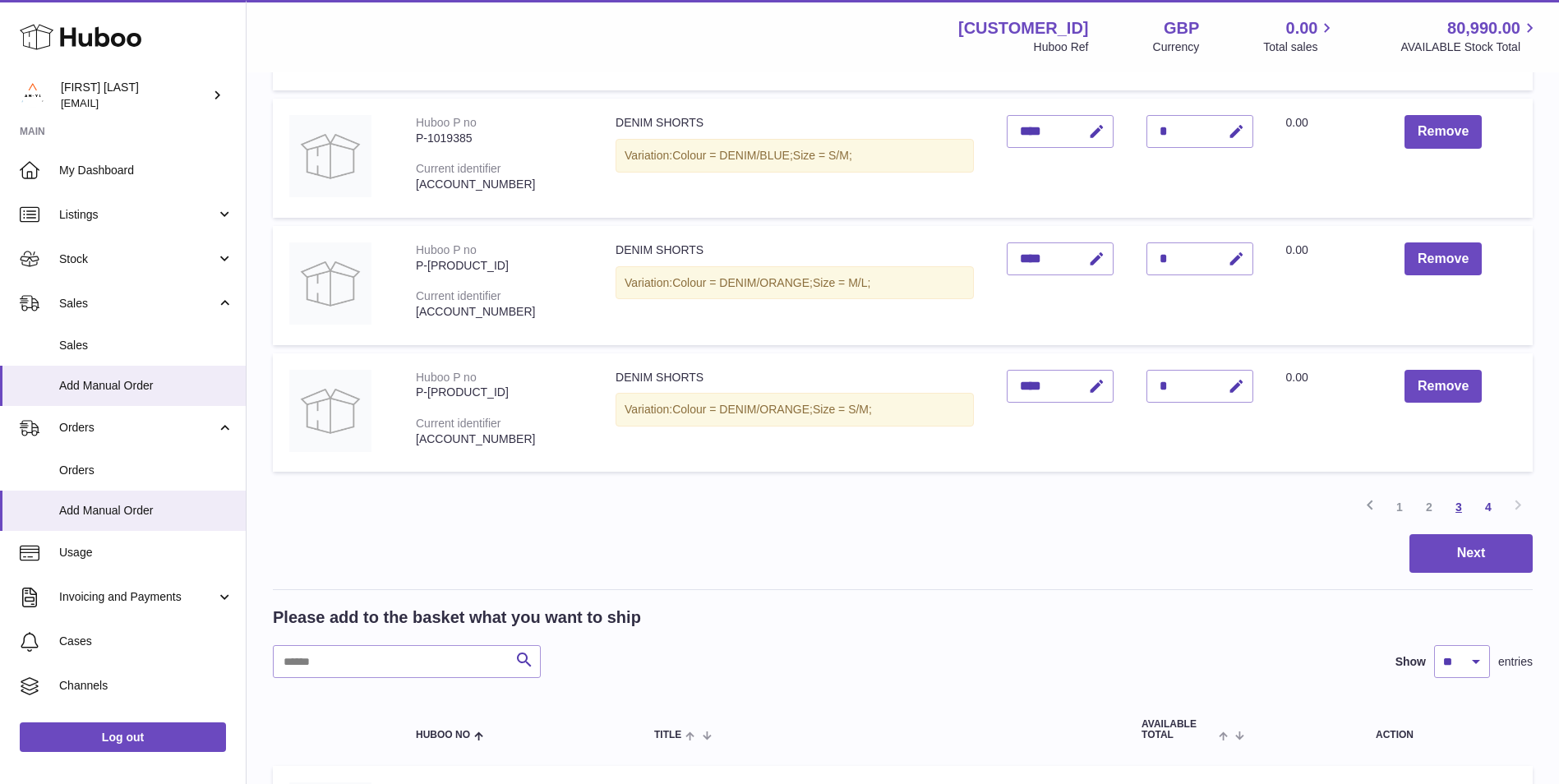 click on "3" at bounding box center [1459, 507] 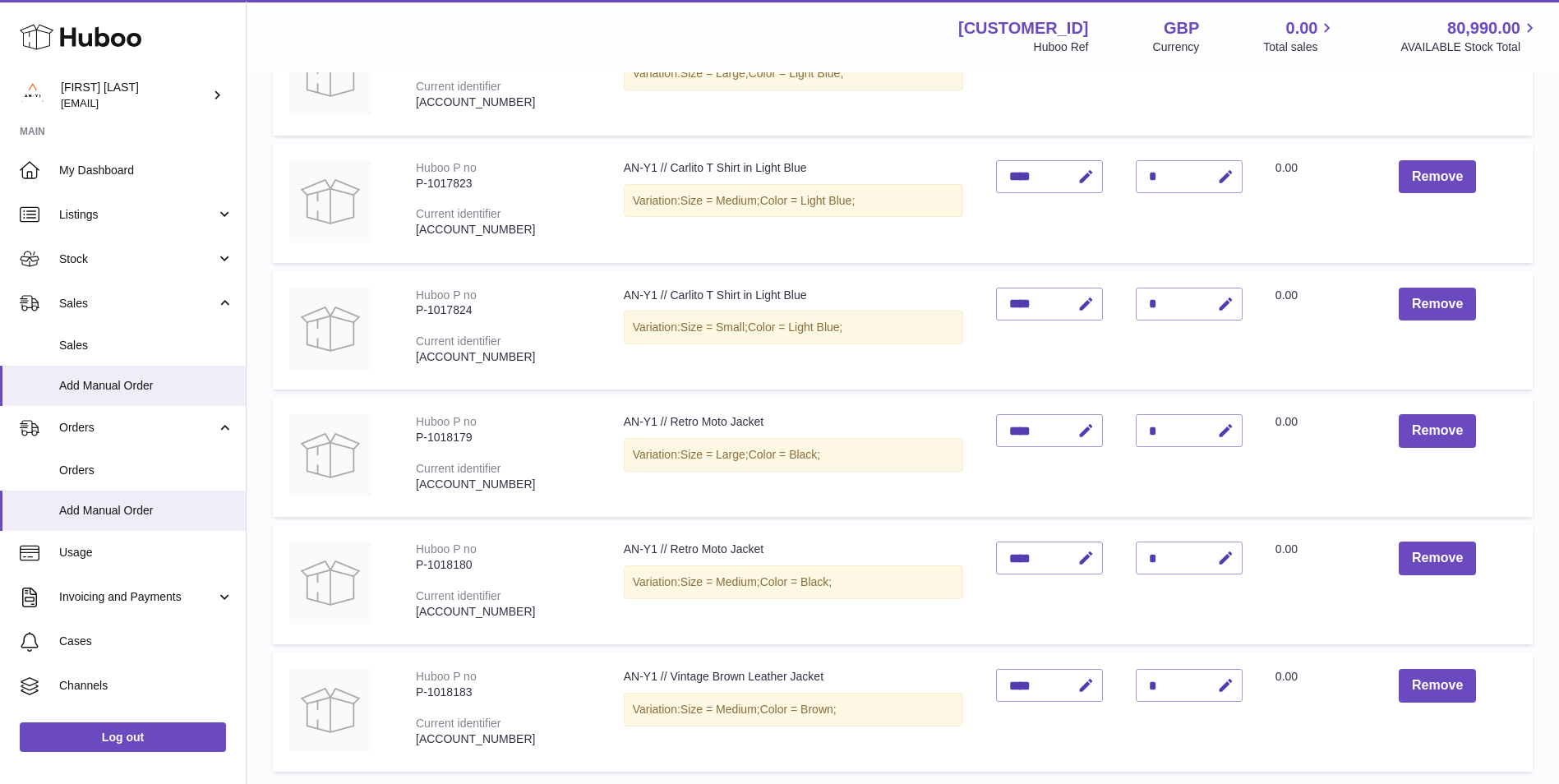 scroll, scrollTop: 896, scrollLeft: 0, axis: vertical 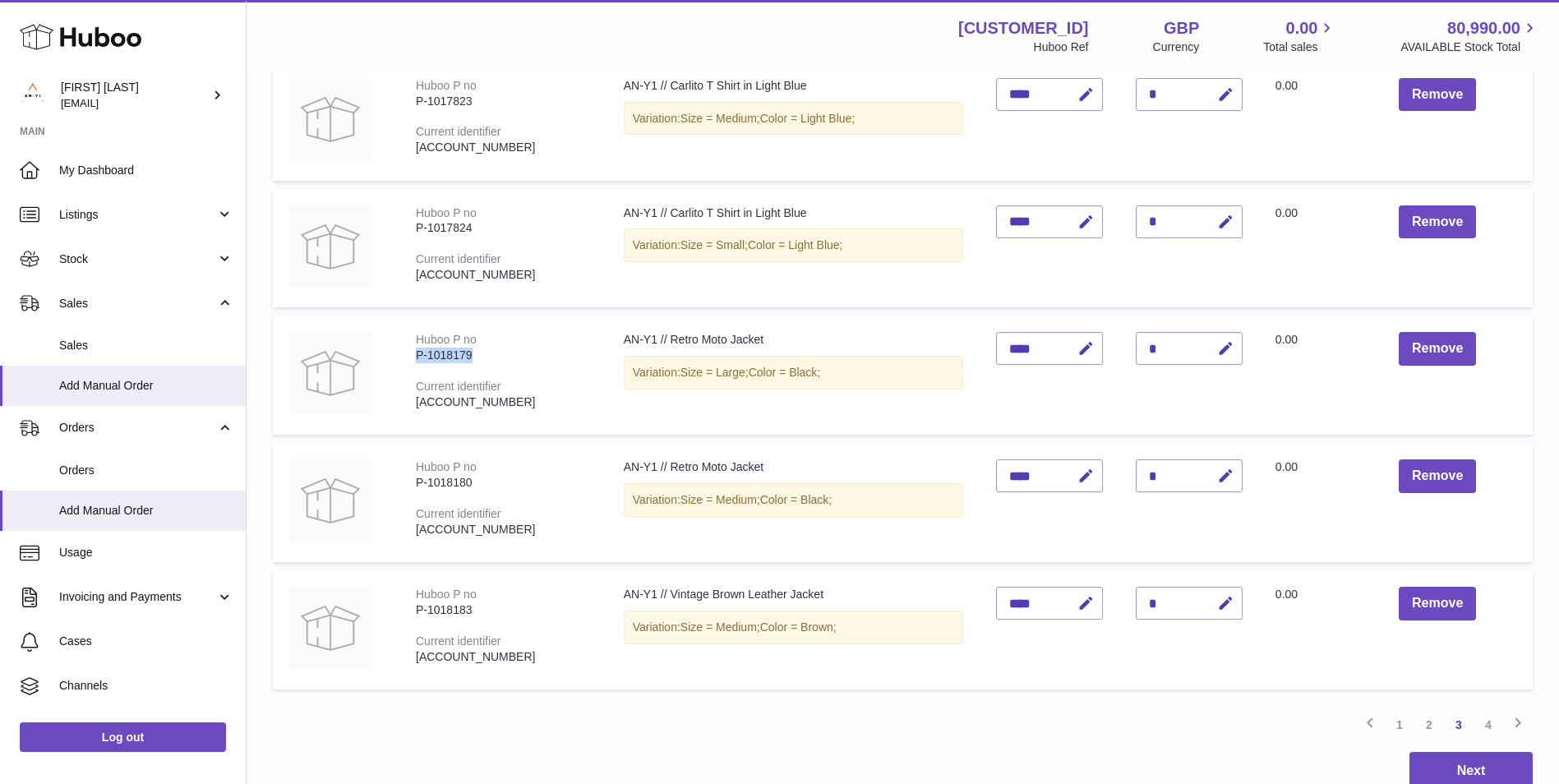 drag, startPoint x: 476, startPoint y: 354, endPoint x: 413, endPoint y: 357, distance: 63.07139 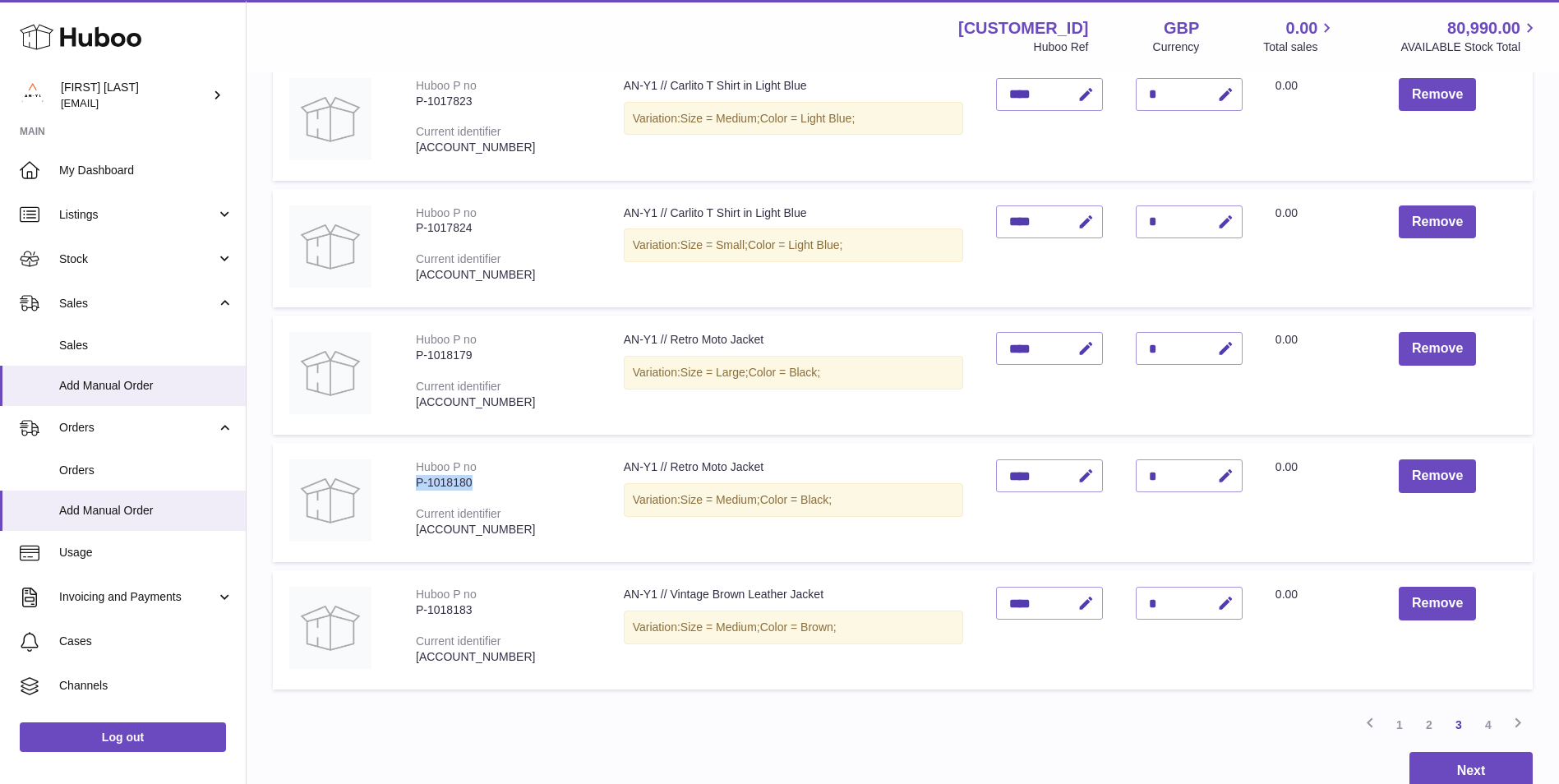 drag, startPoint x: 477, startPoint y: 479, endPoint x: 415, endPoint y: 482, distance: 62.072538 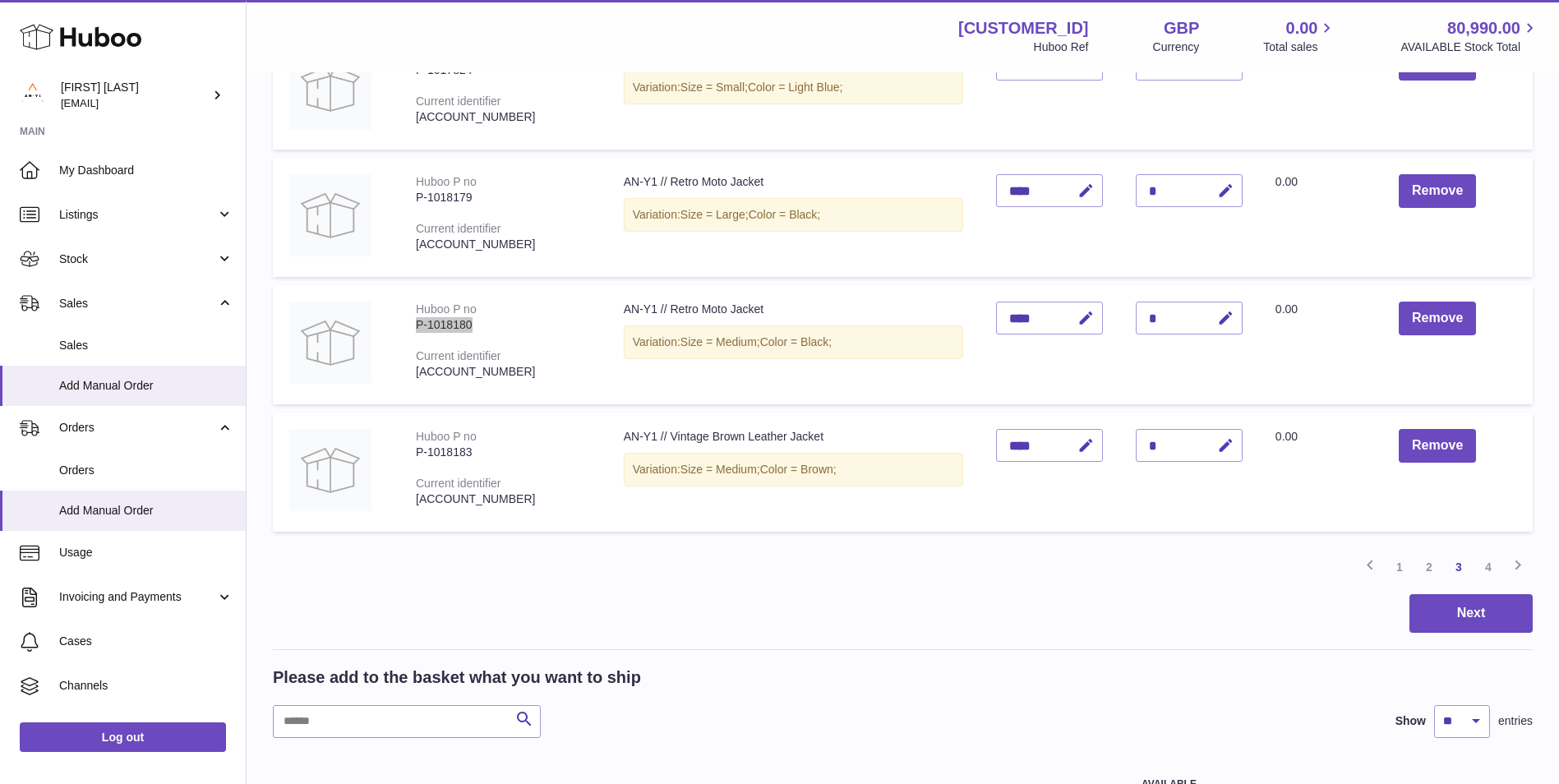 scroll, scrollTop: 1060, scrollLeft: 0, axis: vertical 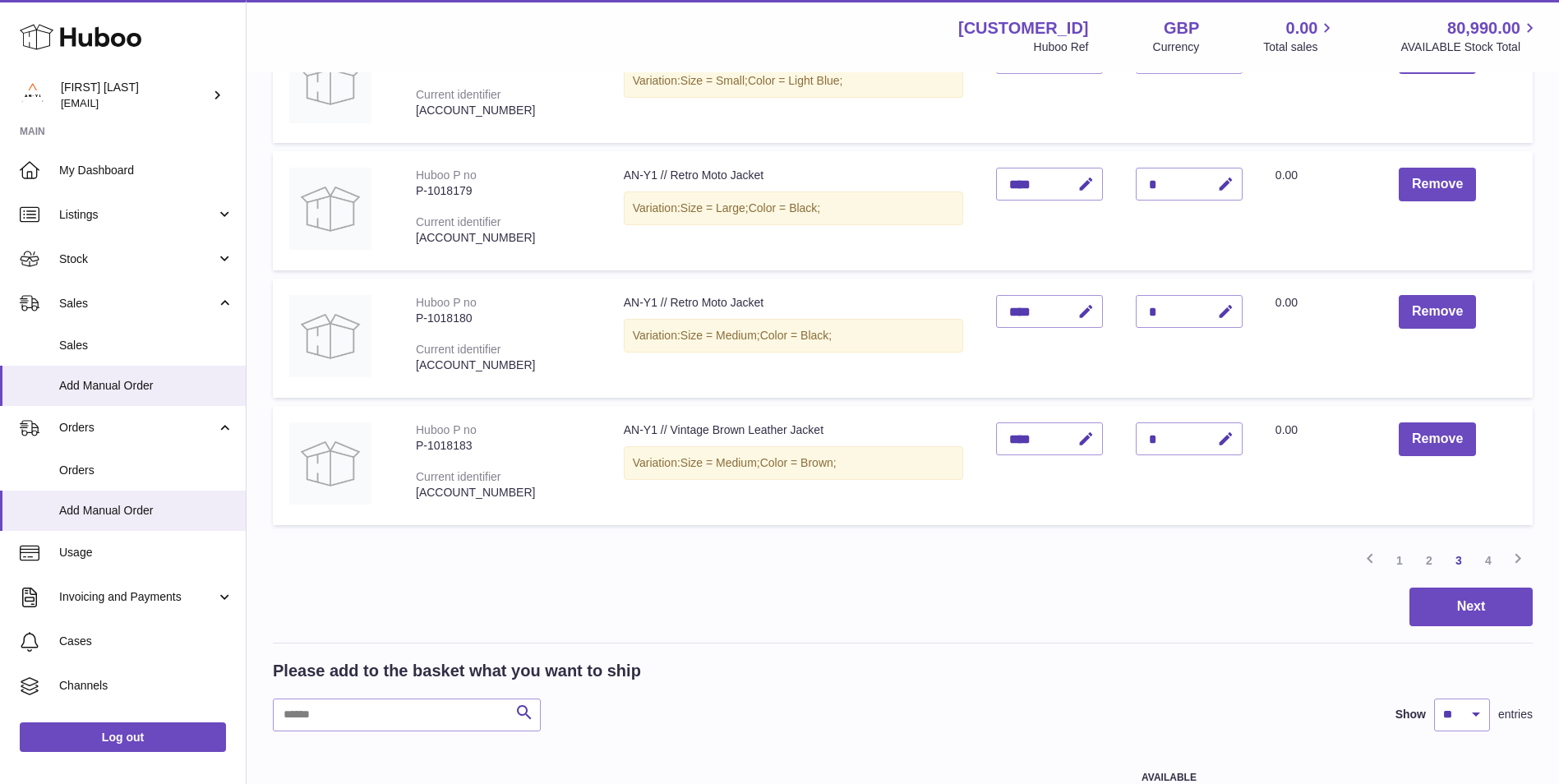click on "P-1018183" at bounding box center [503, 445] 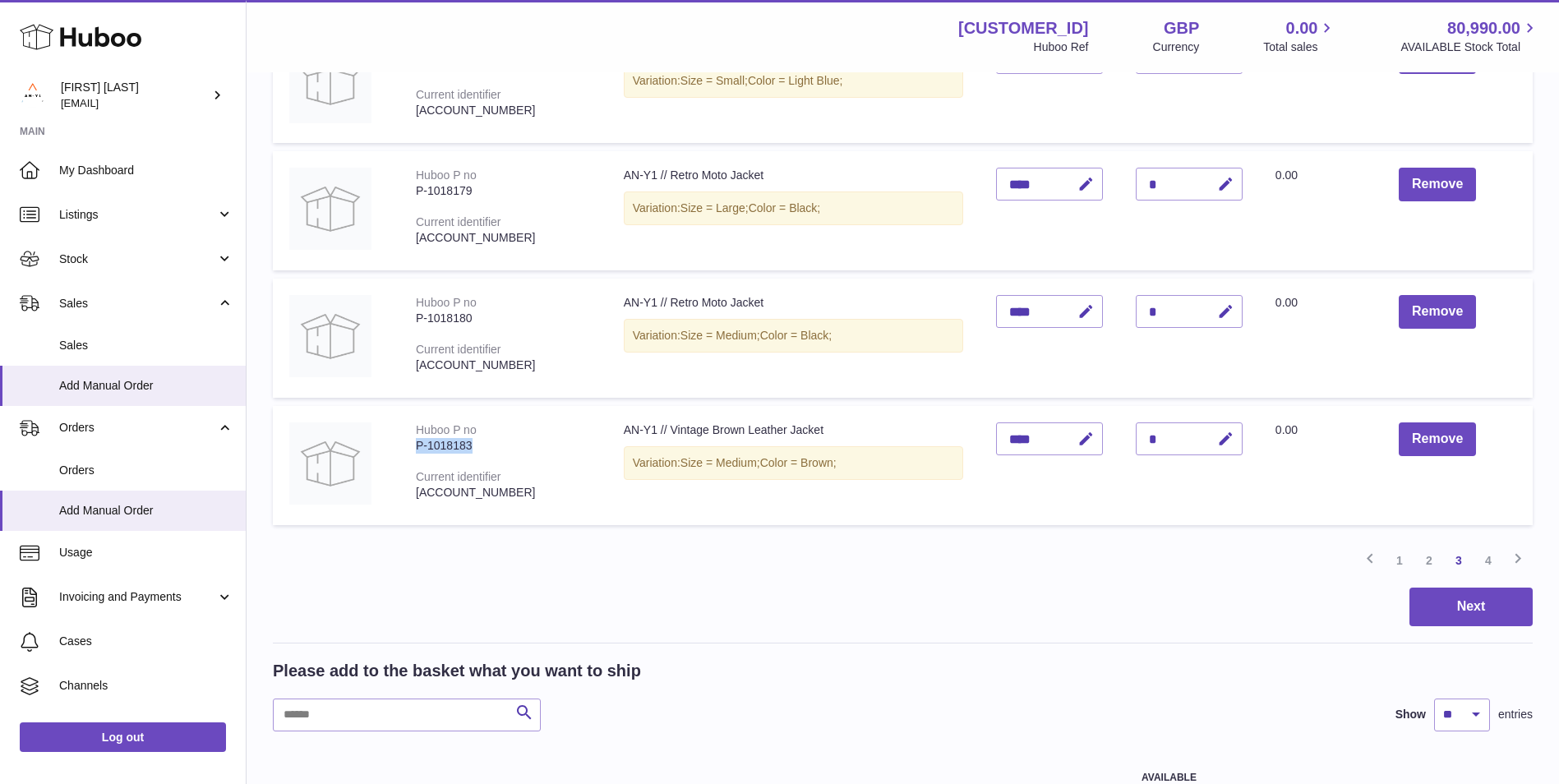 drag, startPoint x: 475, startPoint y: 445, endPoint x: 417, endPoint y: 450, distance: 58.21512 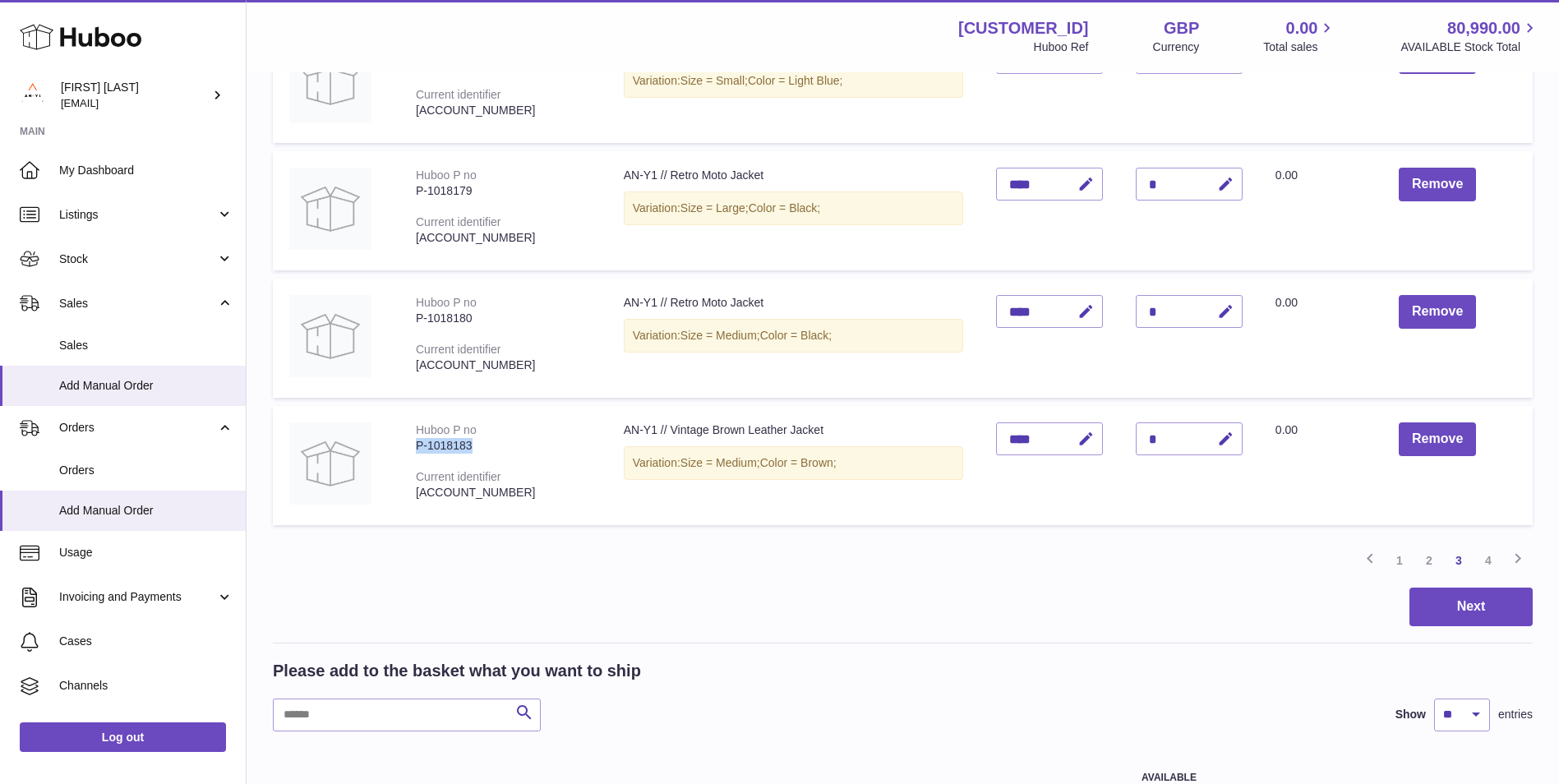 click on "P-1018183" at bounding box center (503, 445) 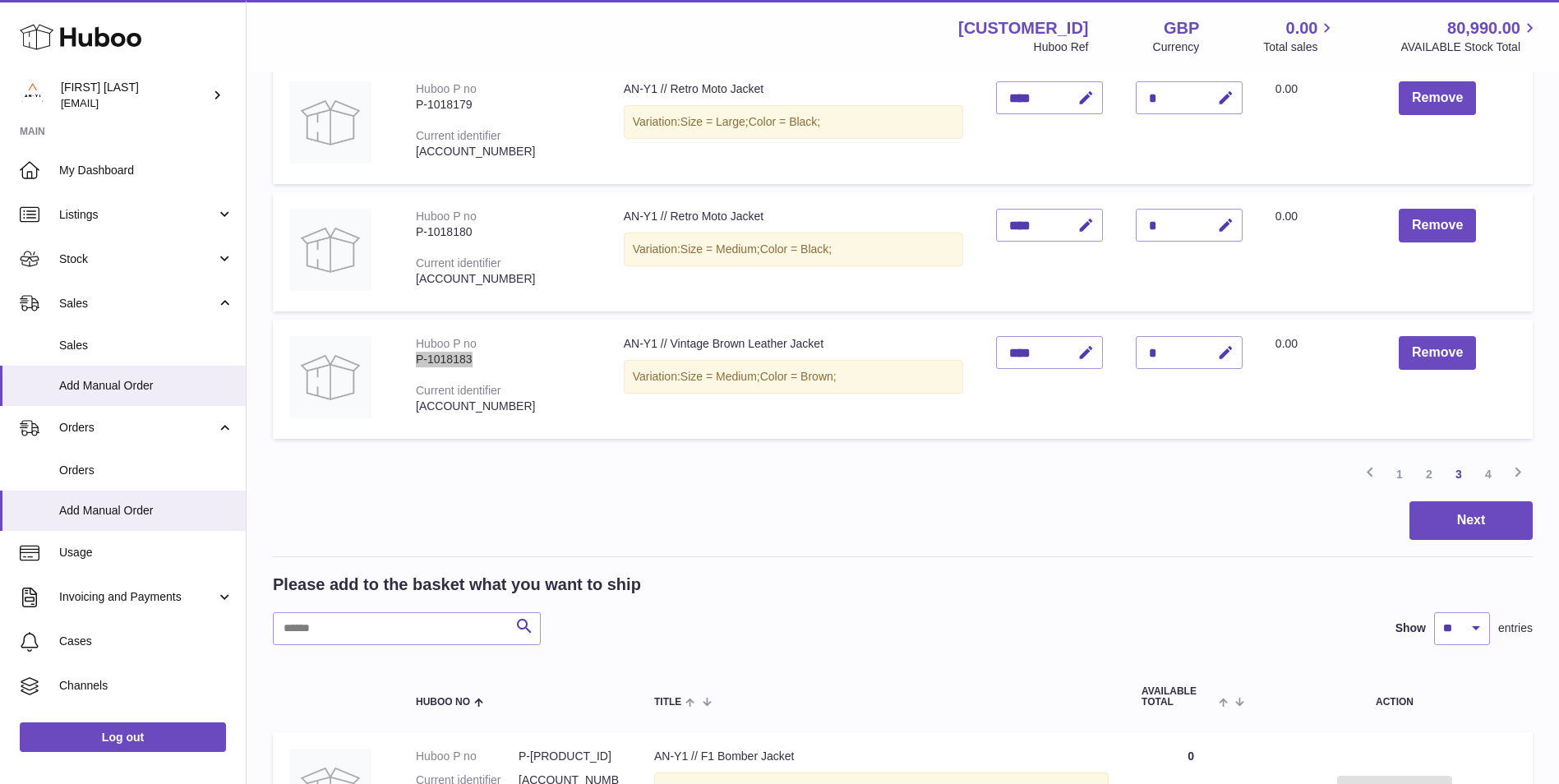 scroll, scrollTop: 1142, scrollLeft: 0, axis: vertical 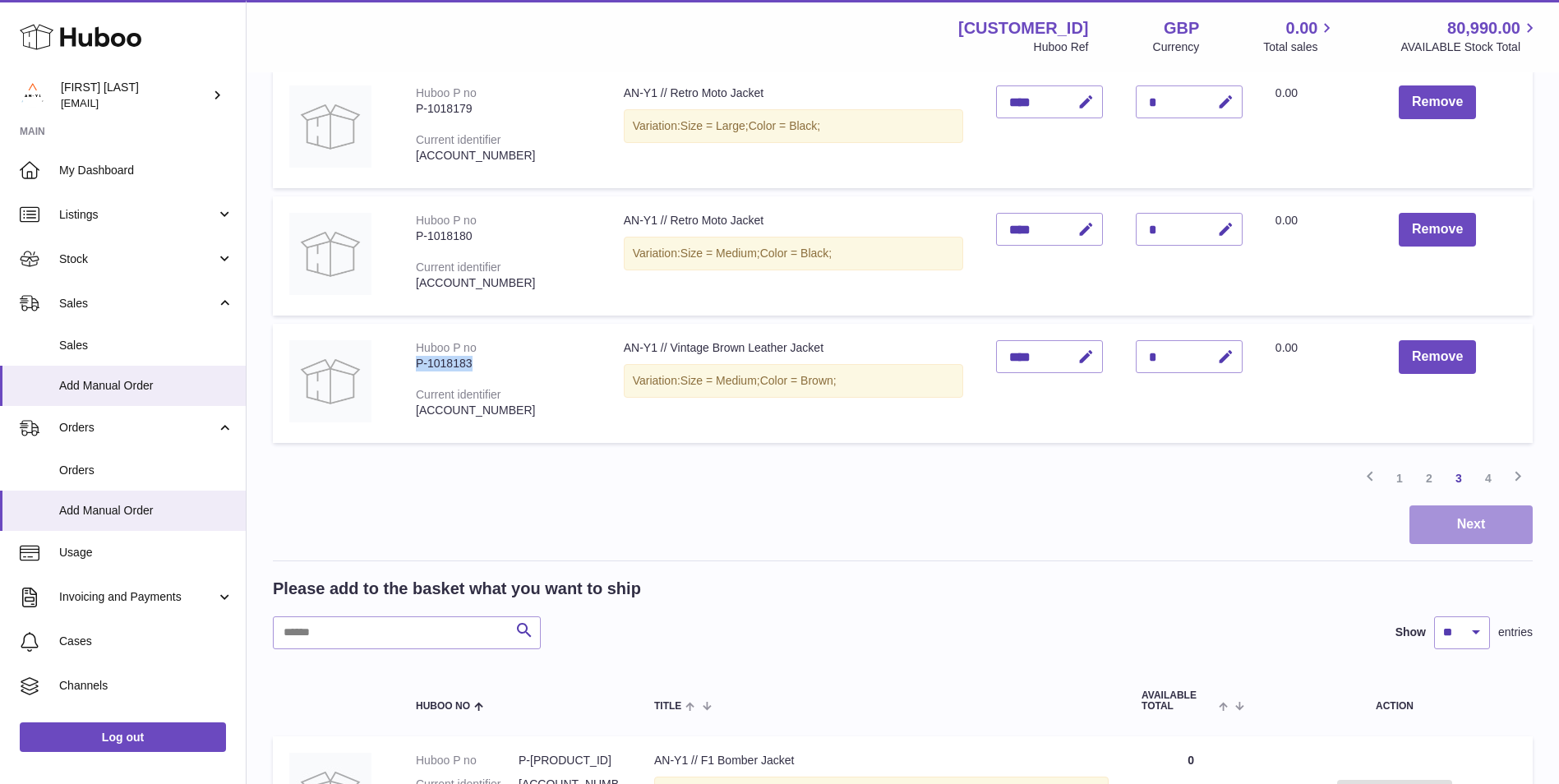 click on "Next" at bounding box center [1471, 524] 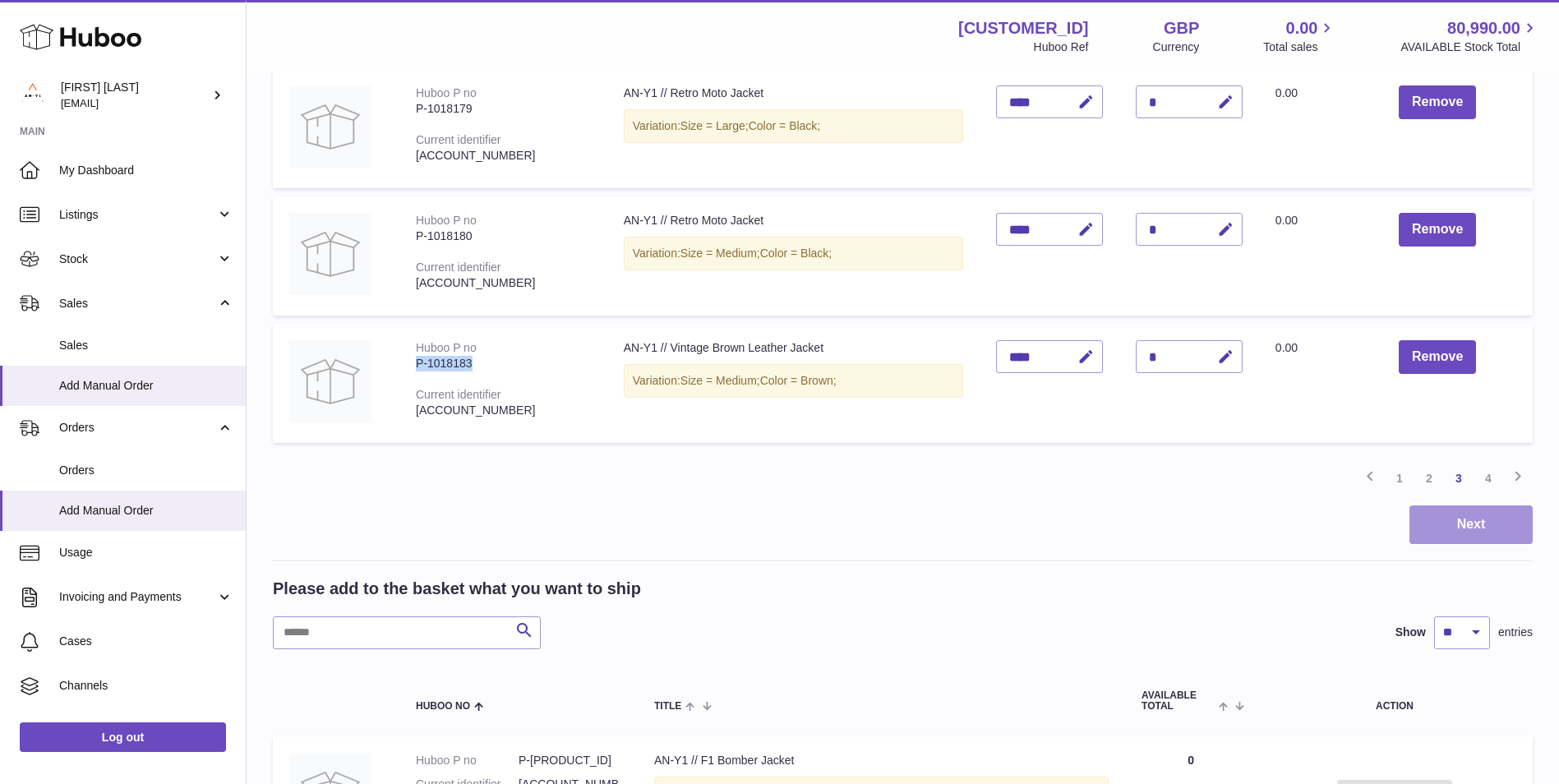 scroll, scrollTop: 0, scrollLeft: 0, axis: both 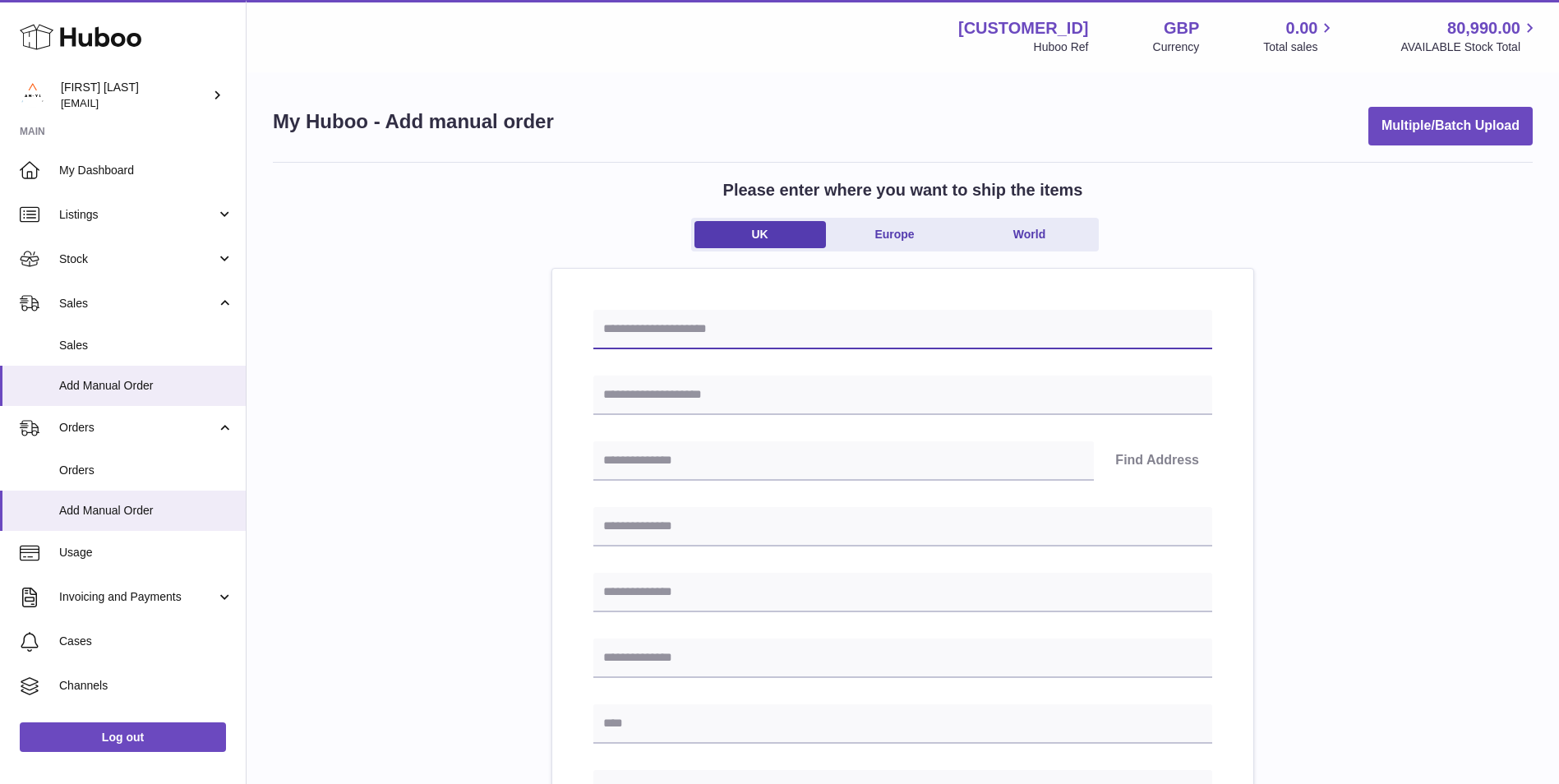 click at bounding box center (902, 330) 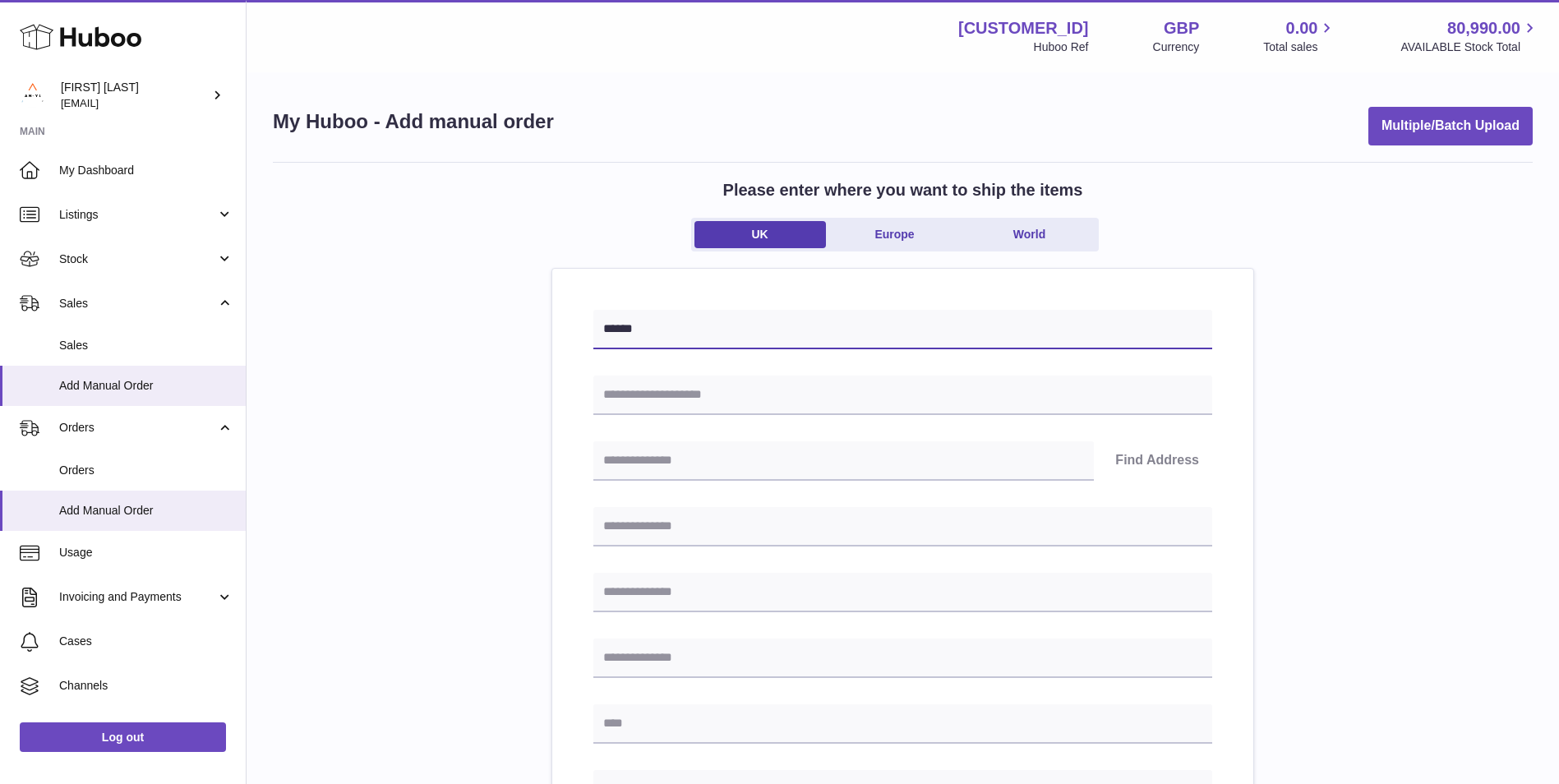 type on "******" 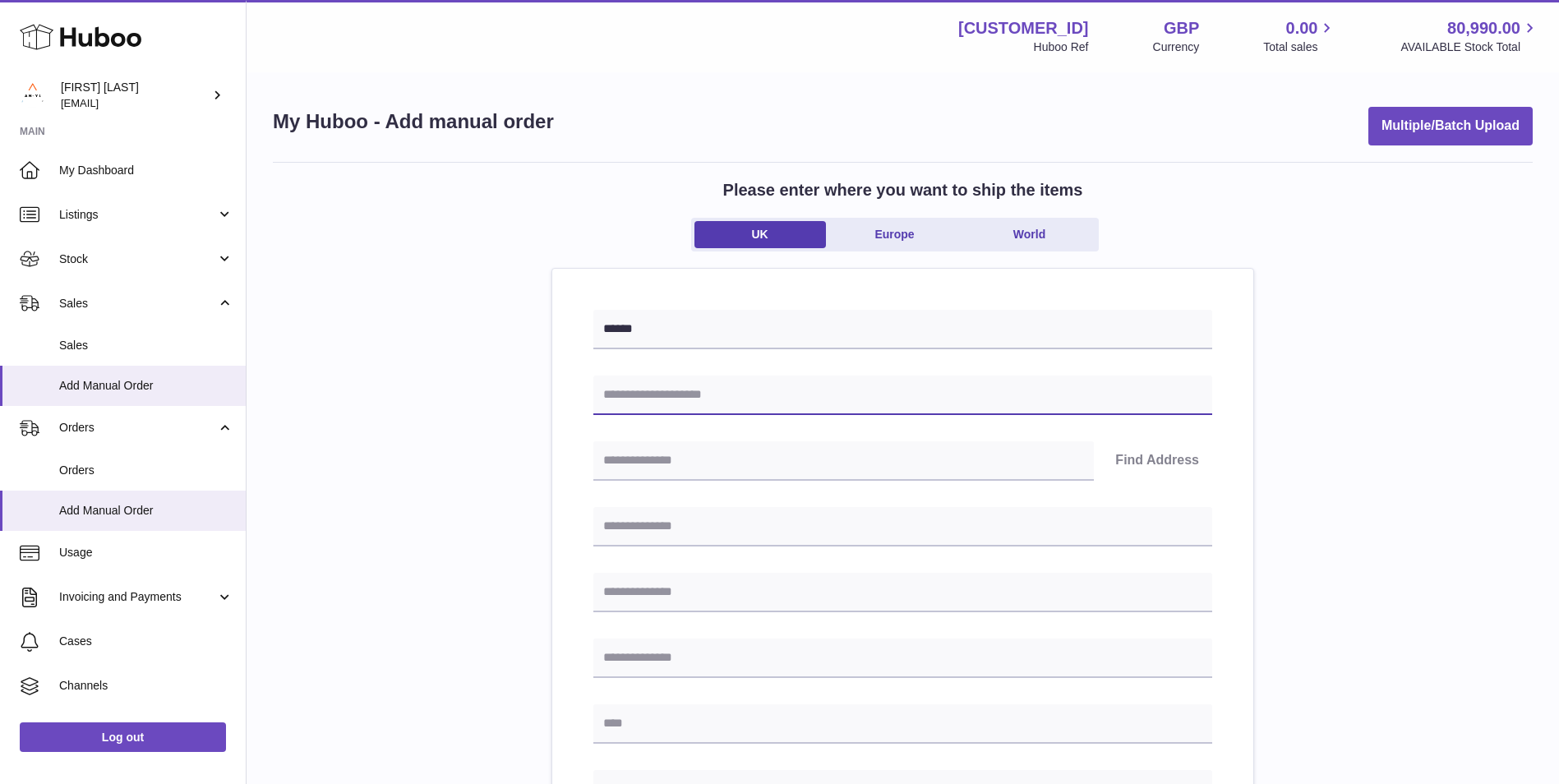 click at bounding box center [902, 395] 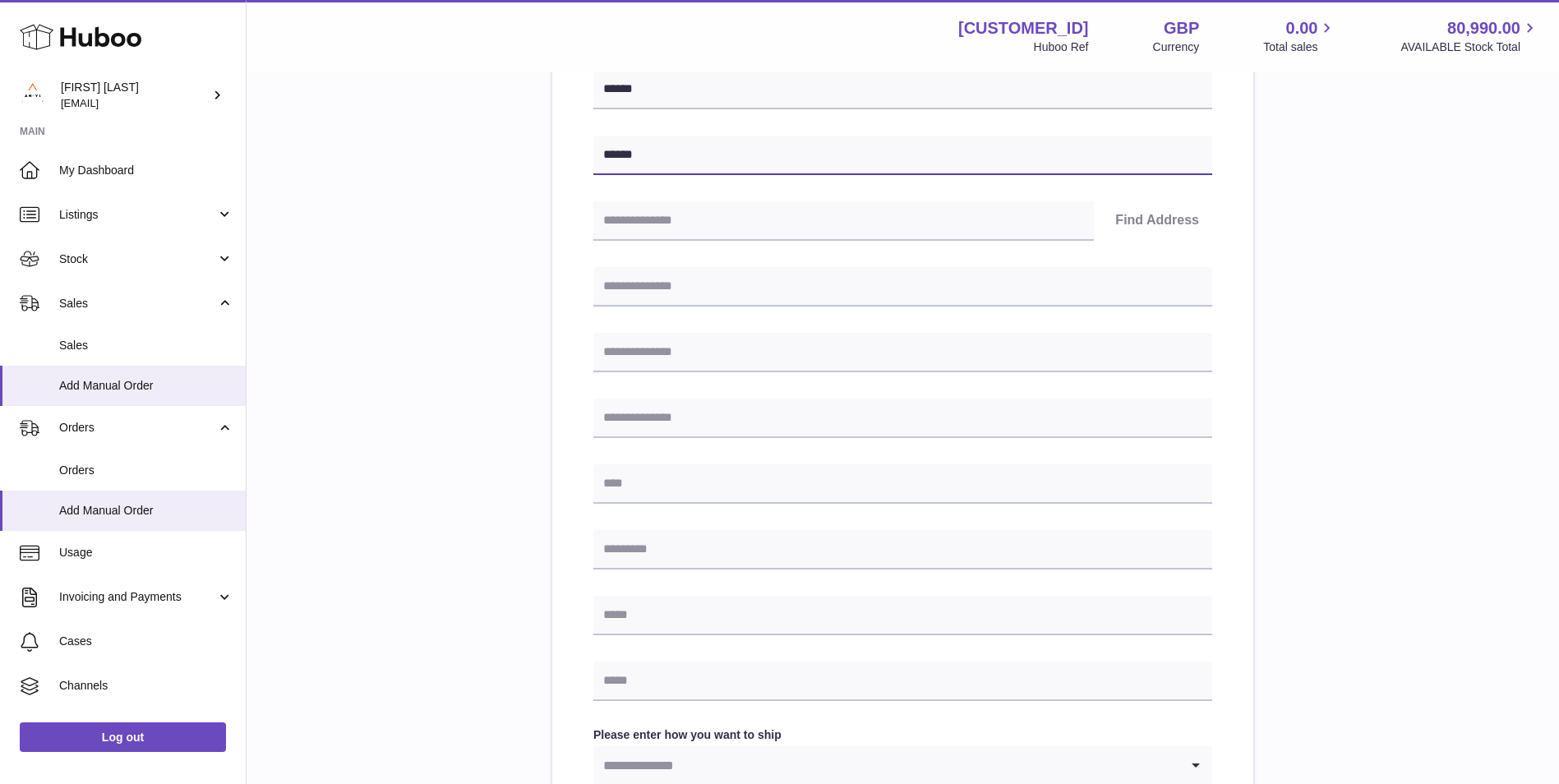 scroll, scrollTop: 247, scrollLeft: 0, axis: vertical 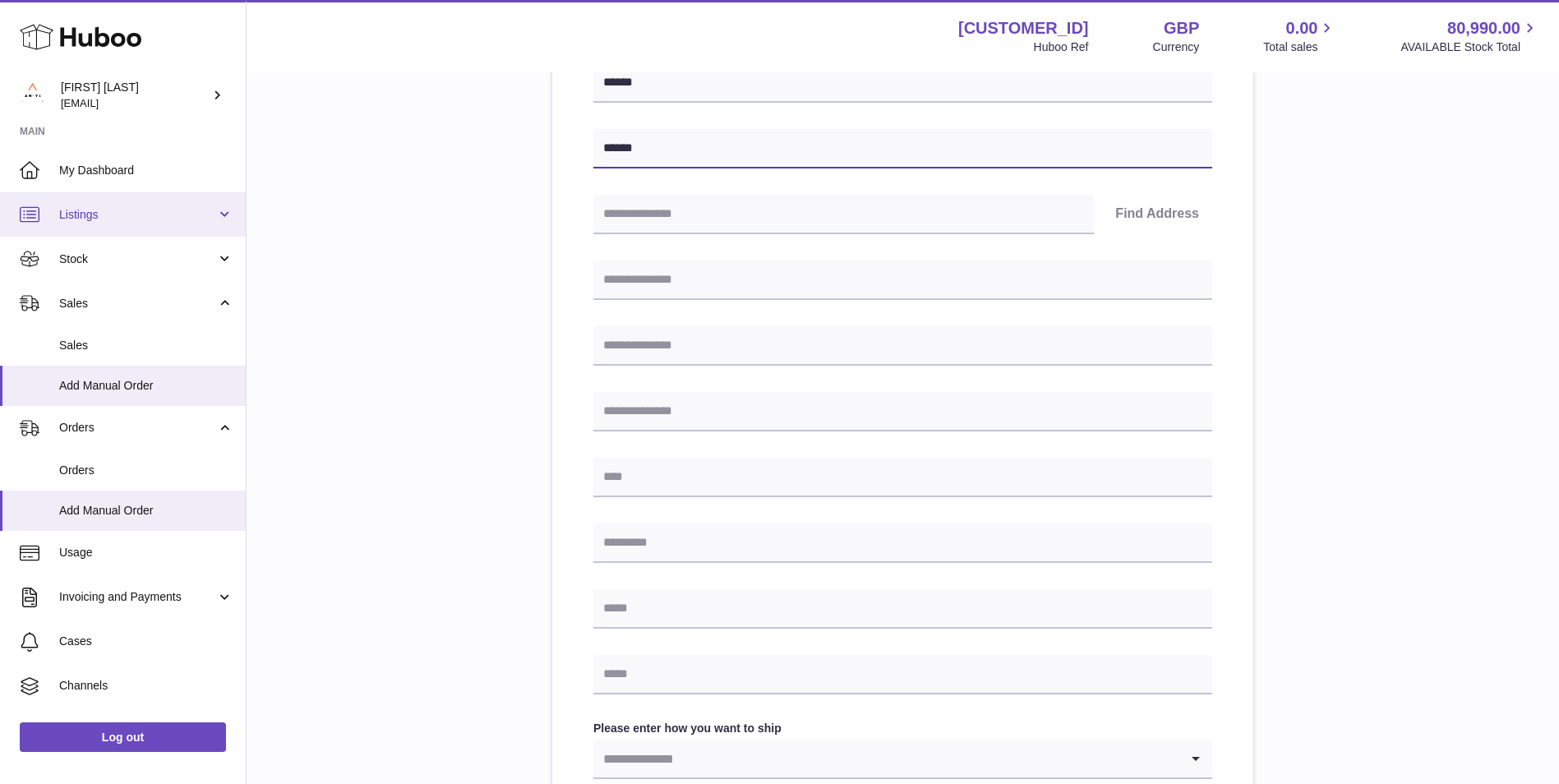 type on "******" 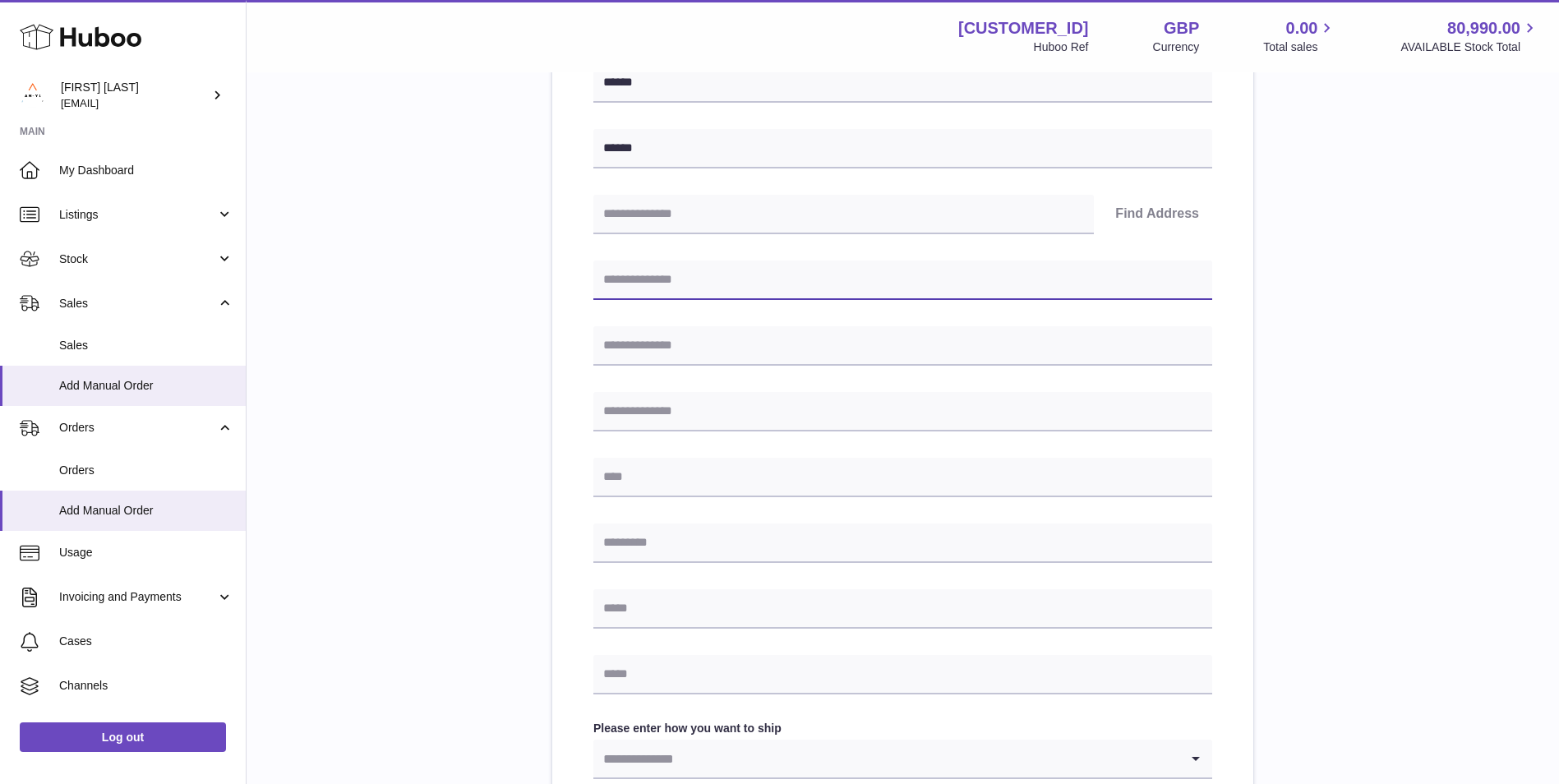 click at bounding box center (902, 280) 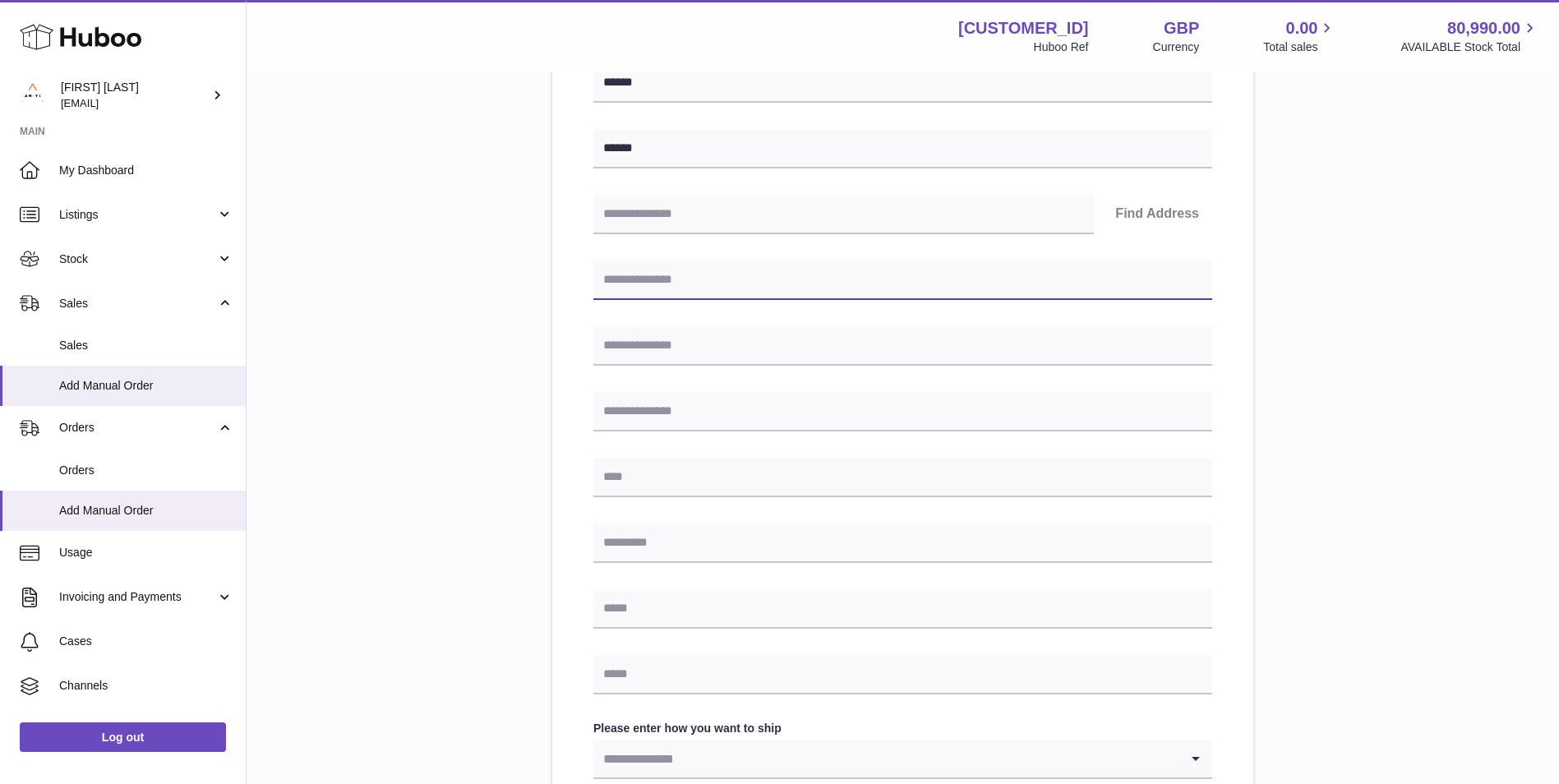 paste on "**********" 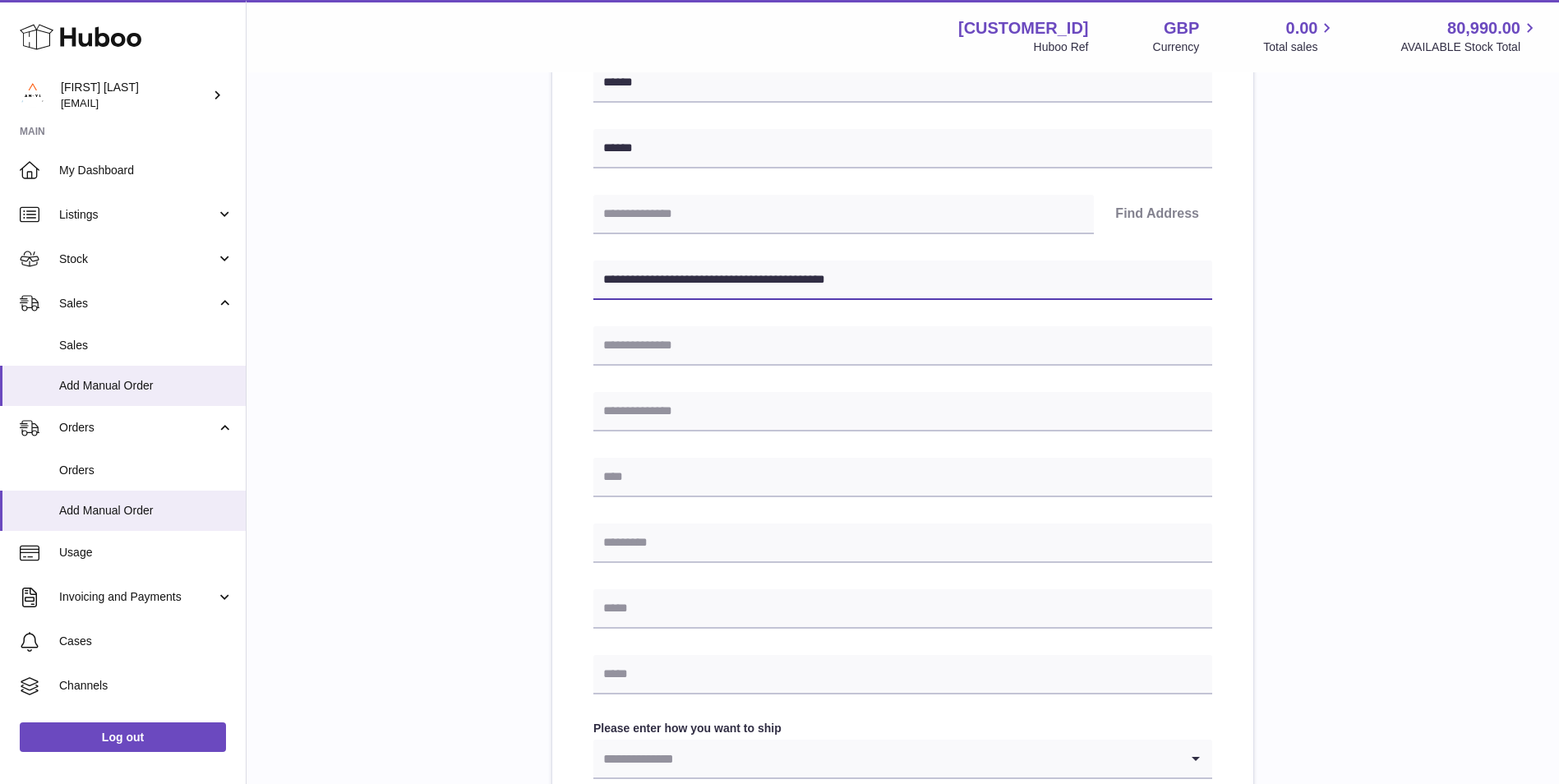drag, startPoint x: 879, startPoint y: 279, endPoint x: 809, endPoint y: 276, distance: 70.06426 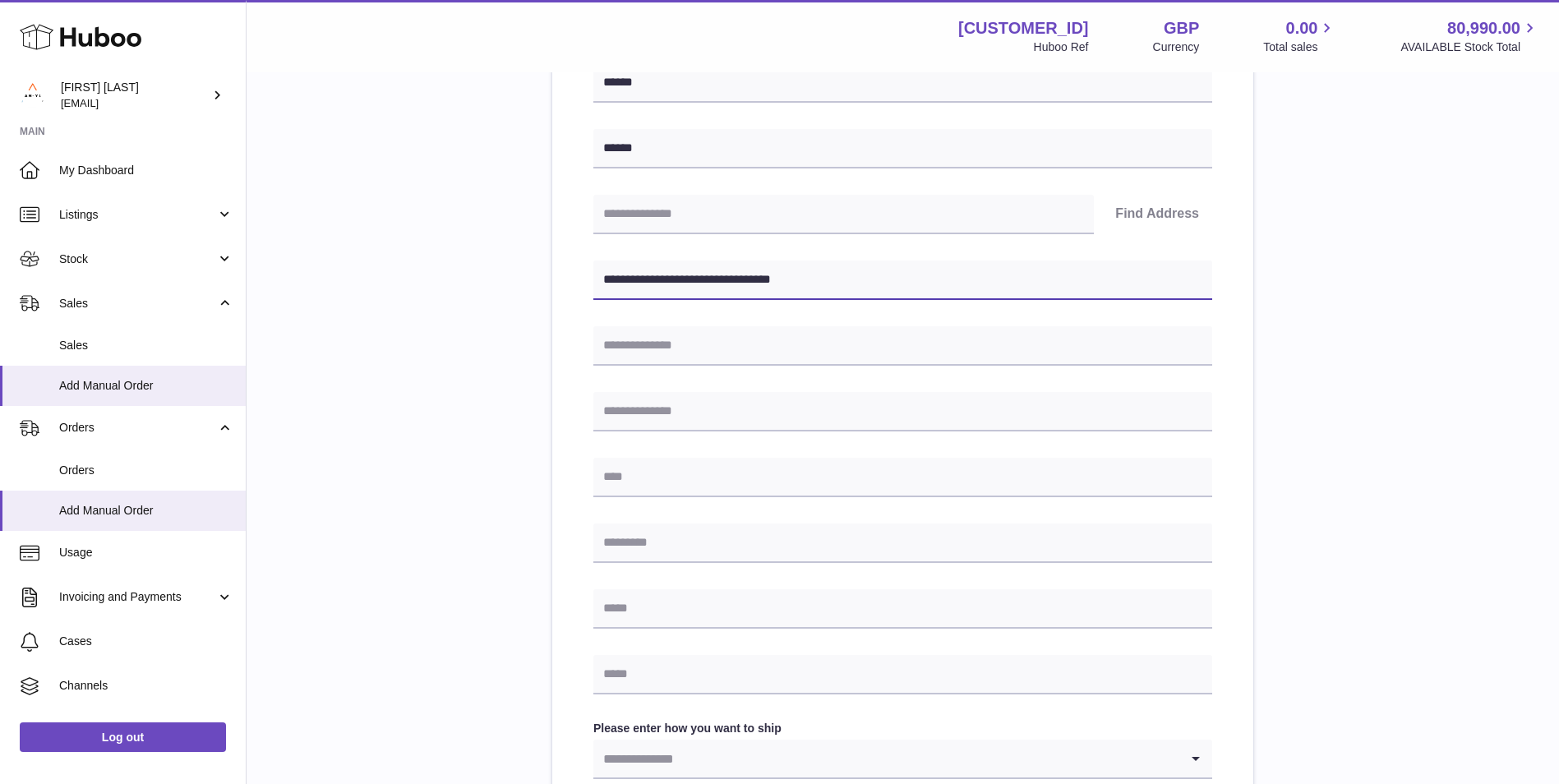 type on "**********" 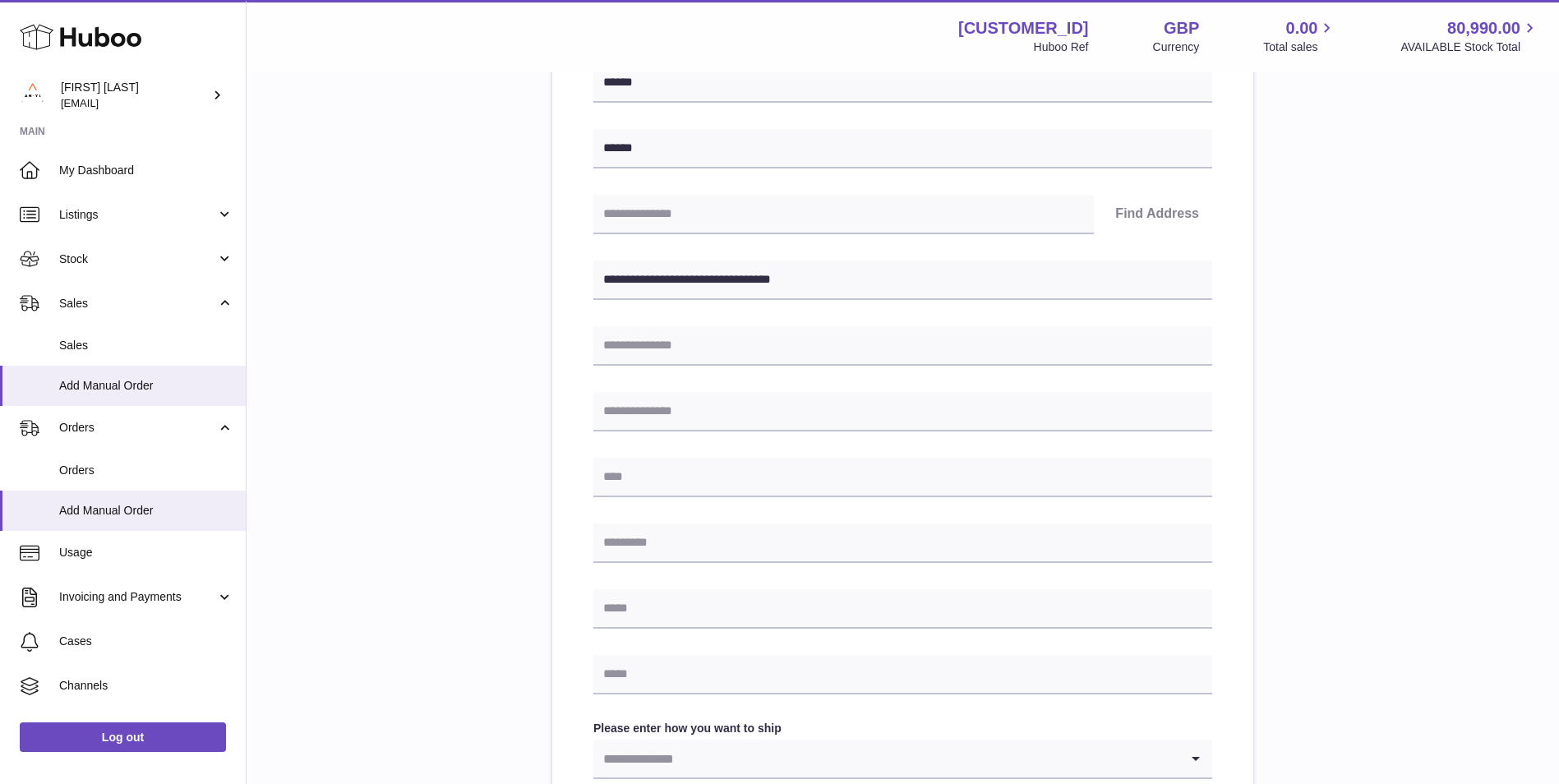 click on "**********" at bounding box center (902, 511) 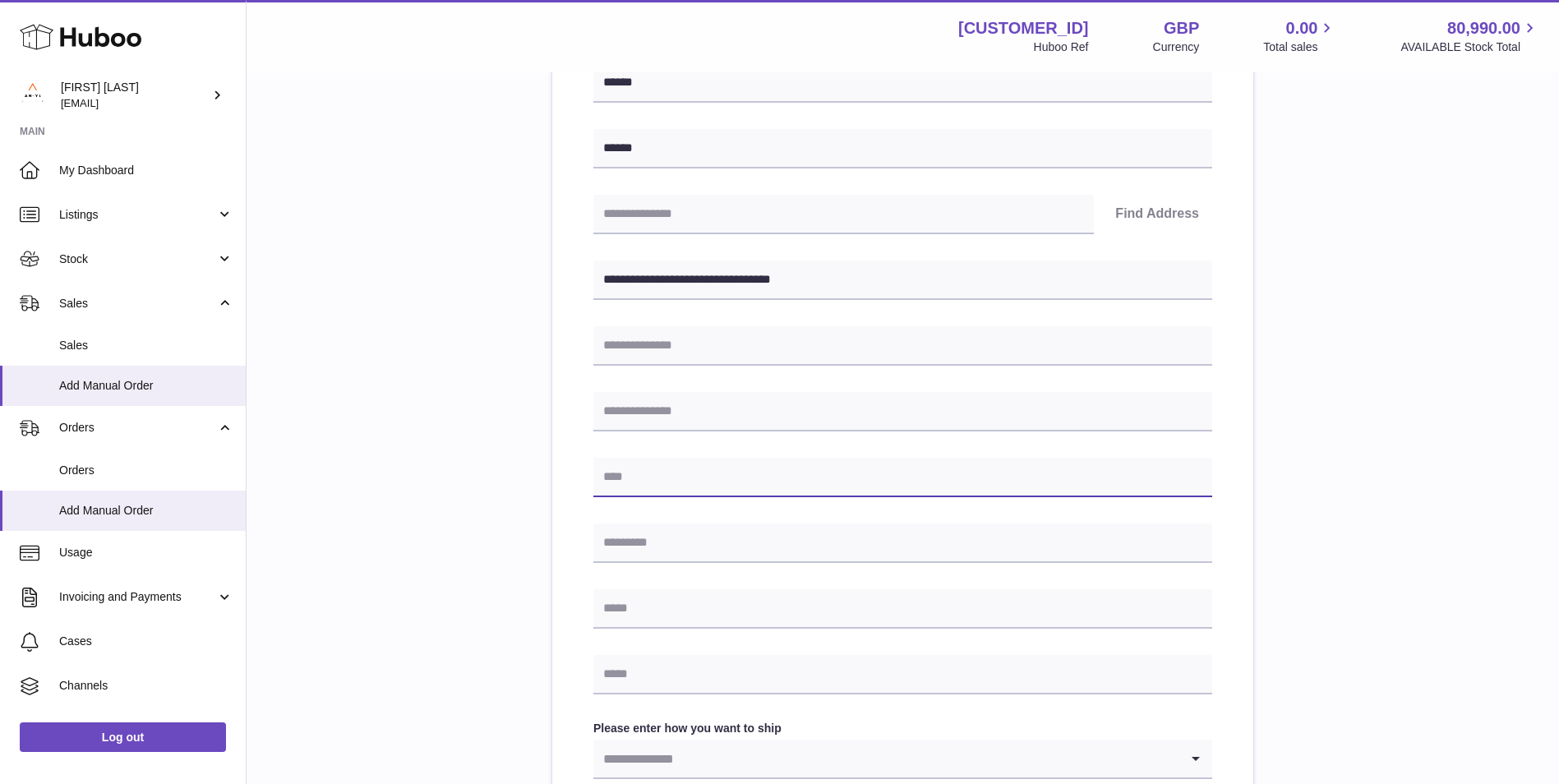 click at bounding box center (902, 477) 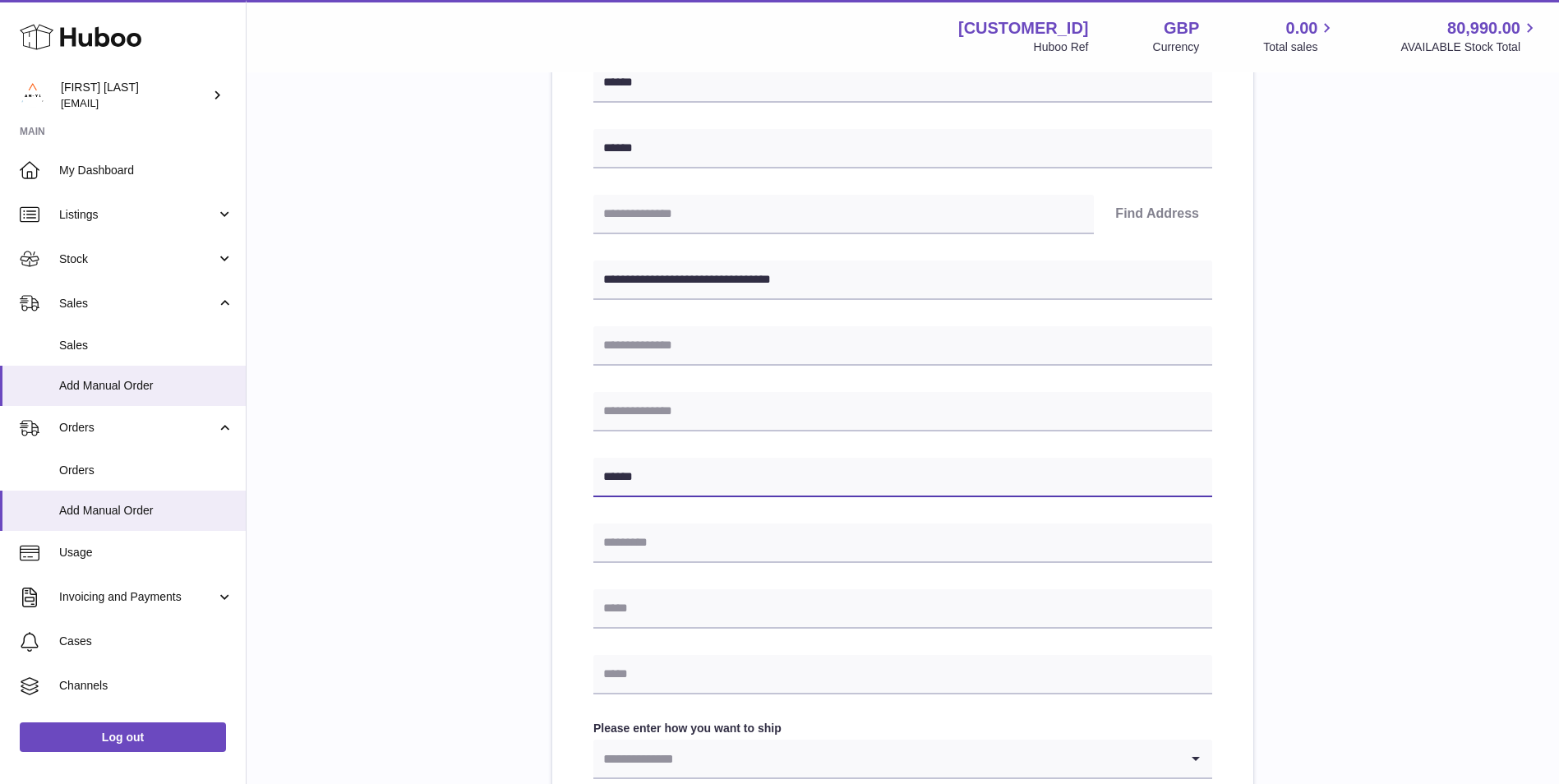 type on "******" 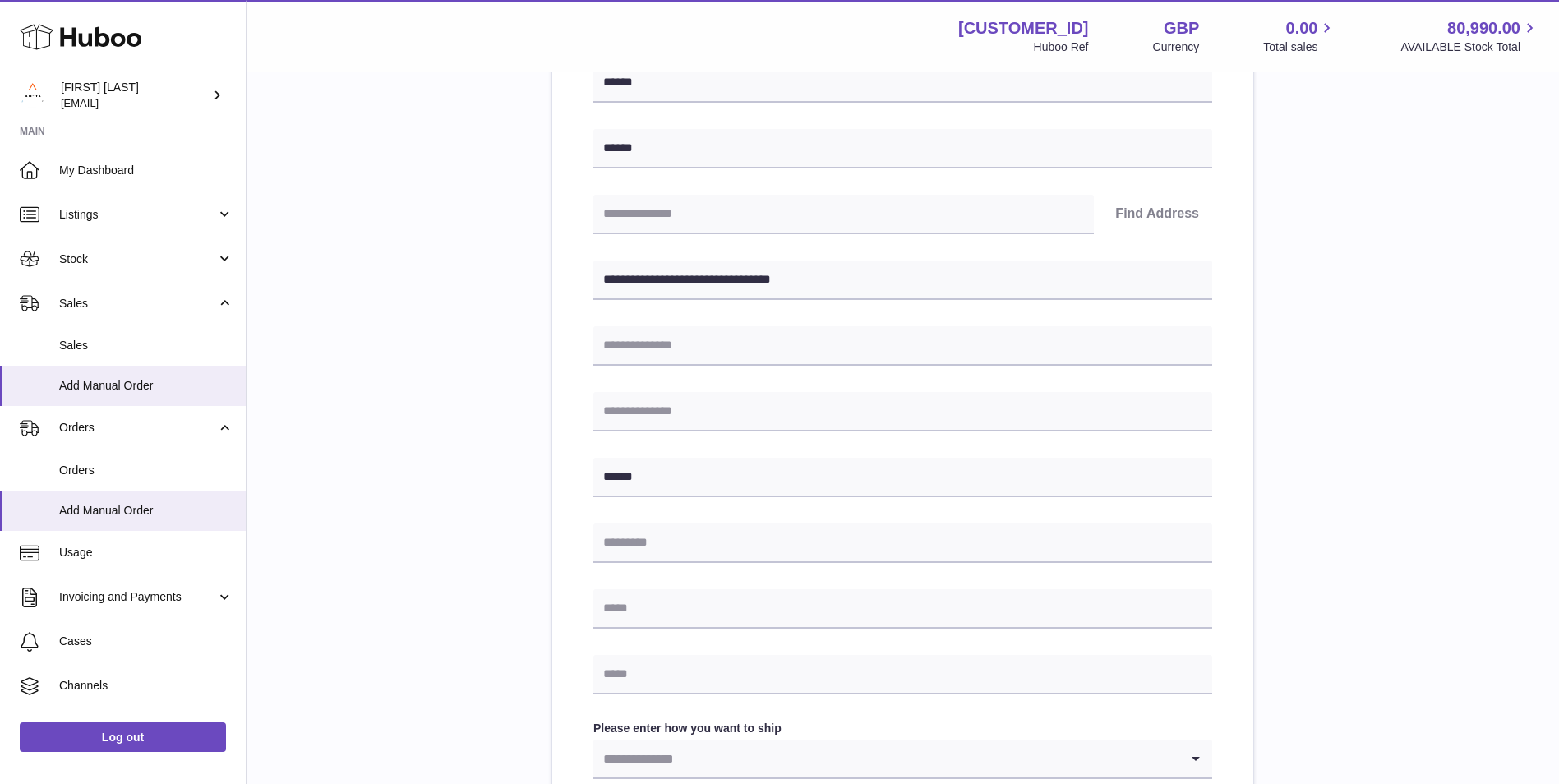 click on "**********" at bounding box center [902, 541] 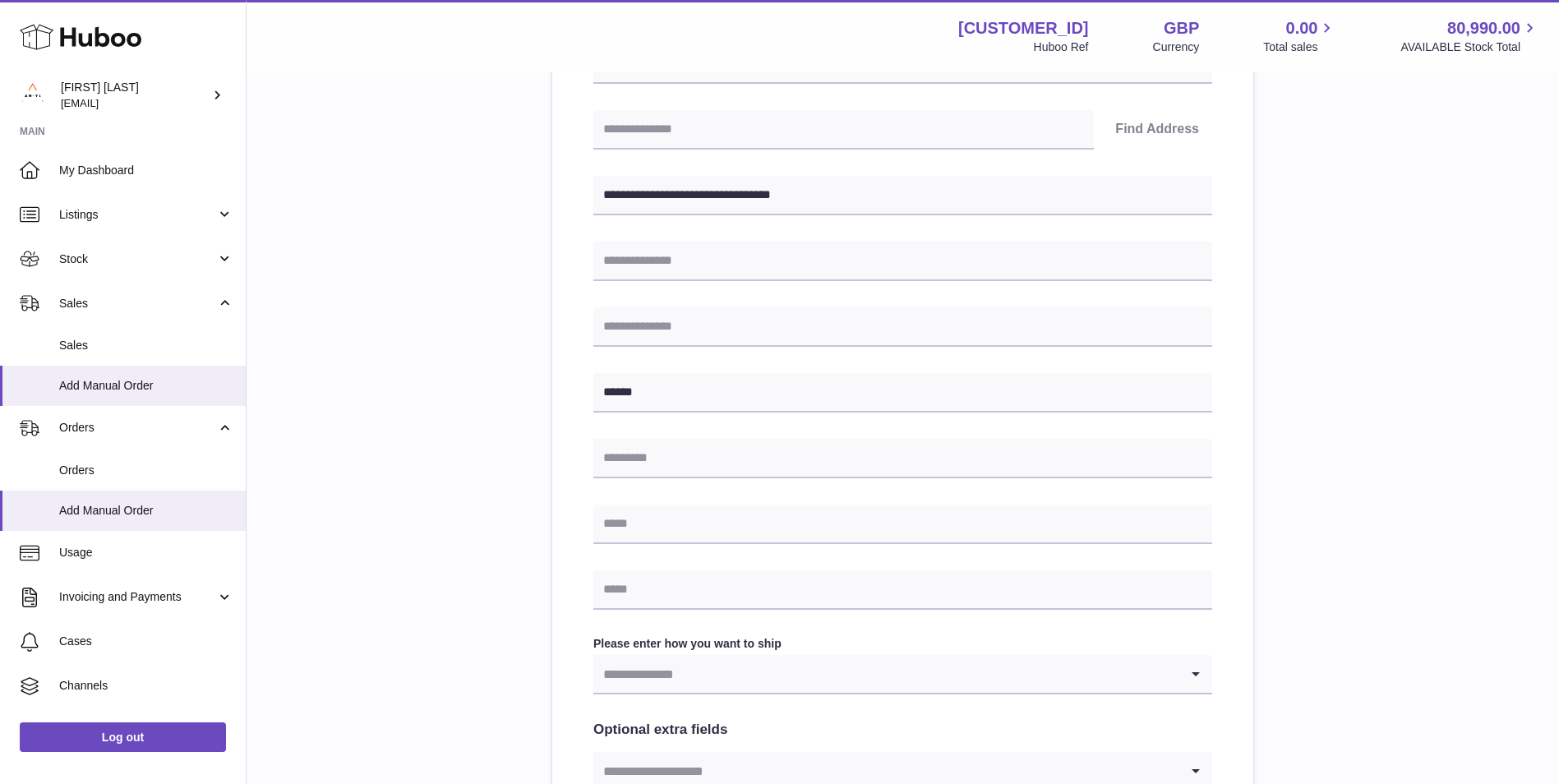 scroll, scrollTop: 411, scrollLeft: 0, axis: vertical 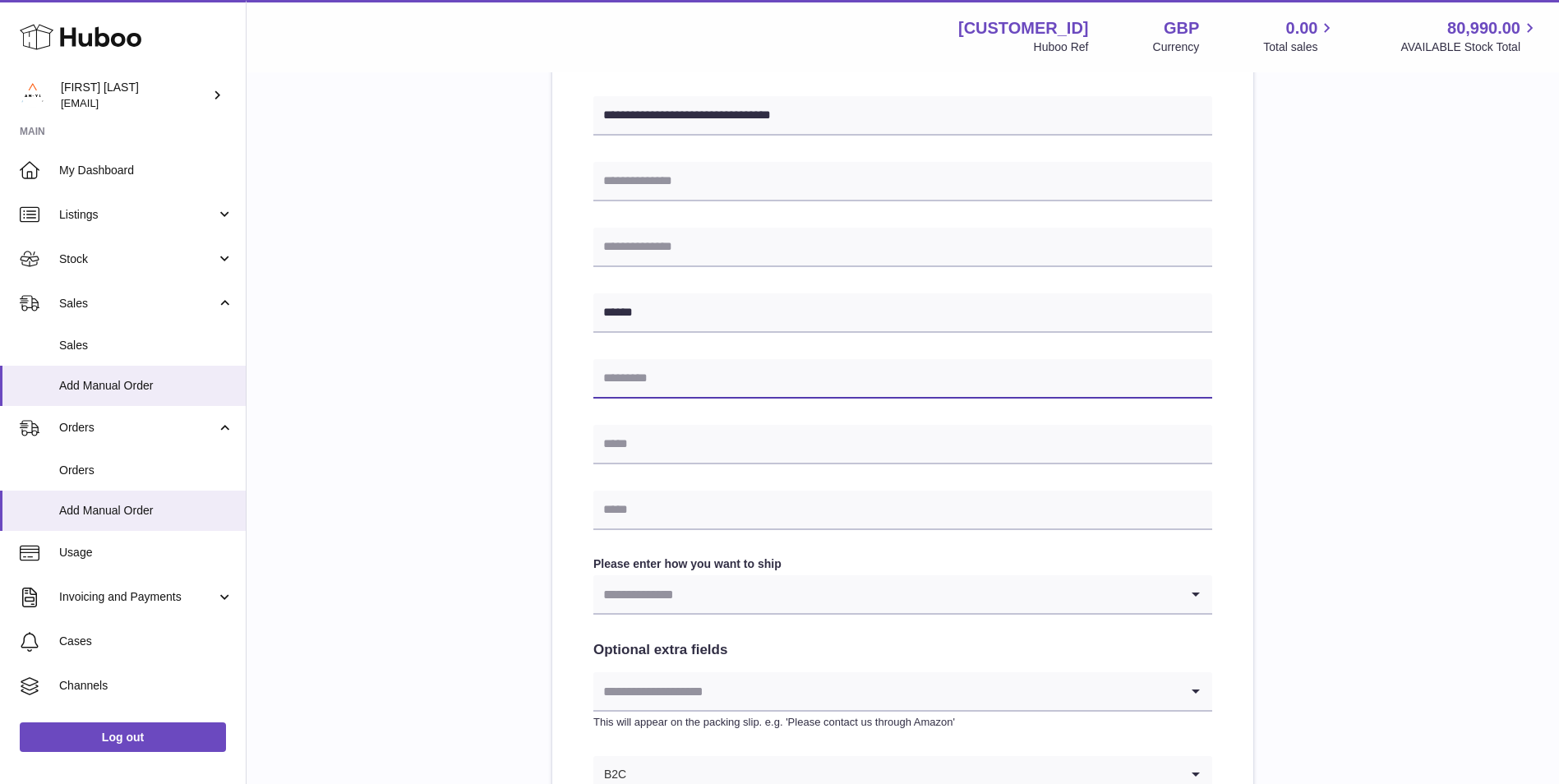 click at bounding box center [902, 379] 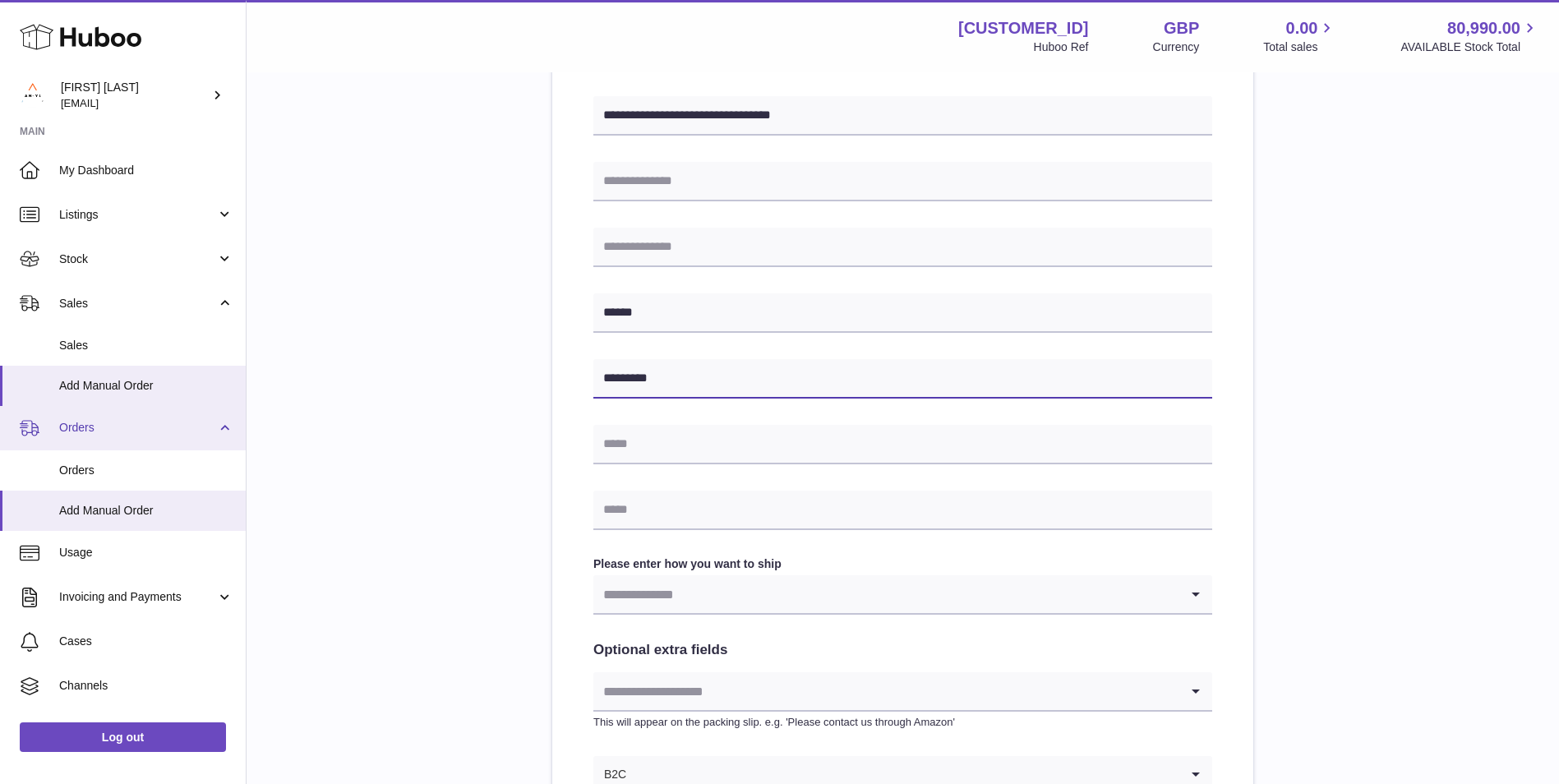 type on "********" 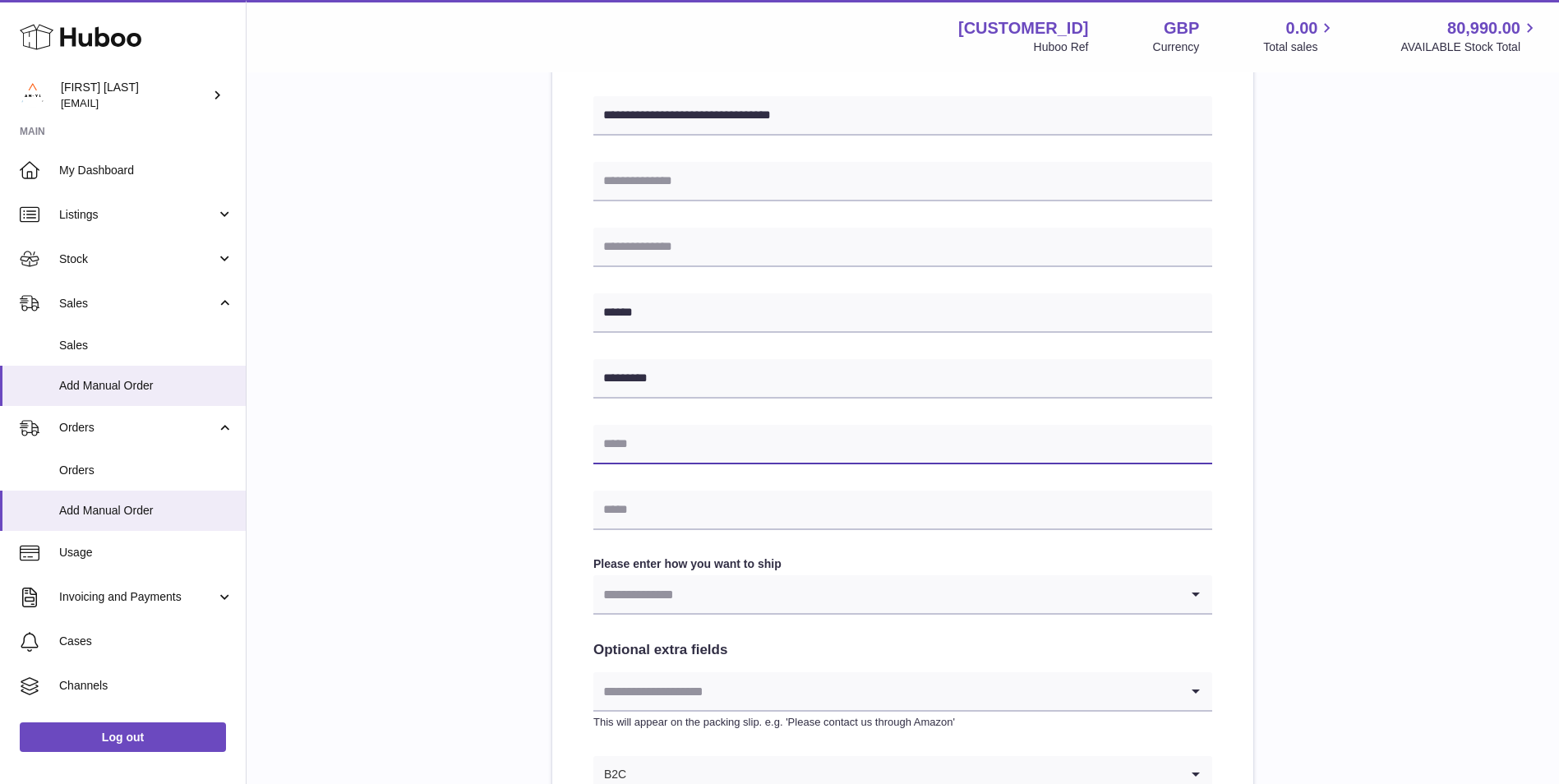 click at bounding box center (902, 445) 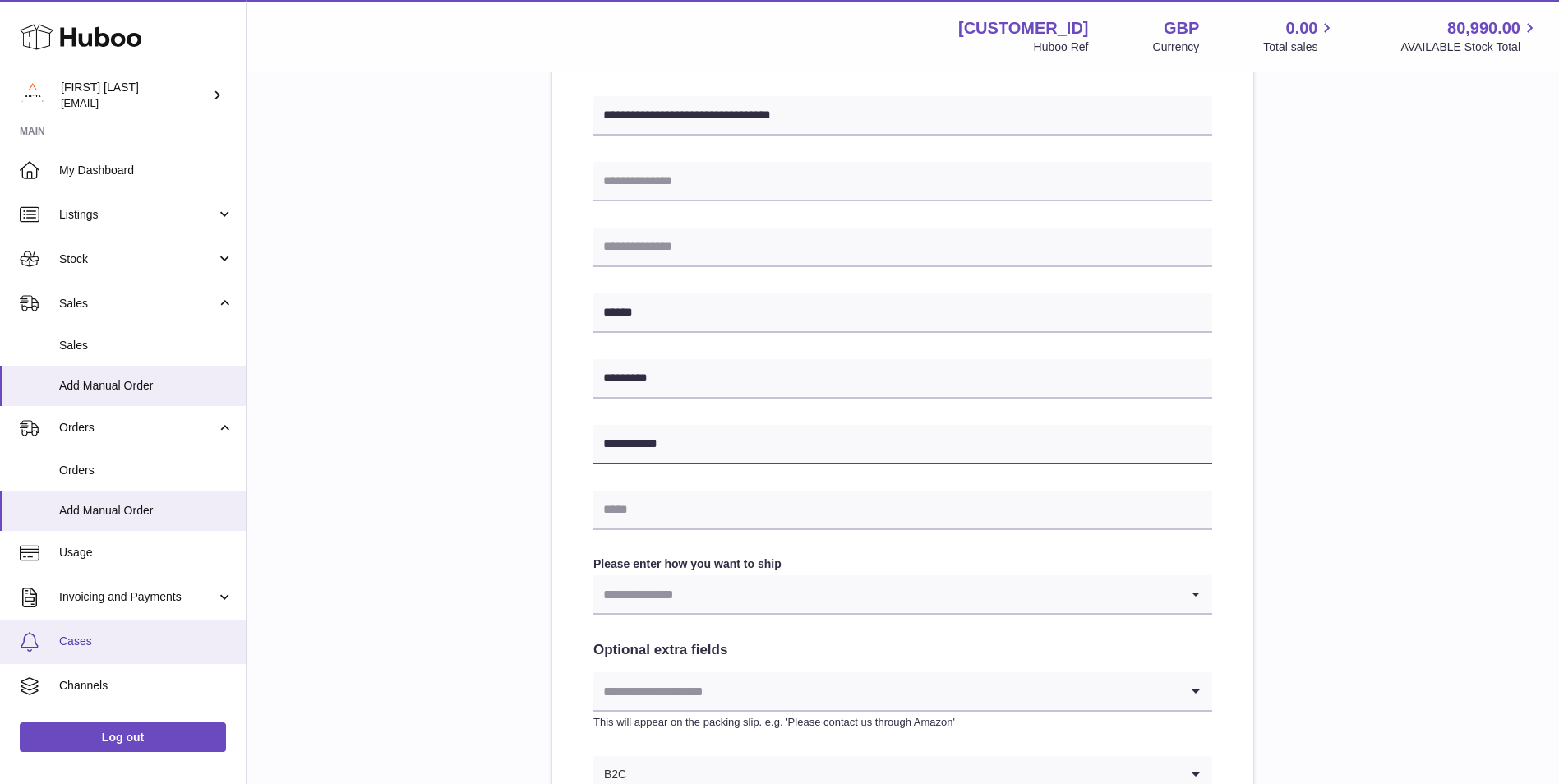type on "**********" 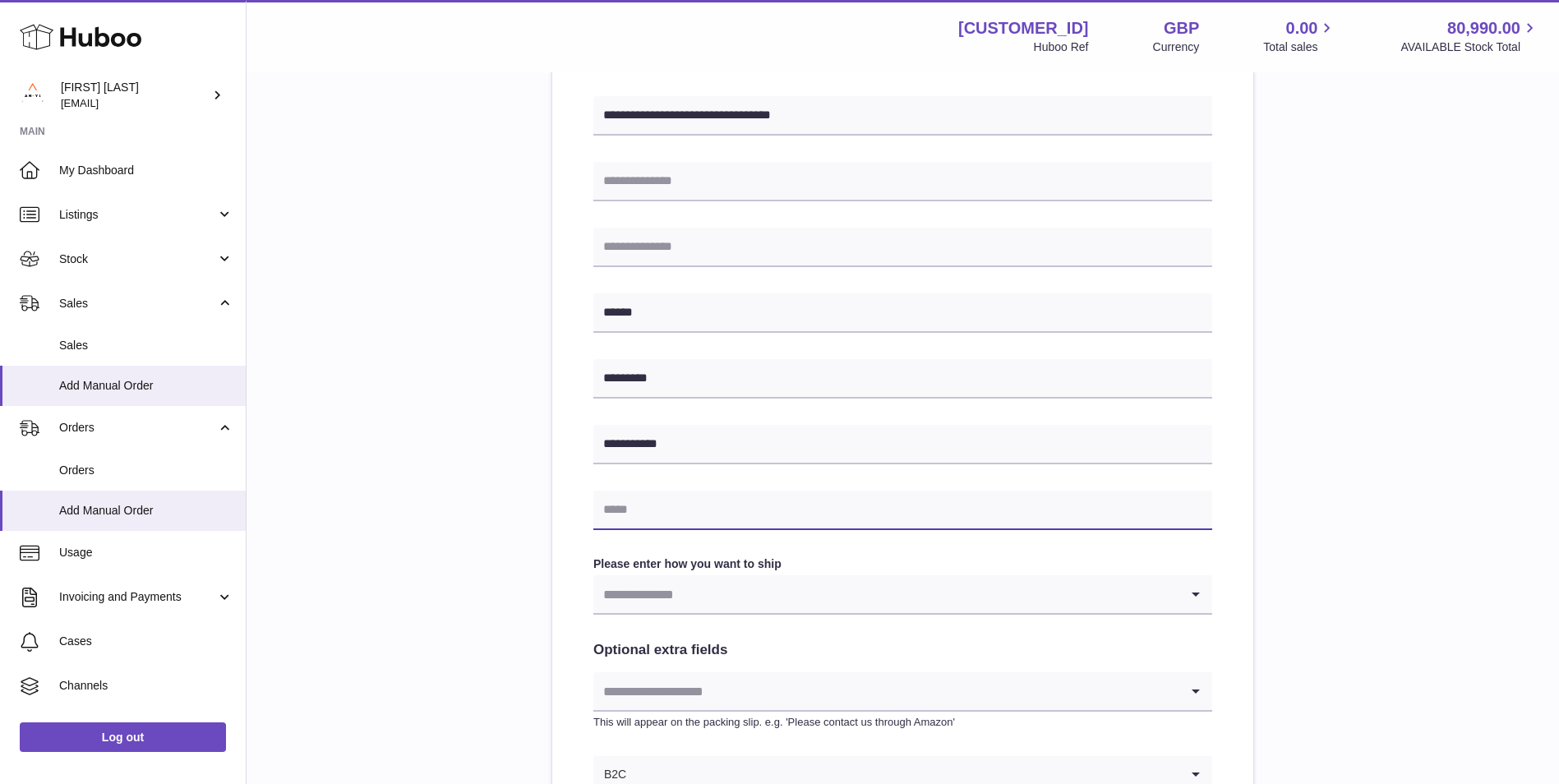 click at bounding box center (902, 510) 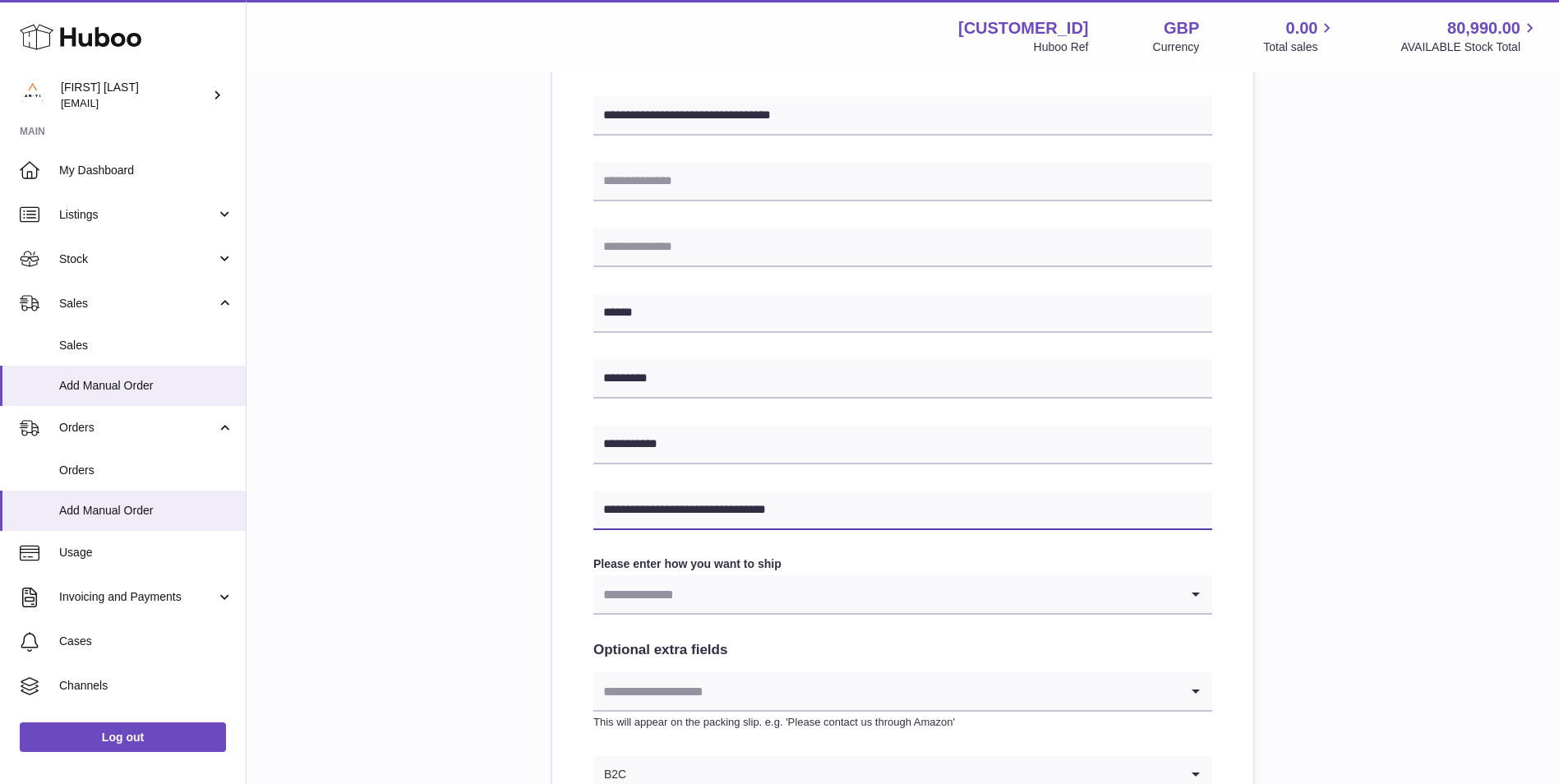 type on "**********" 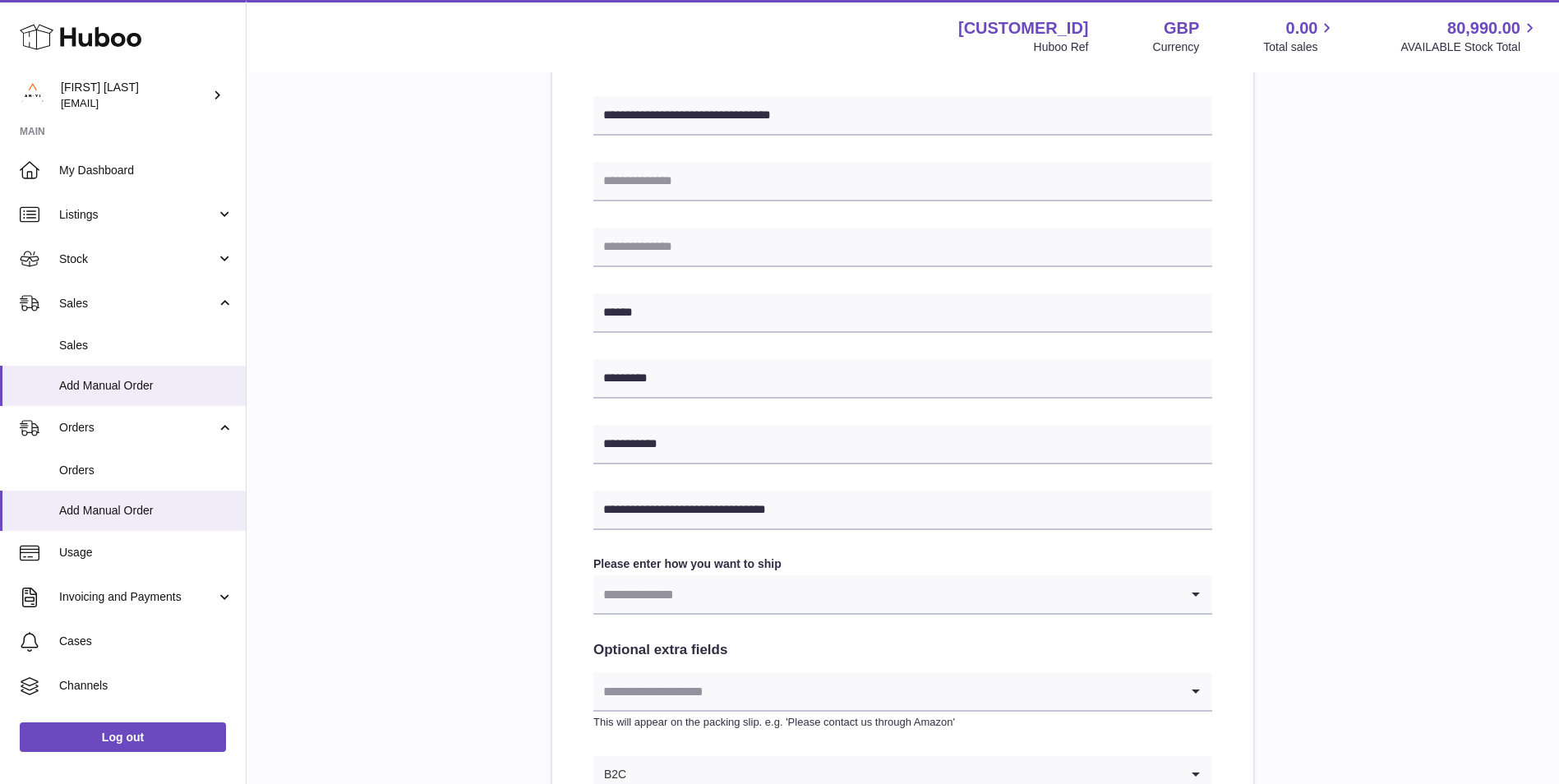 click on "**********" at bounding box center (902, 376) 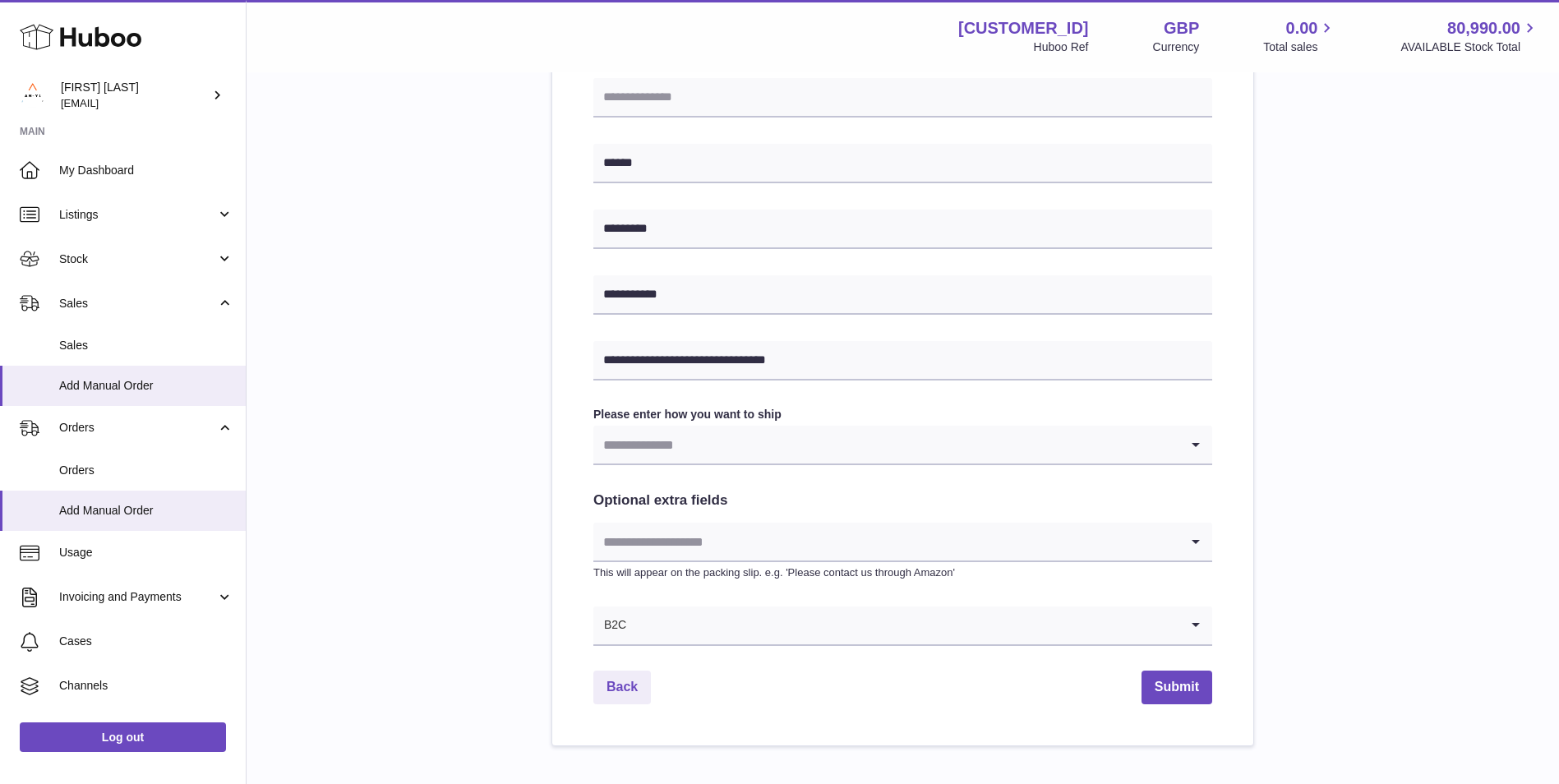 scroll, scrollTop: 575, scrollLeft: 0, axis: vertical 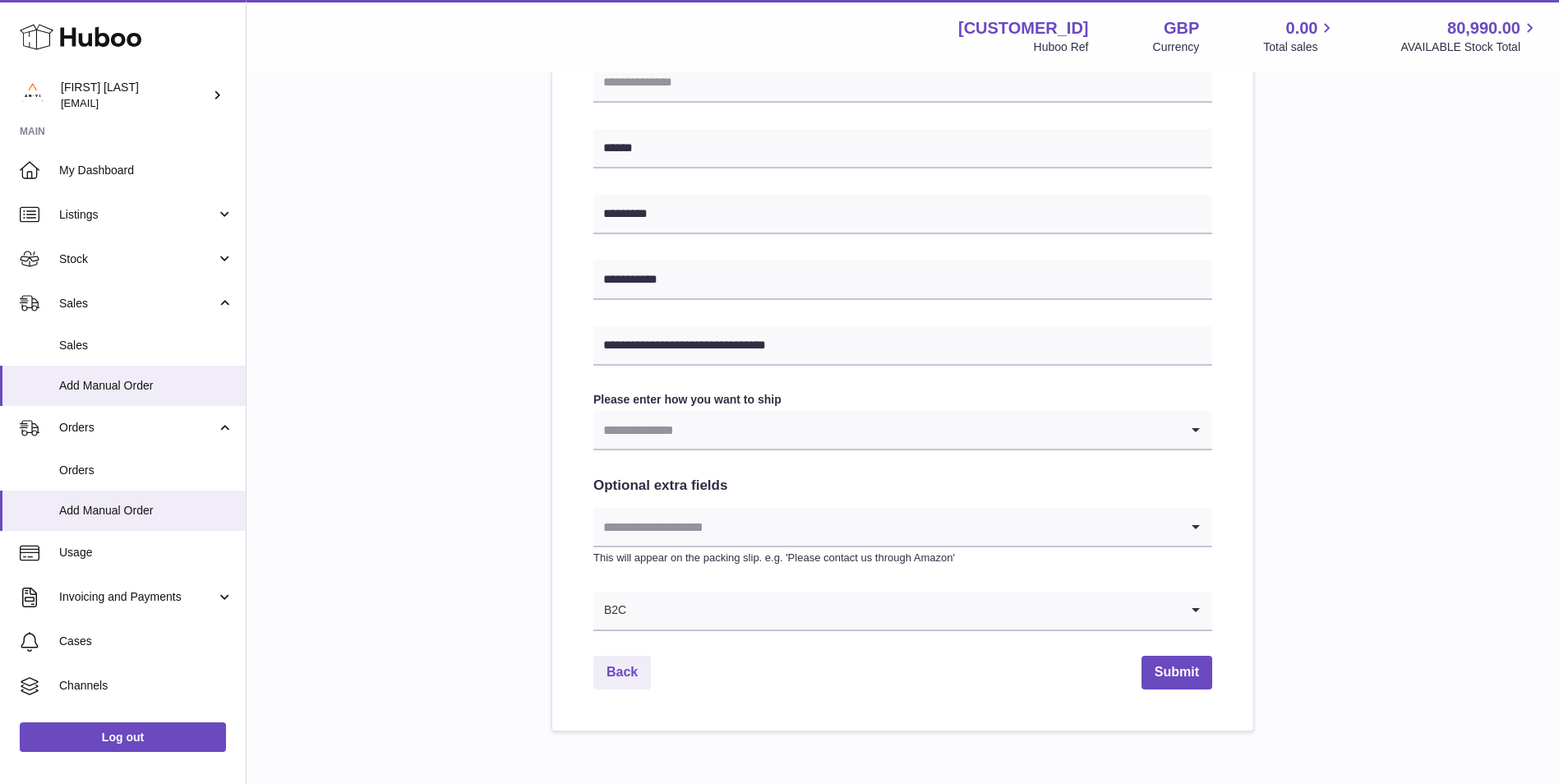 click at bounding box center [903, 611] 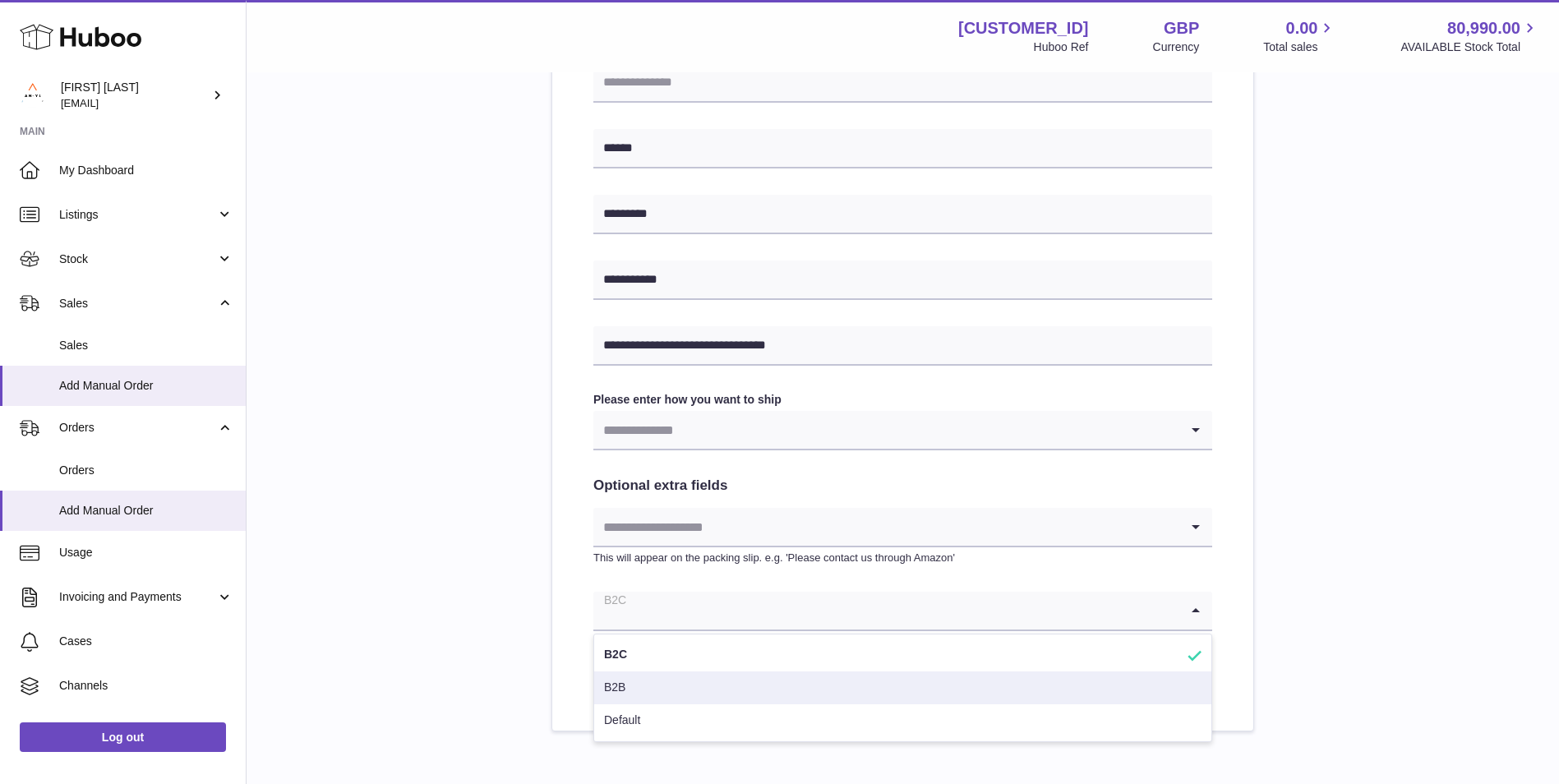 click on "B2B" at bounding box center [902, 688] 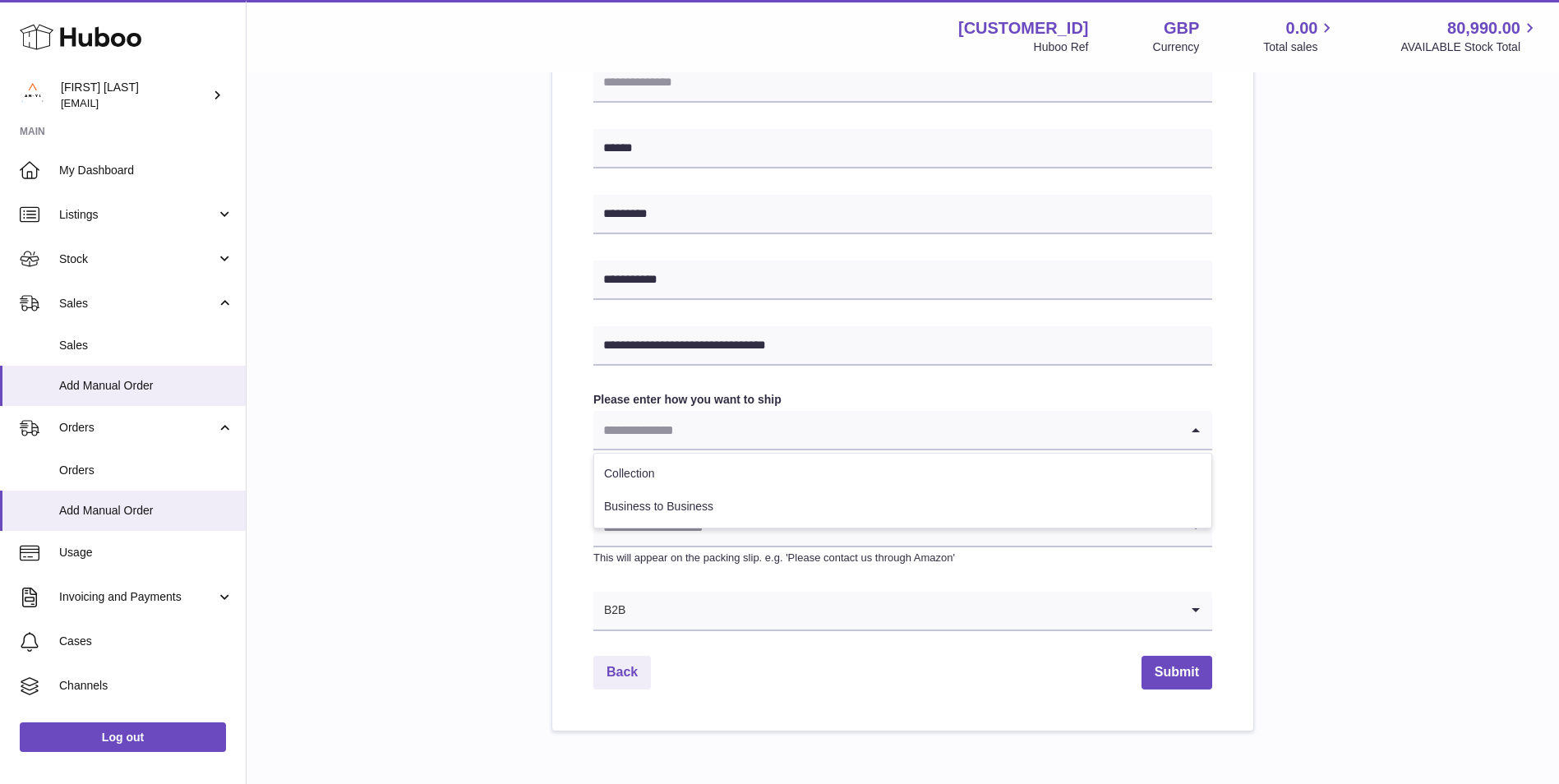 click at bounding box center [886, 430] 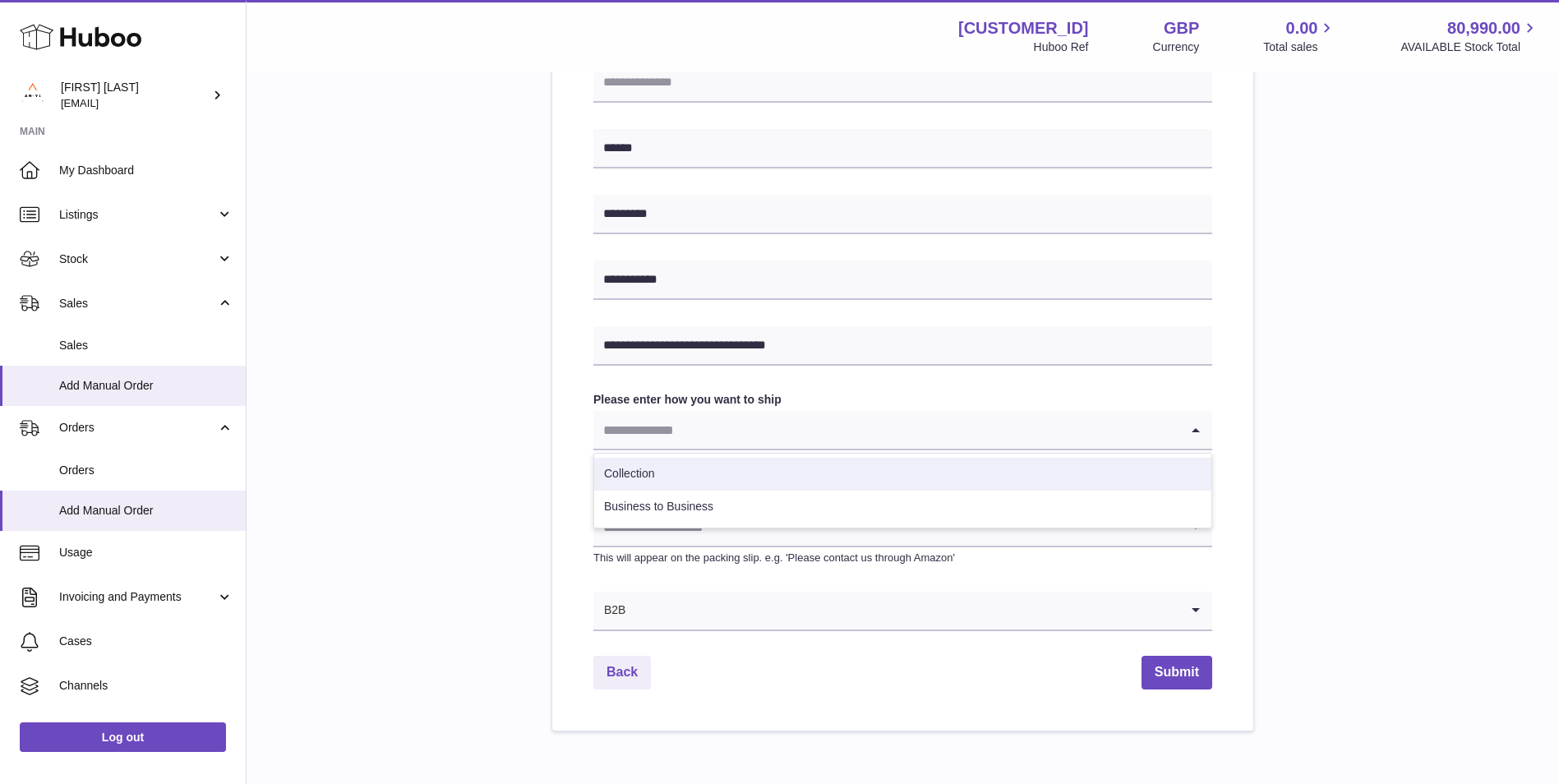 click on "Collection" at bounding box center [902, 474] 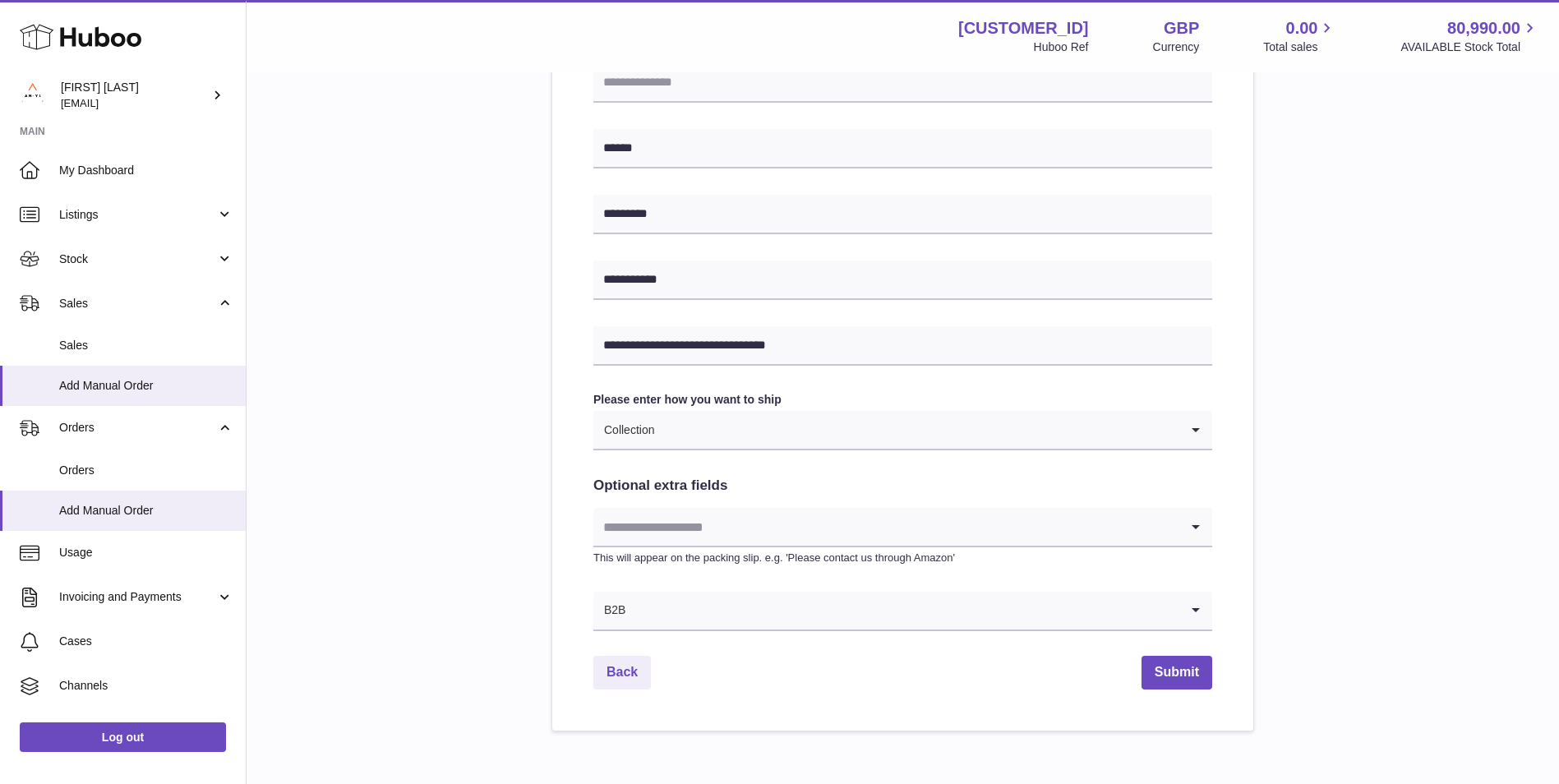 click at bounding box center (917, 430) 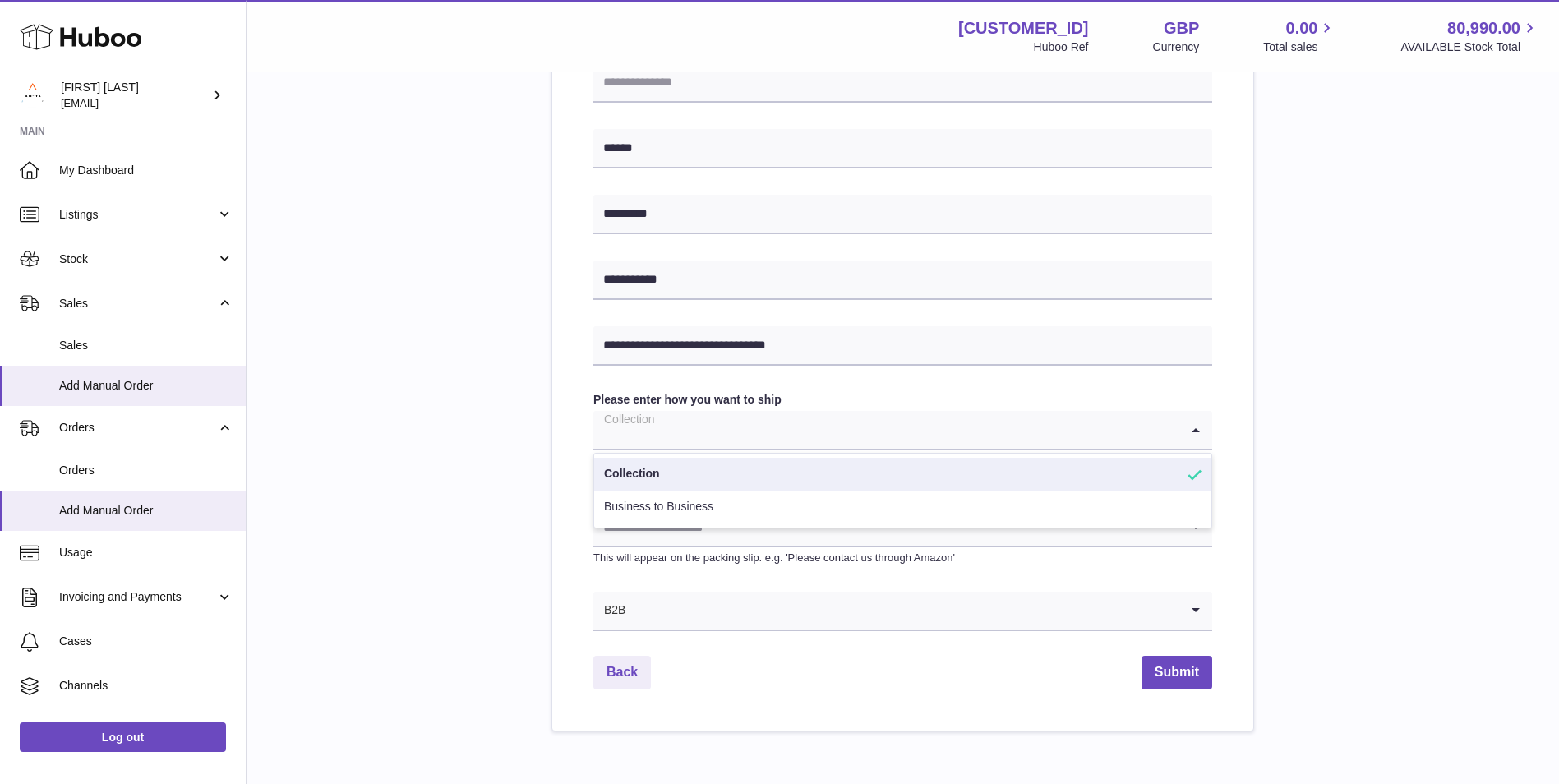 click on "Collection" at bounding box center [902, 474] 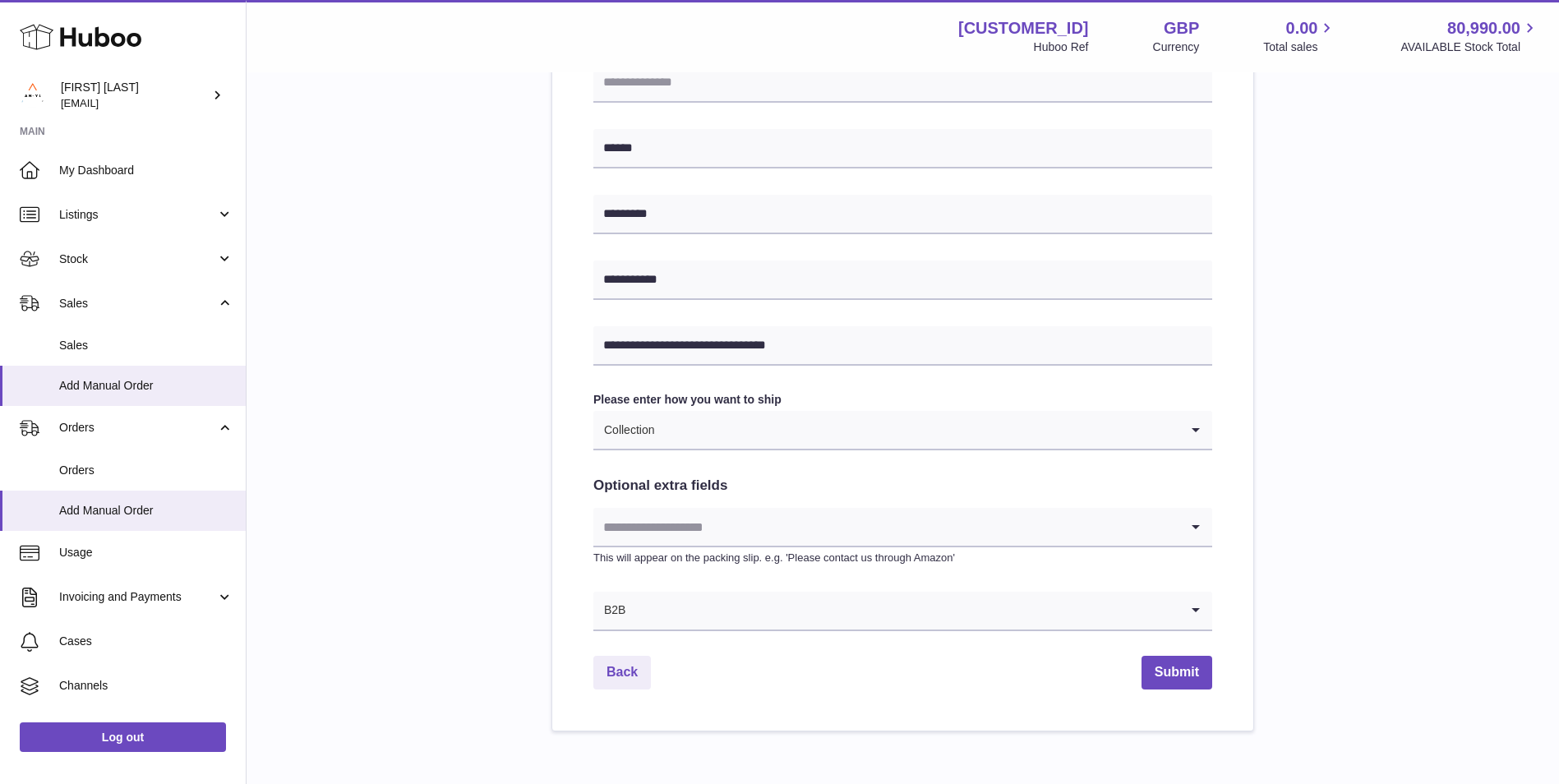 click at bounding box center [886, 527] 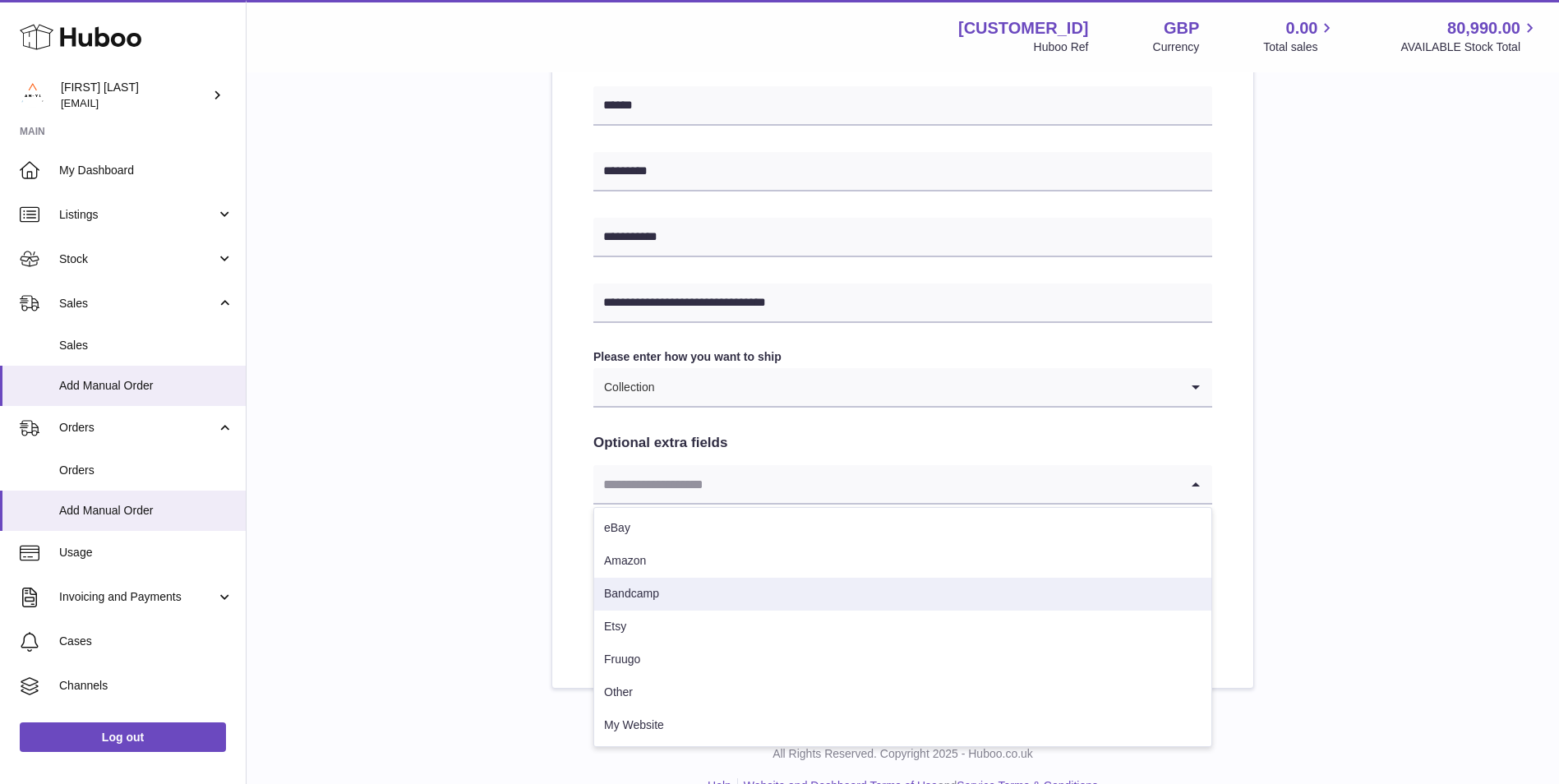 scroll, scrollTop: 653, scrollLeft: 0, axis: vertical 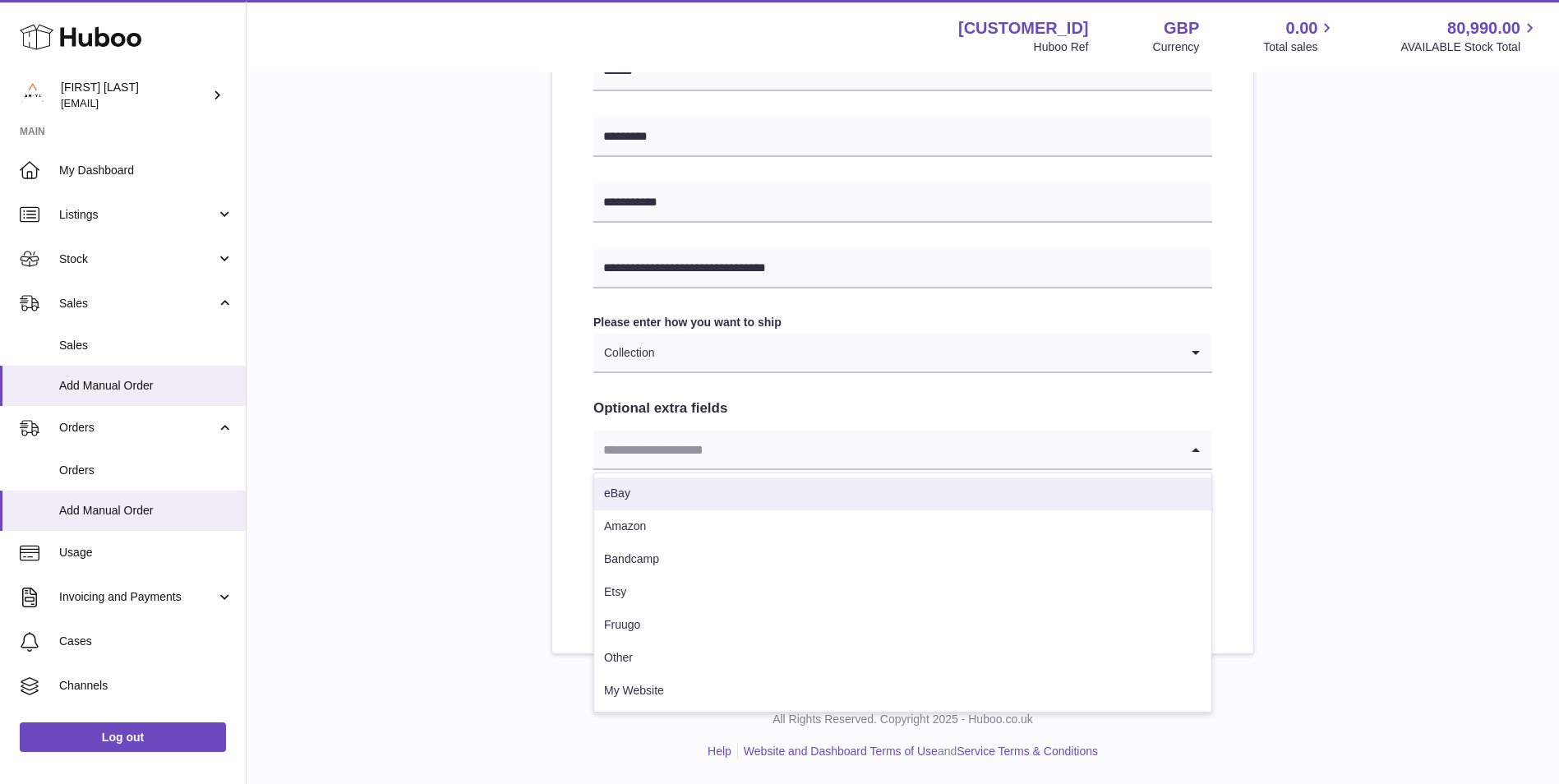 click on "**********" at bounding box center (902, 135) 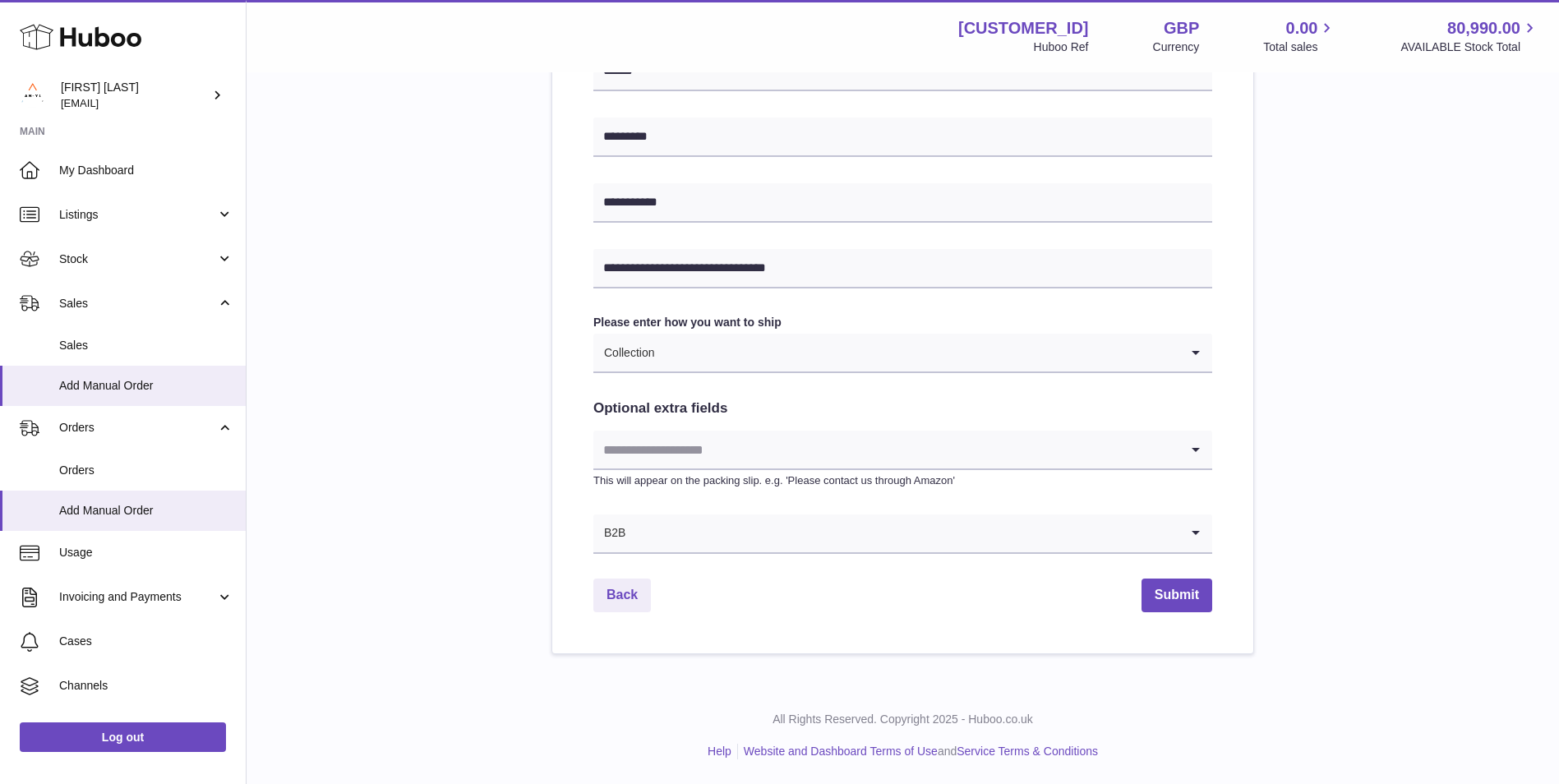 click at bounding box center [917, 353] 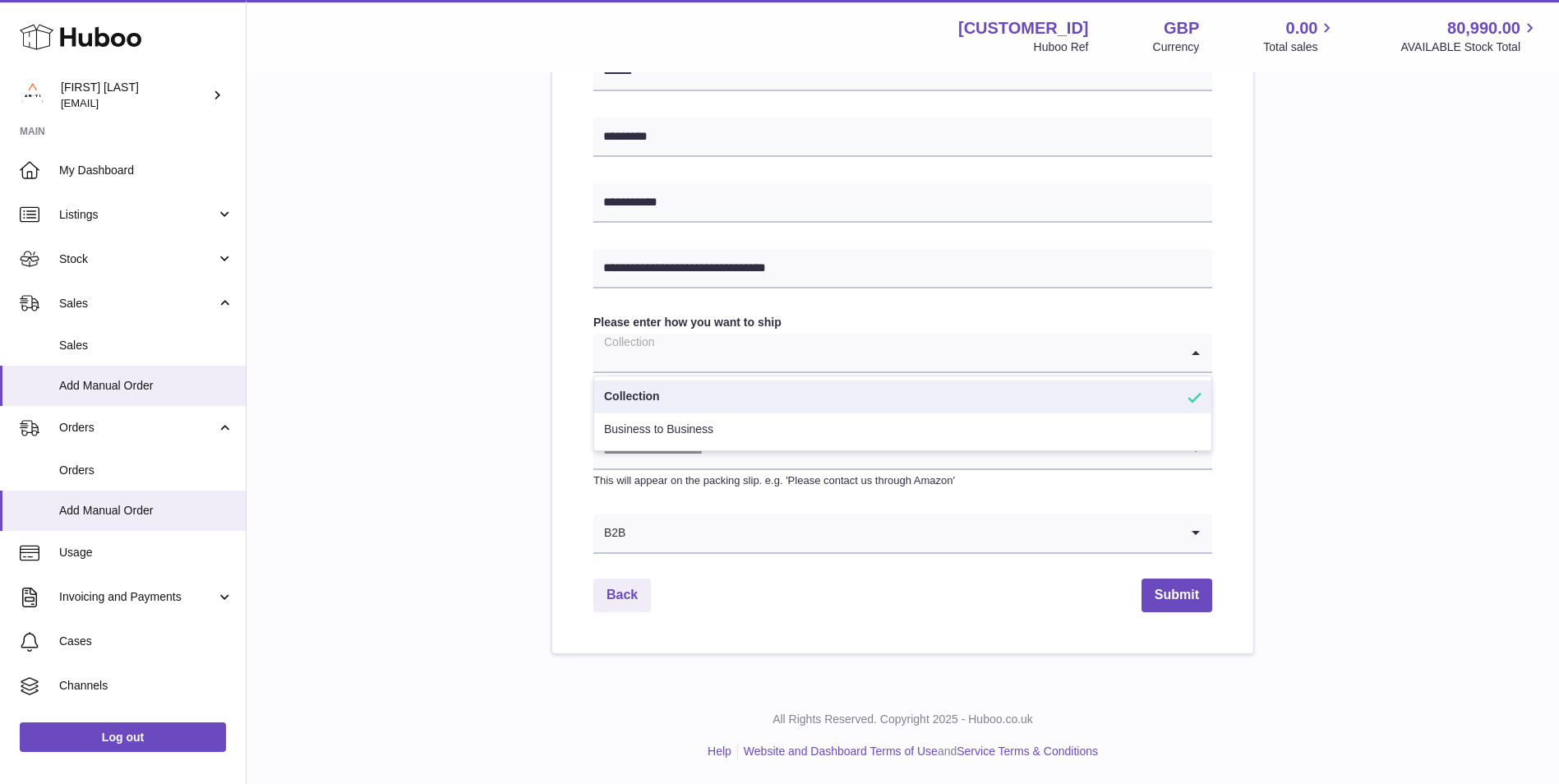click at bounding box center (886, 353) 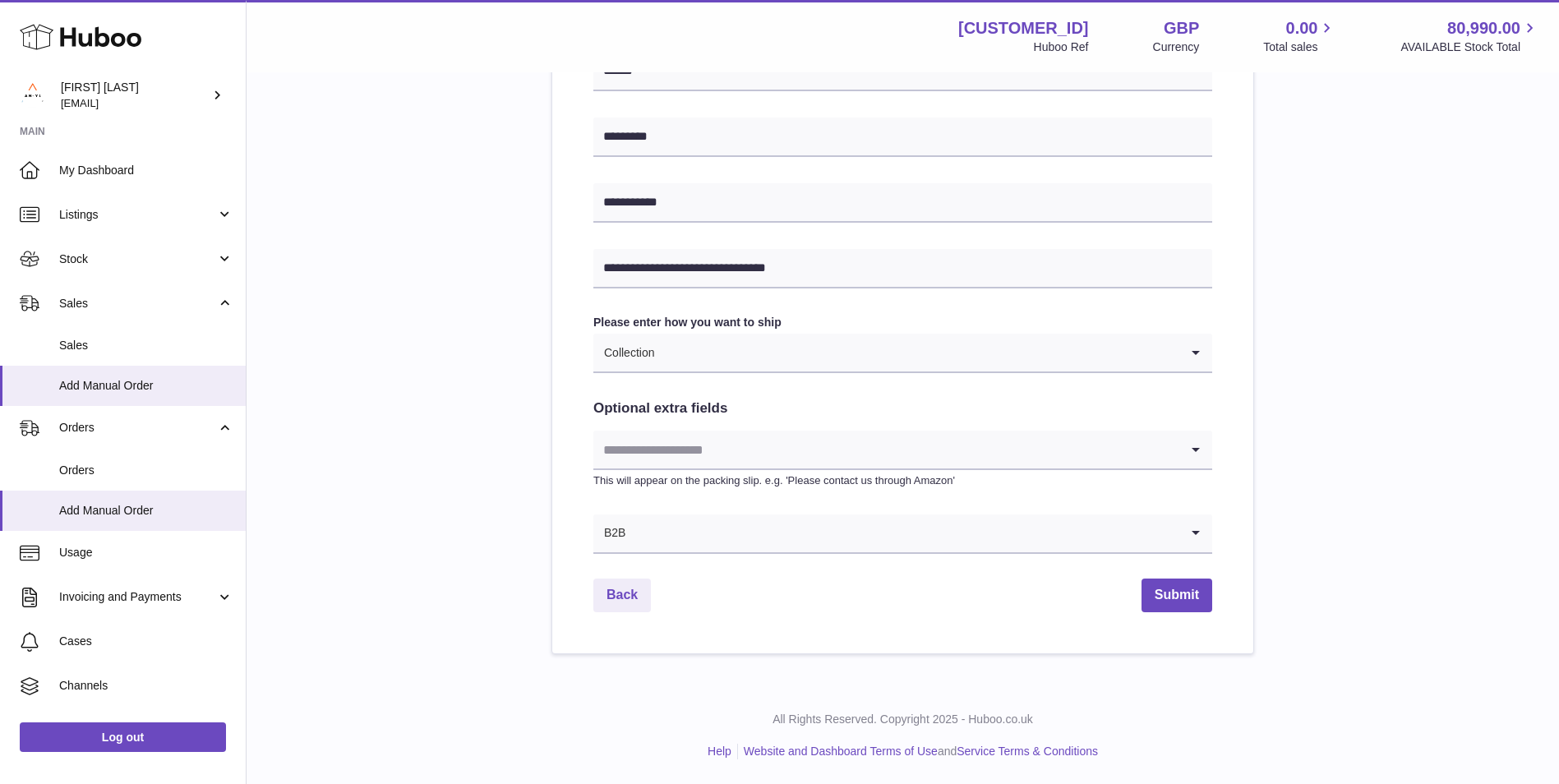 click on "**********" at bounding box center [902, 135] 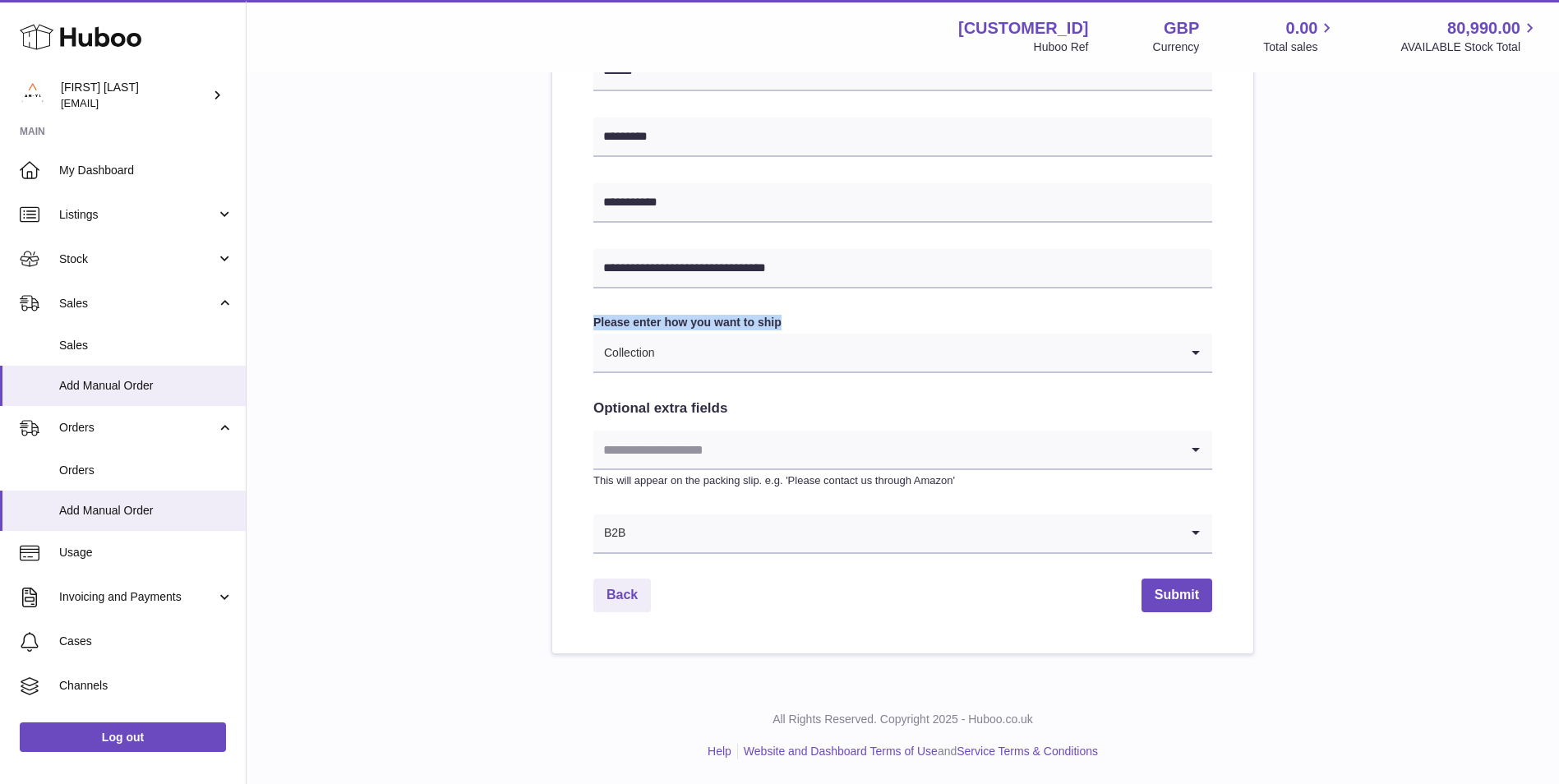 drag, startPoint x: 786, startPoint y: 321, endPoint x: 594, endPoint y: 324, distance: 192.02344 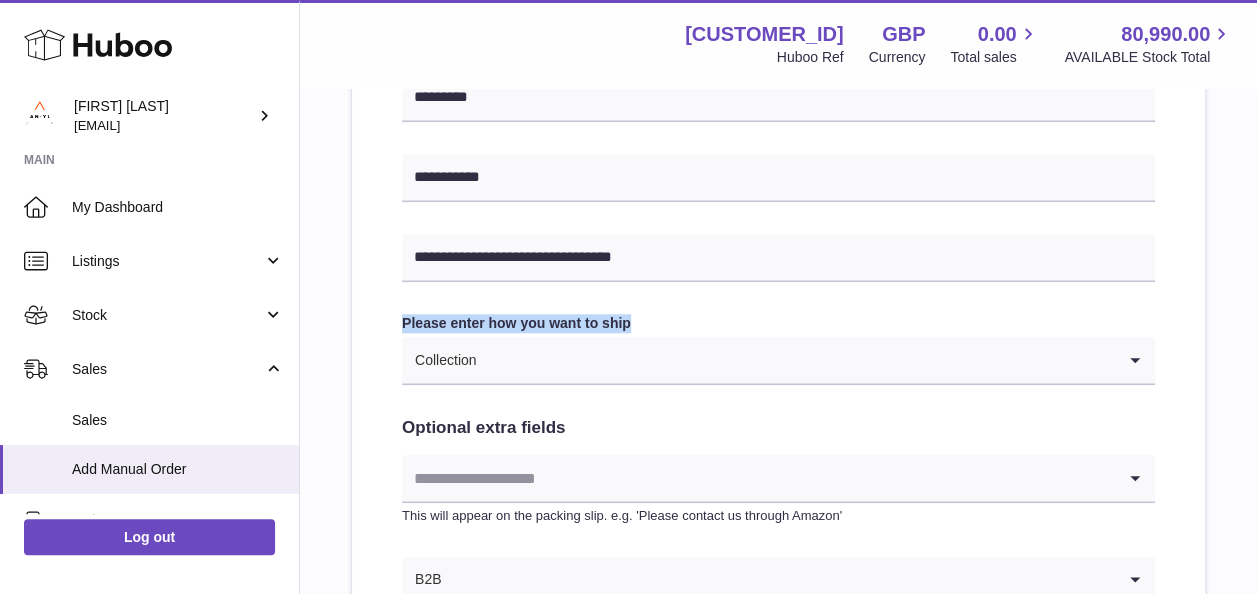 scroll, scrollTop: 864, scrollLeft: 0, axis: vertical 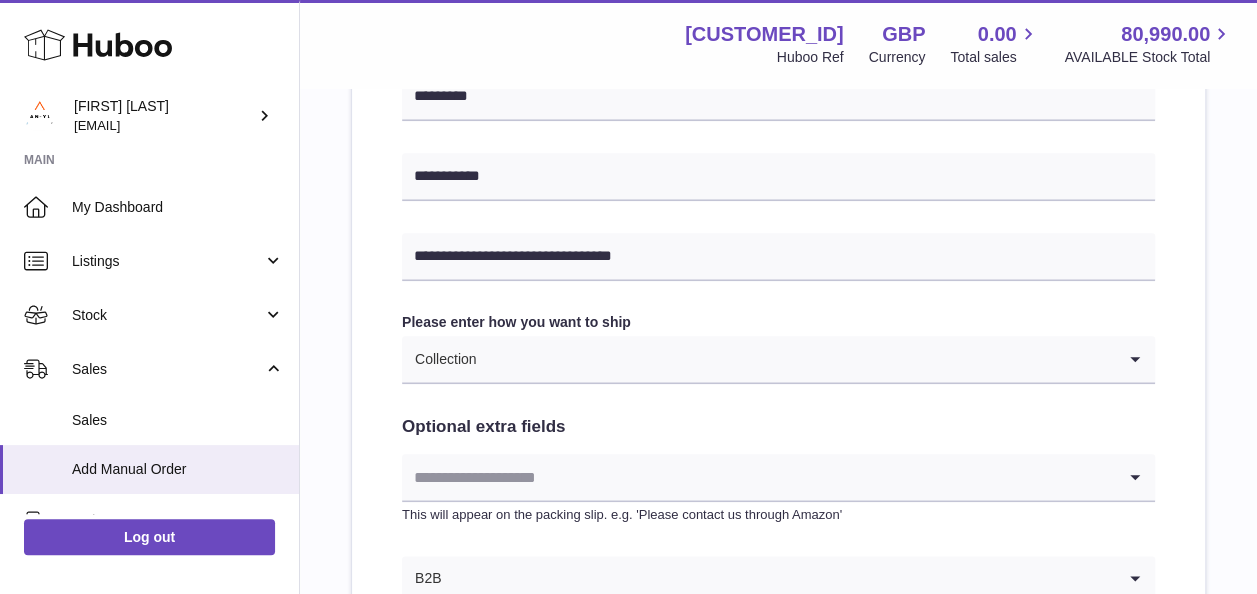 click on "**********" at bounding box center [778, 58] 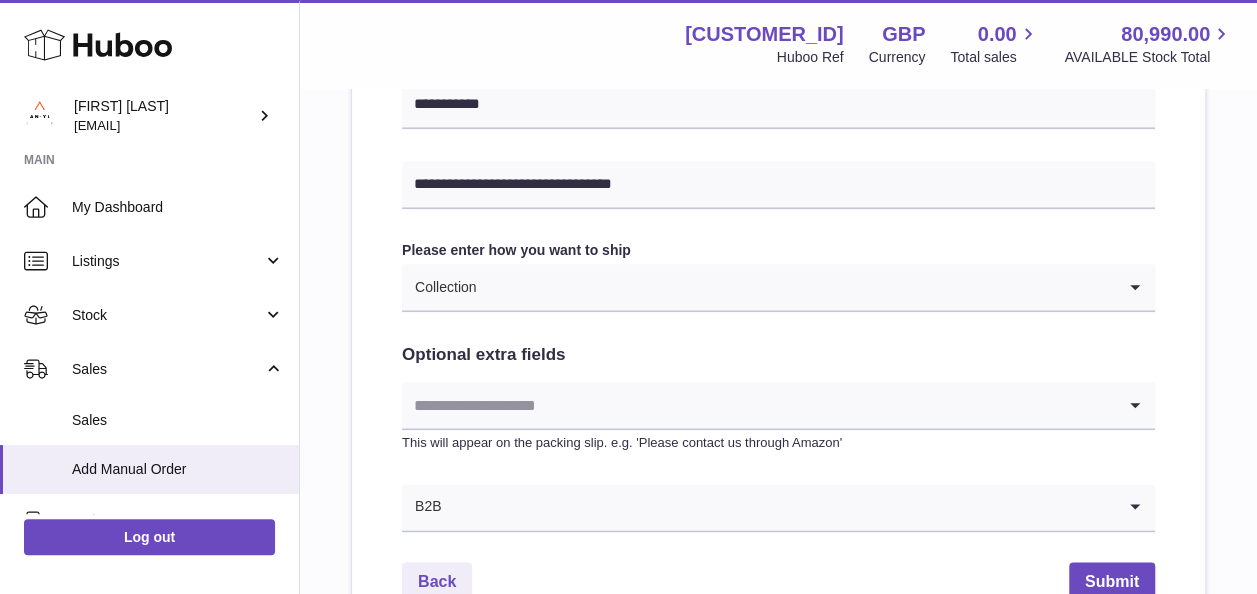 scroll, scrollTop: 935, scrollLeft: 0, axis: vertical 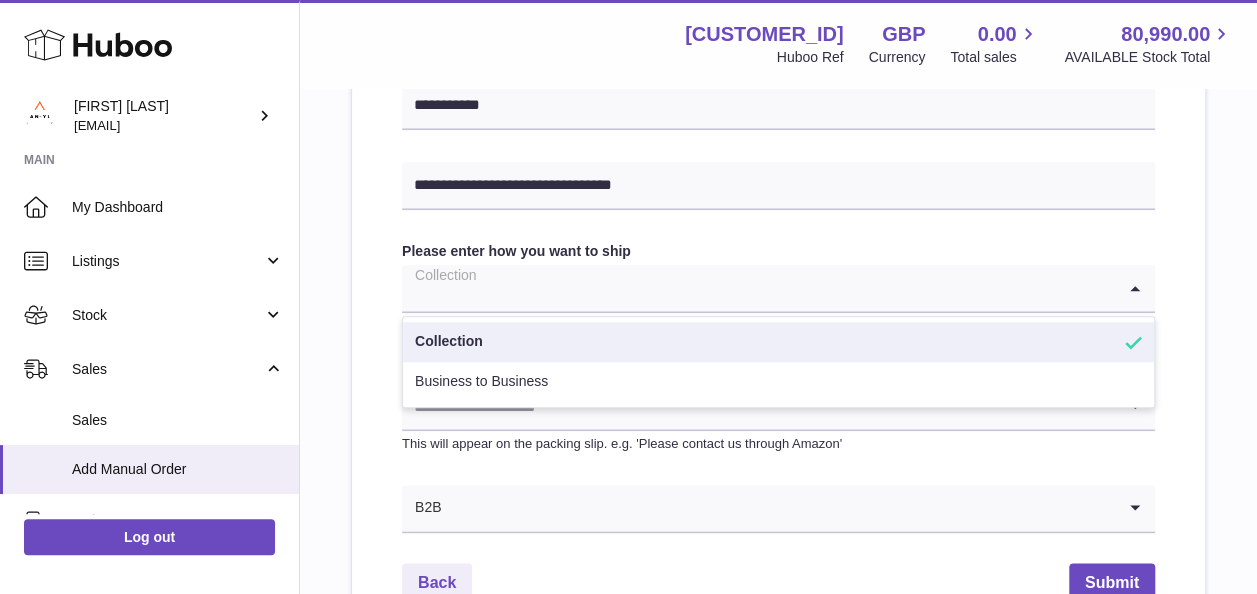 click at bounding box center (758, 288) 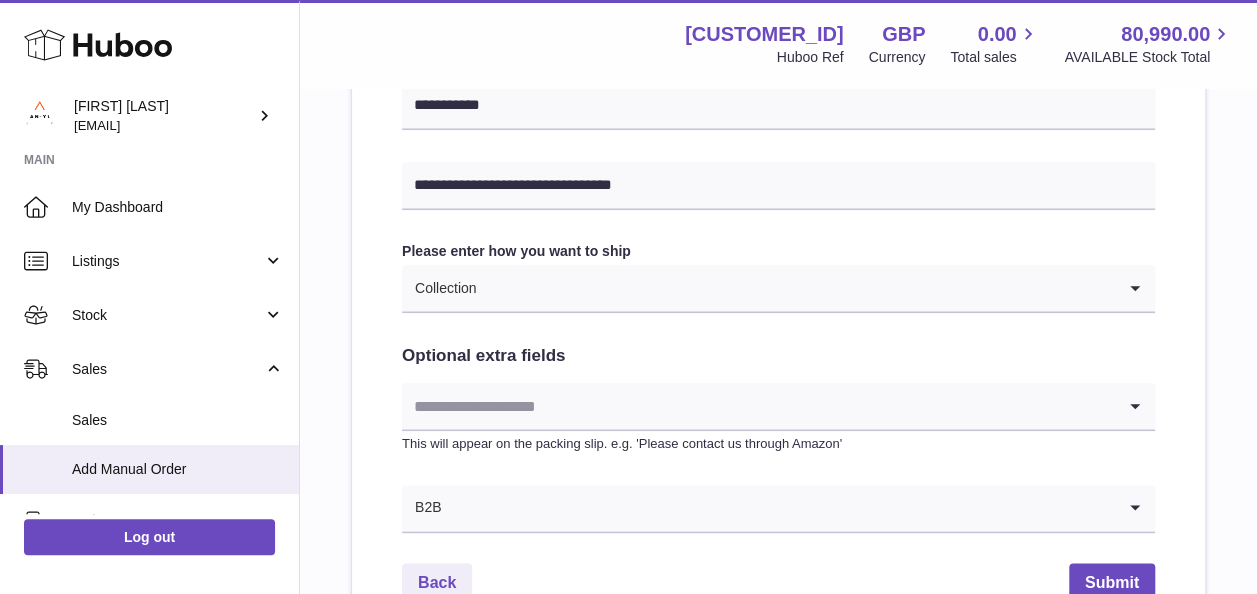 click on "Please enter how you want to ship" at bounding box center [778, 251] 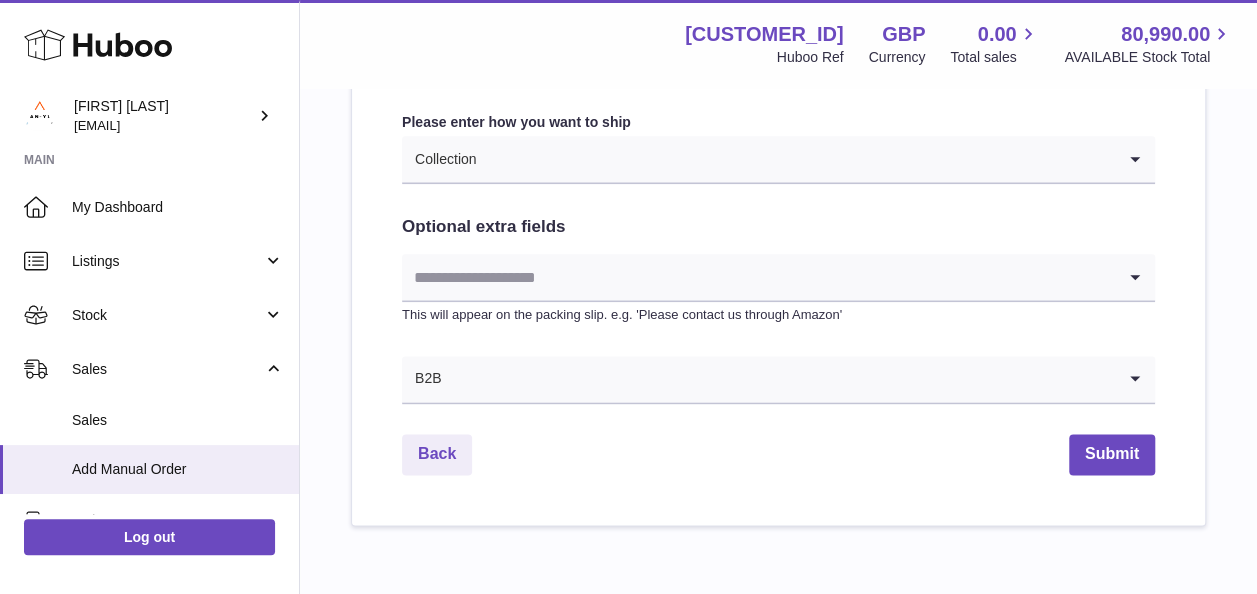 scroll, scrollTop: 1065, scrollLeft: 0, axis: vertical 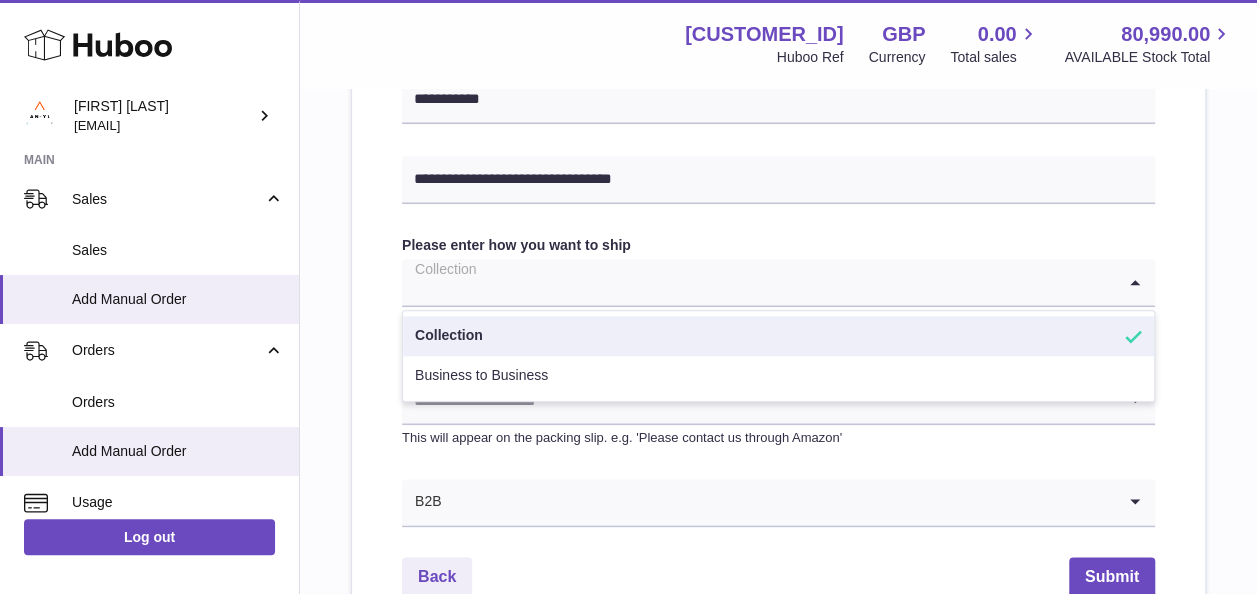 click at bounding box center (758, 282) 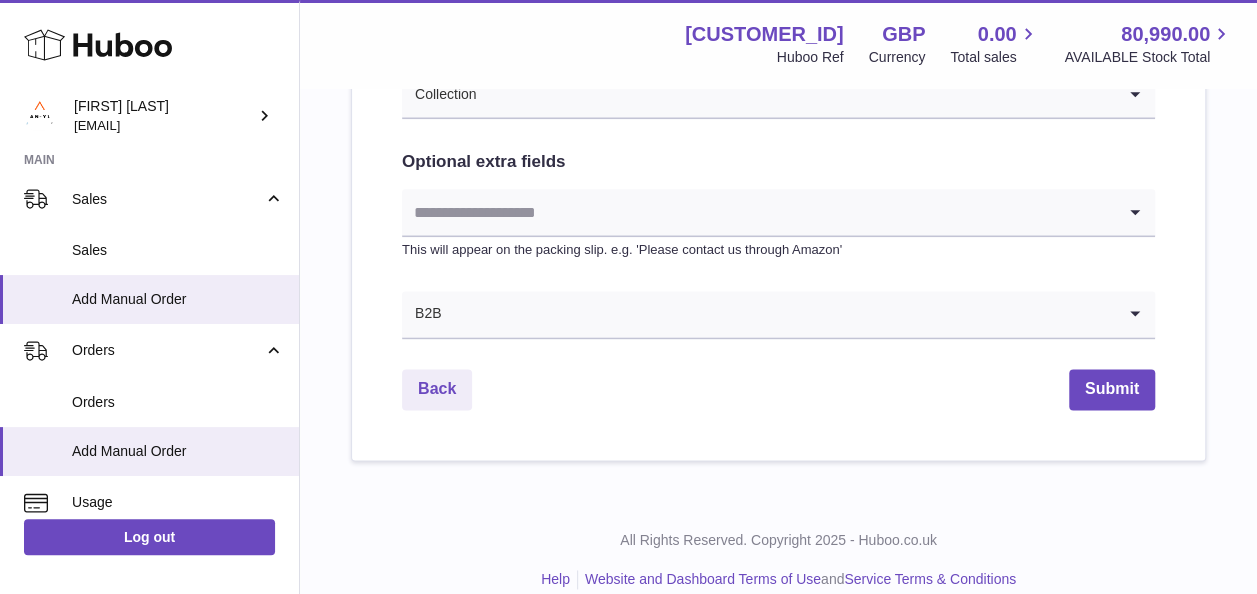 scroll, scrollTop: 1152, scrollLeft: 0, axis: vertical 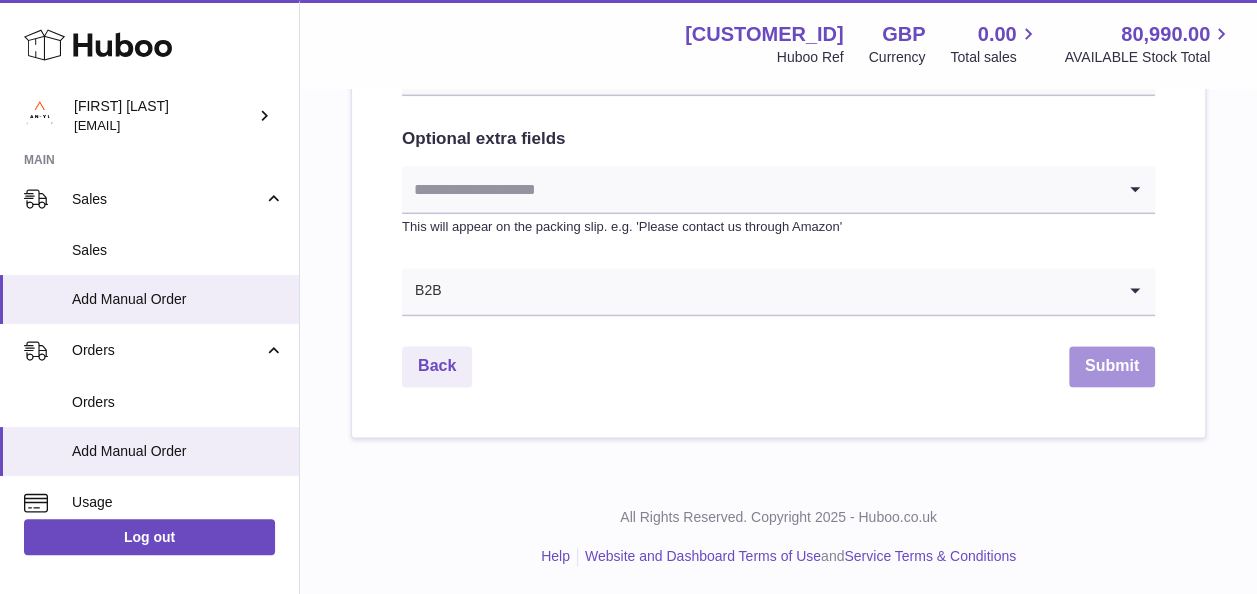click on "Submit" at bounding box center [1112, 366] 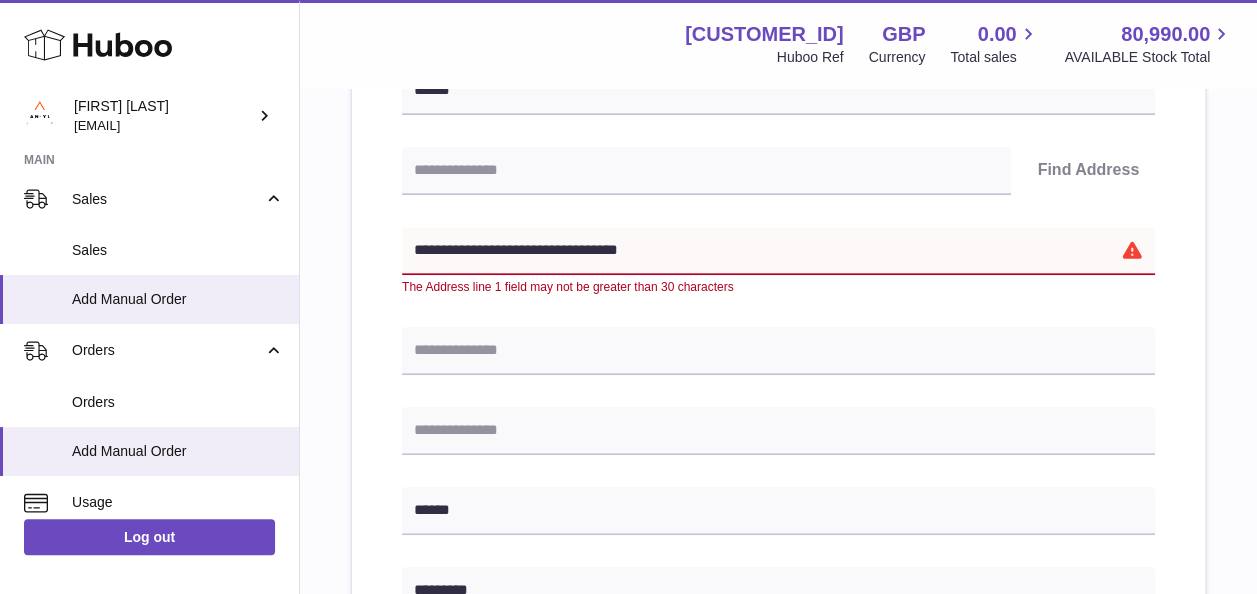 scroll, scrollTop: 392, scrollLeft: 0, axis: vertical 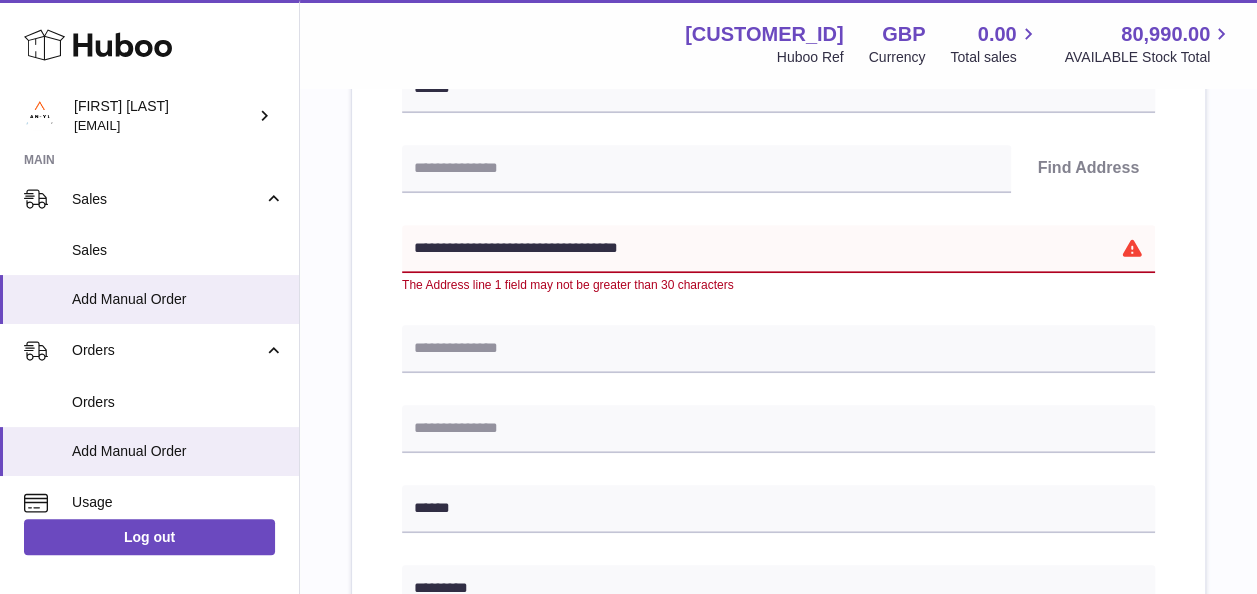 drag, startPoint x: 660, startPoint y: 248, endPoint x: 594, endPoint y: 241, distance: 66.37017 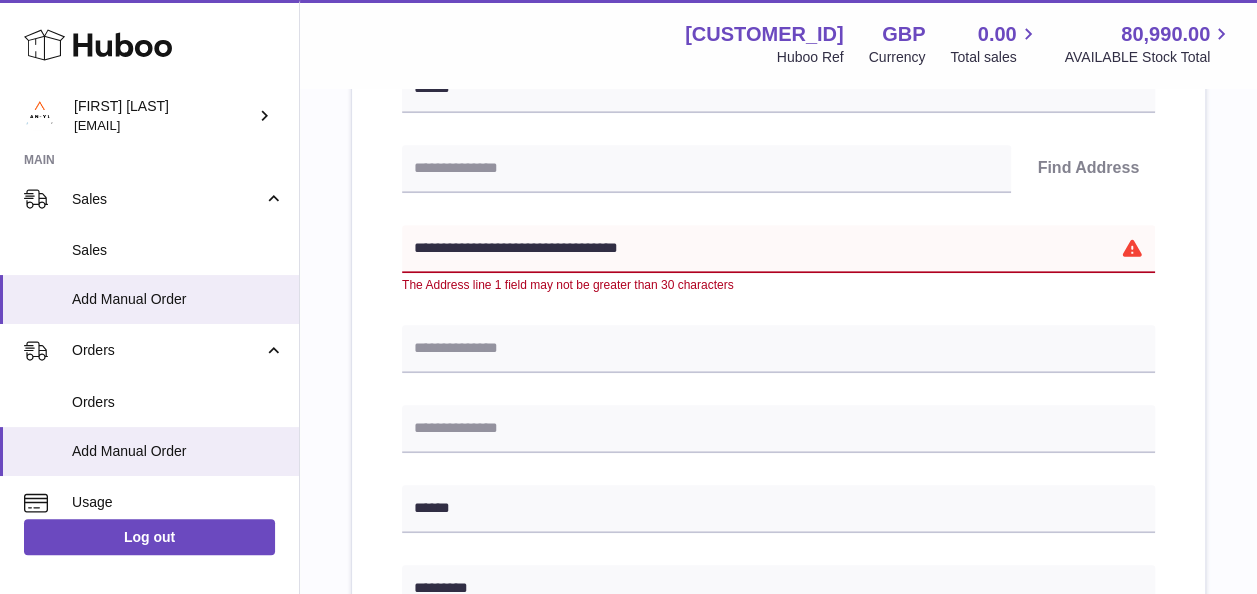 click on "**********" at bounding box center (778, 249) 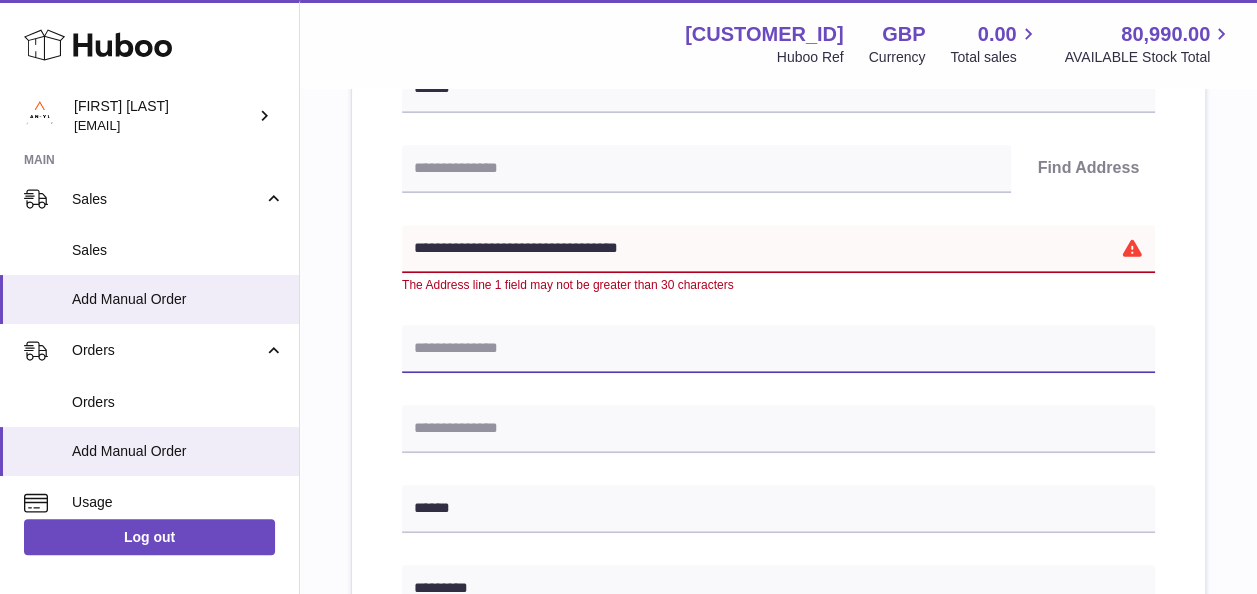 click at bounding box center (778, 349) 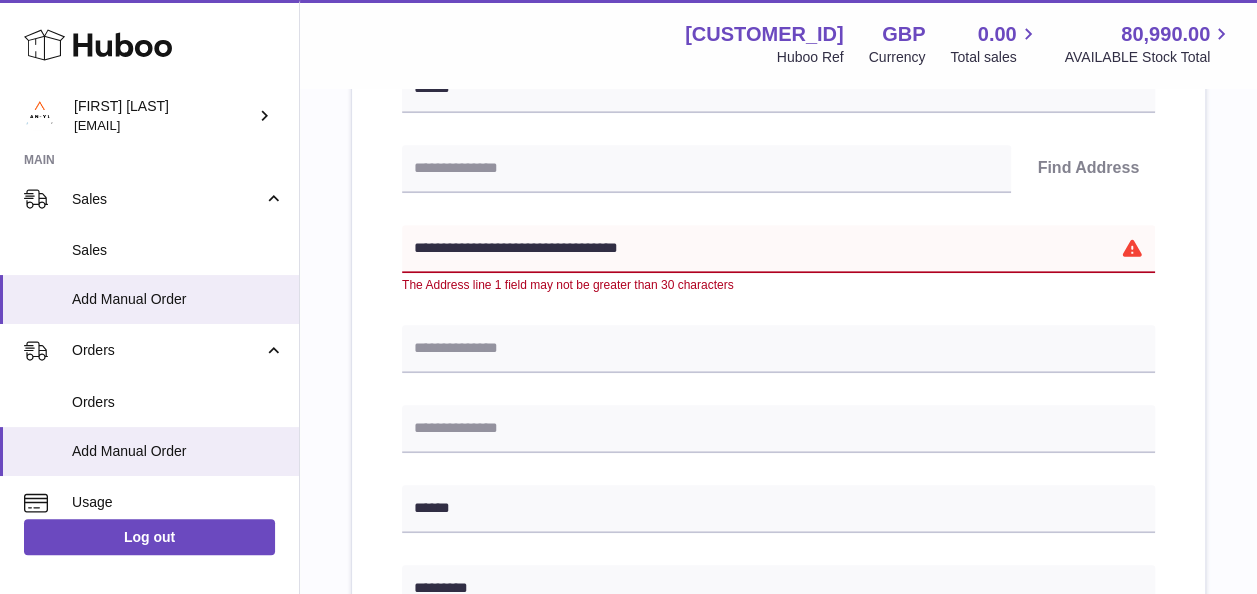 click on "**********" at bounding box center (778, 541) 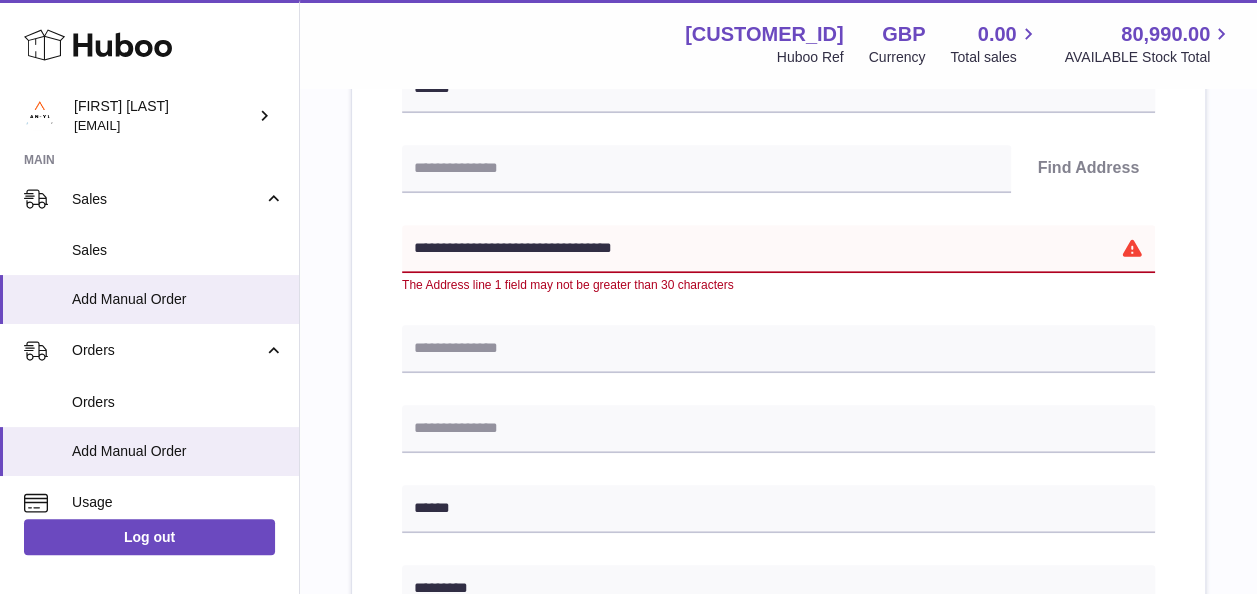 drag, startPoint x: 666, startPoint y: 242, endPoint x: 590, endPoint y: 238, distance: 76.105194 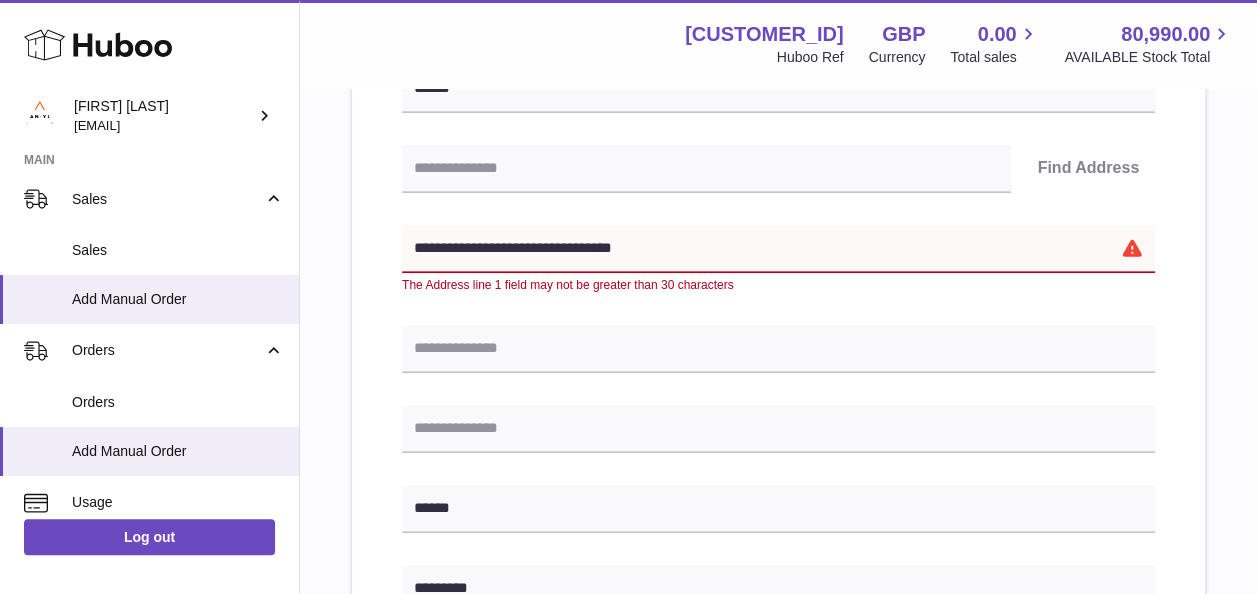 click on "**********" at bounding box center (778, 249) 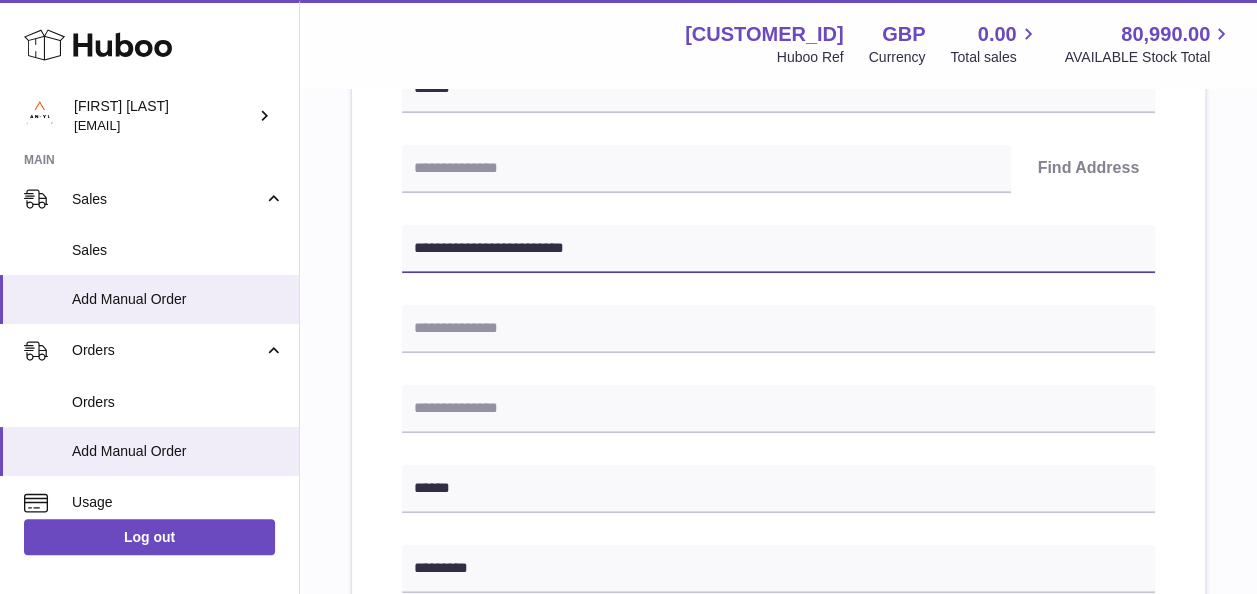 click on "**********" at bounding box center [778, 249] 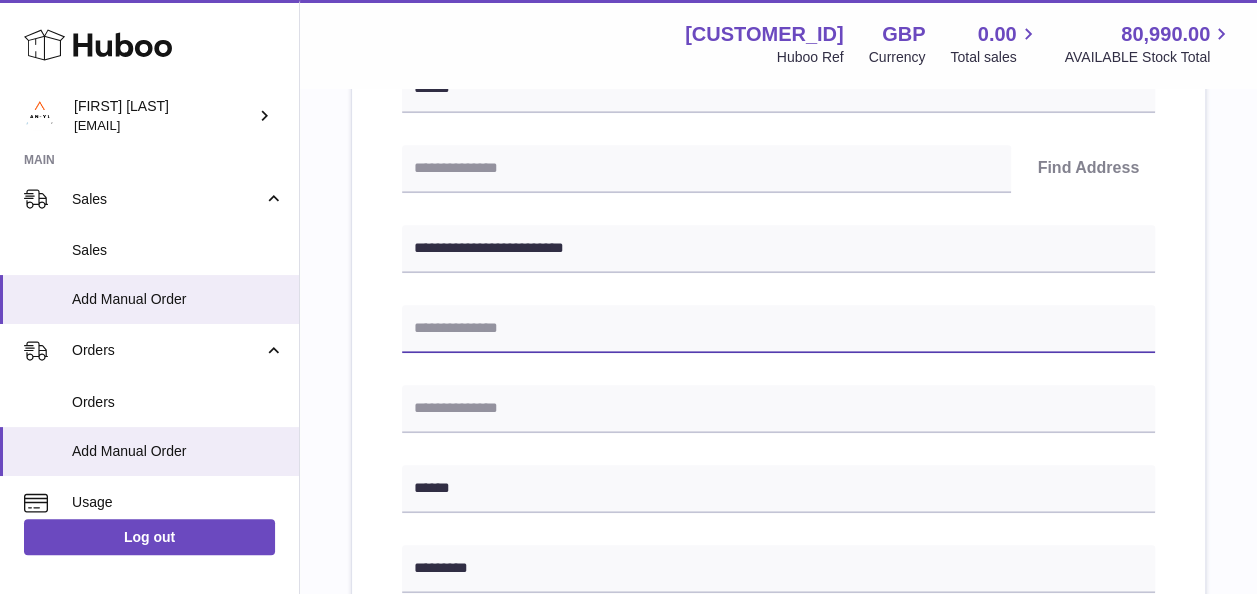 click at bounding box center (778, 329) 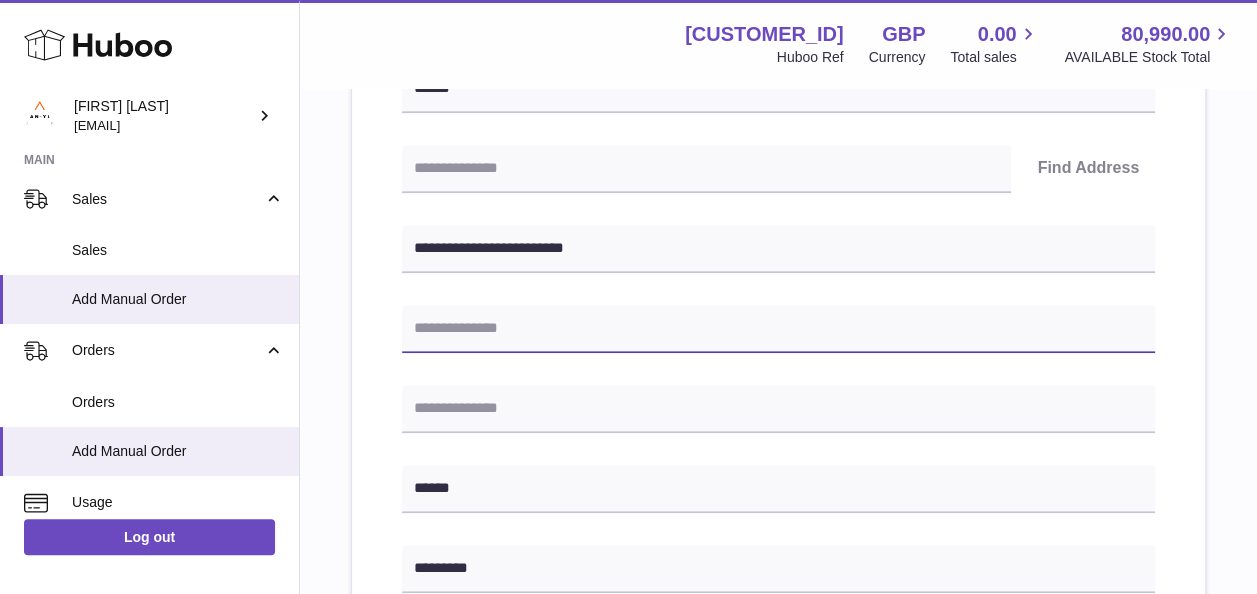 paste on "********" 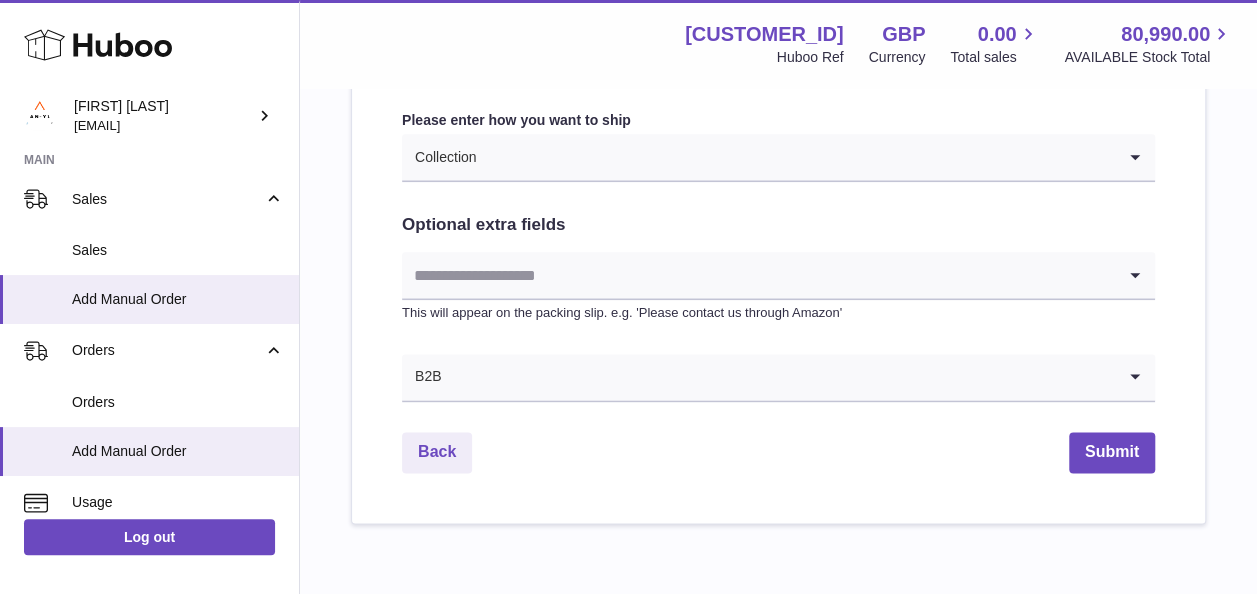 scroll, scrollTop: 1068, scrollLeft: 0, axis: vertical 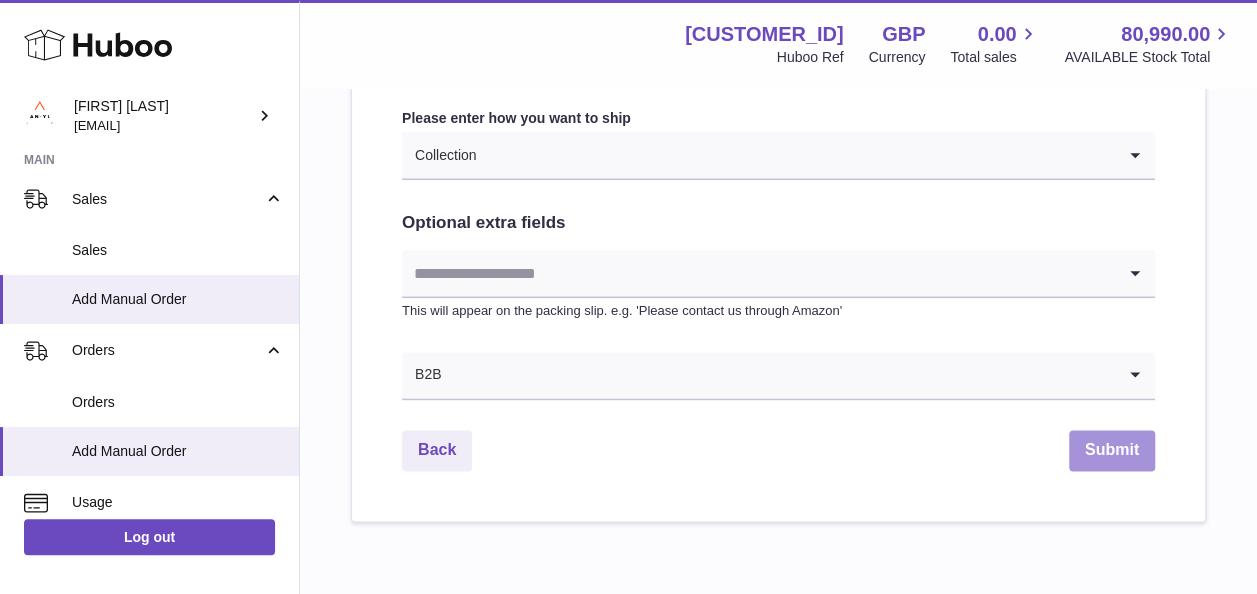 type on "********" 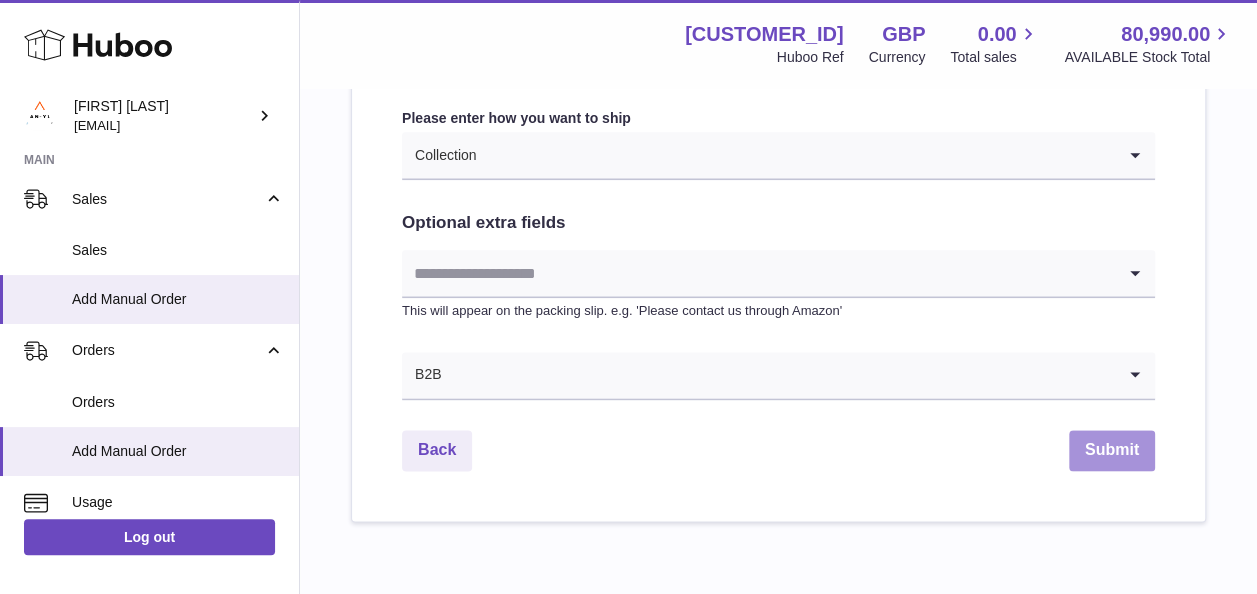 click on "Submit" at bounding box center [1112, 450] 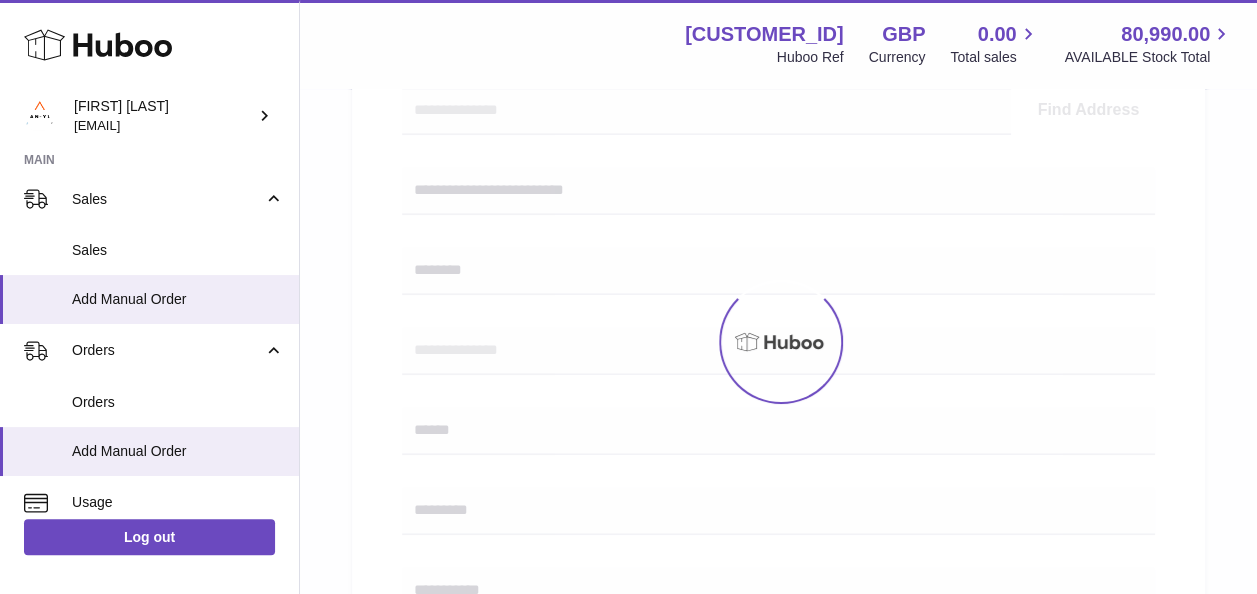 scroll, scrollTop: 452, scrollLeft: 0, axis: vertical 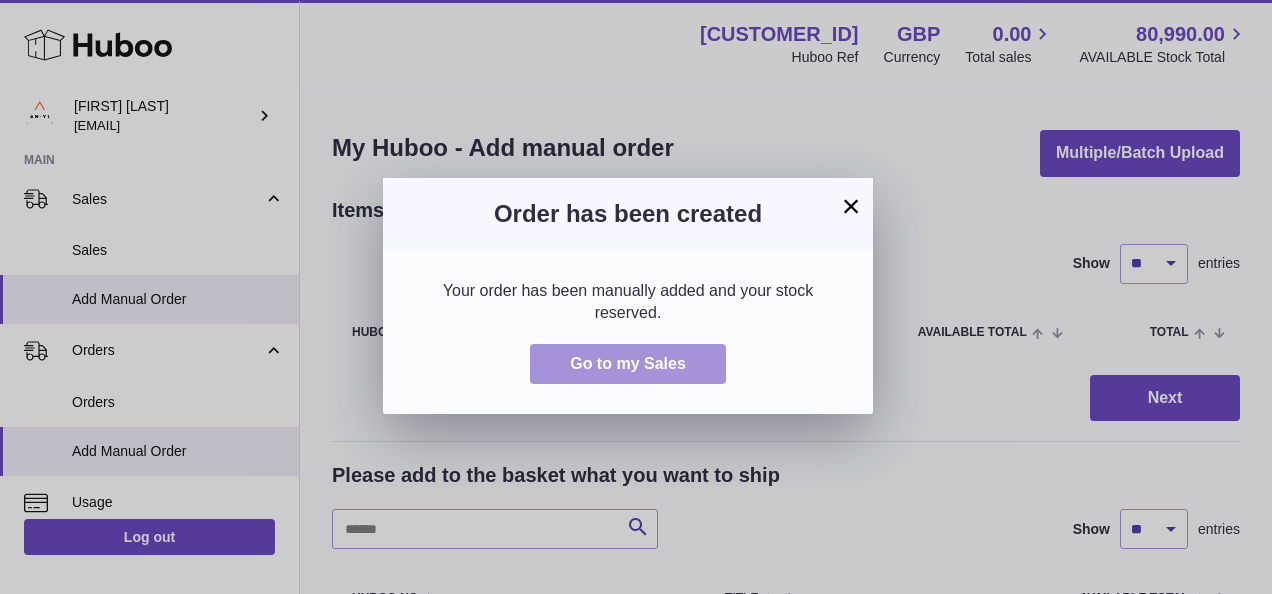 click on "Go to my Sales" at bounding box center [628, 363] 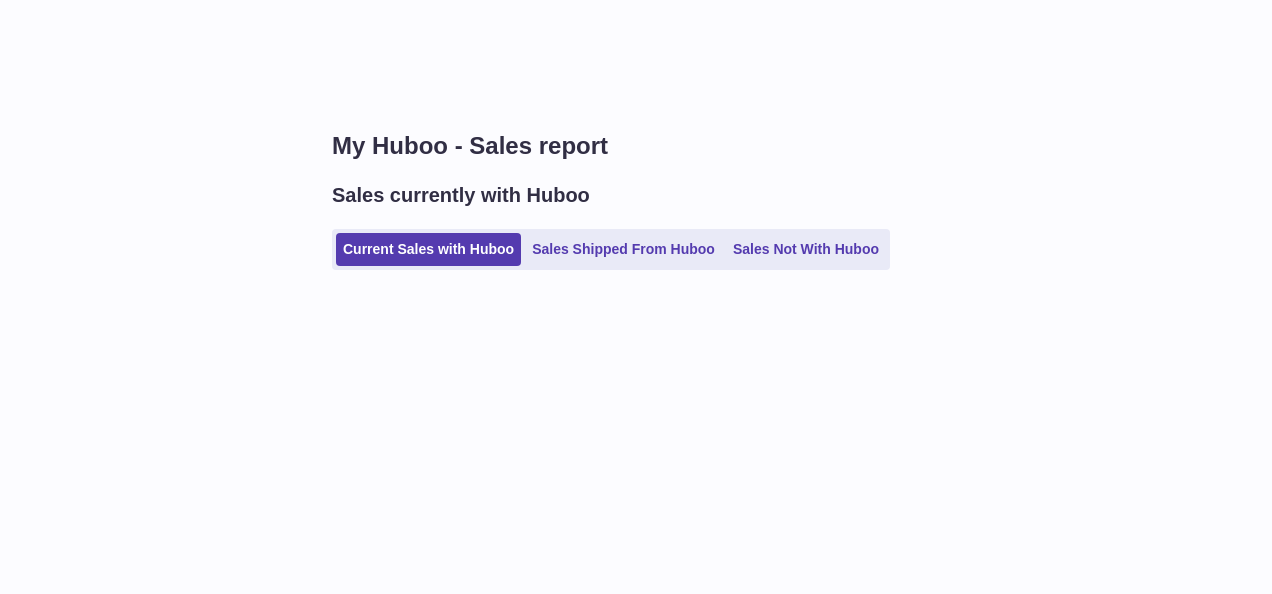 scroll, scrollTop: 0, scrollLeft: 0, axis: both 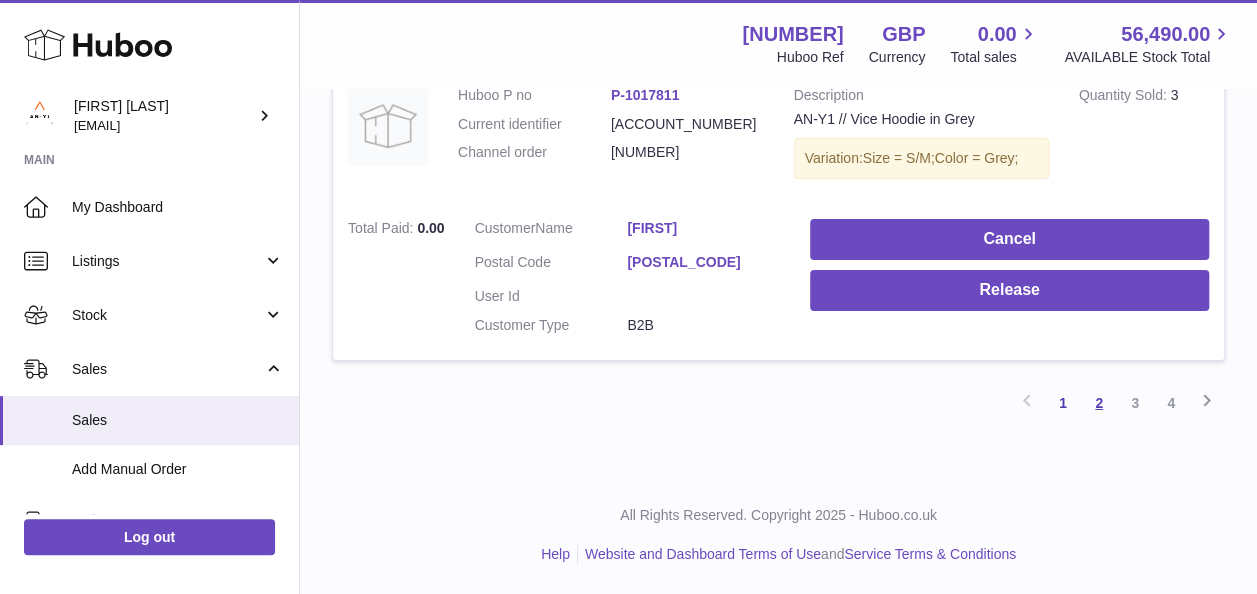 click on "2" at bounding box center [1099, 403] 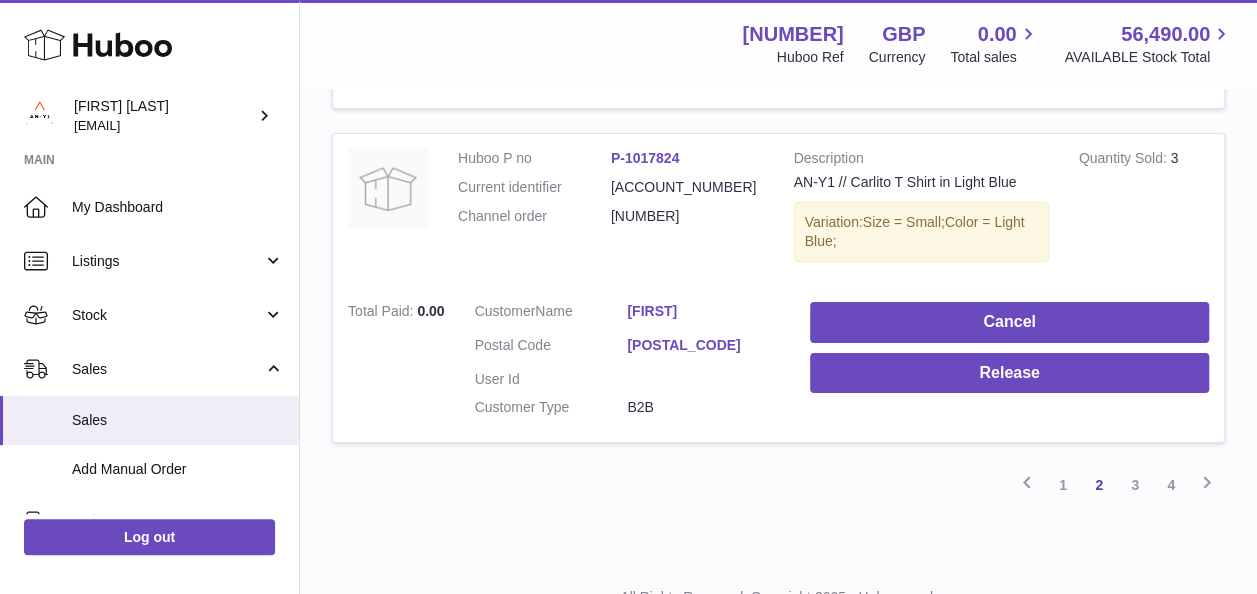 scroll, scrollTop: 3414, scrollLeft: 0, axis: vertical 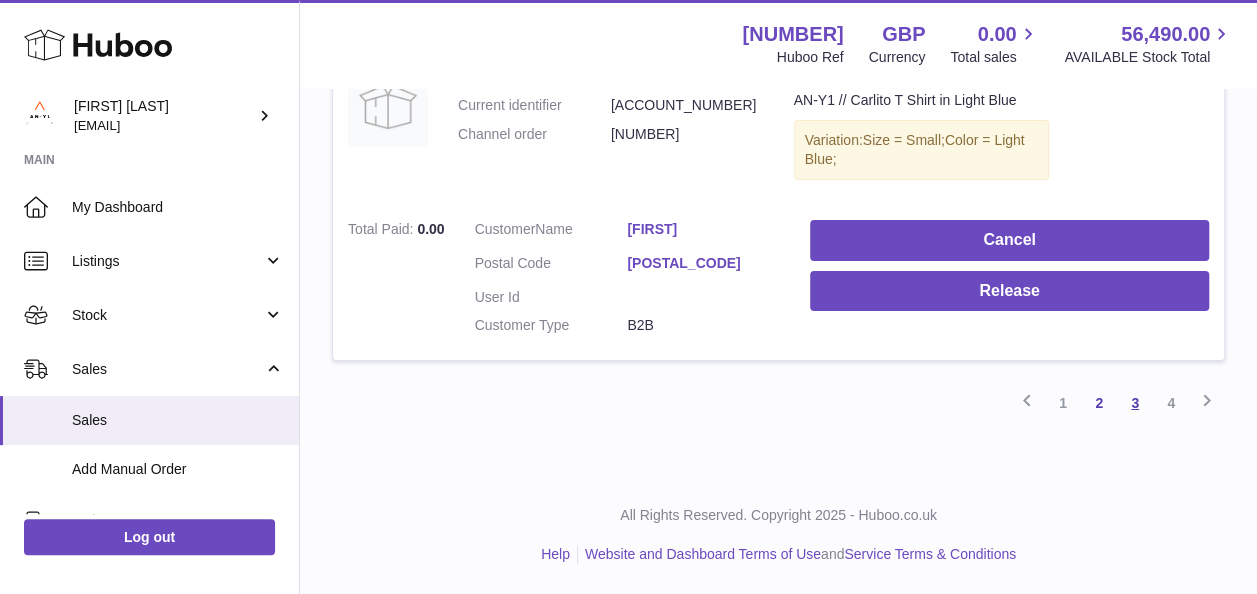 click on "3" at bounding box center (1135, 403) 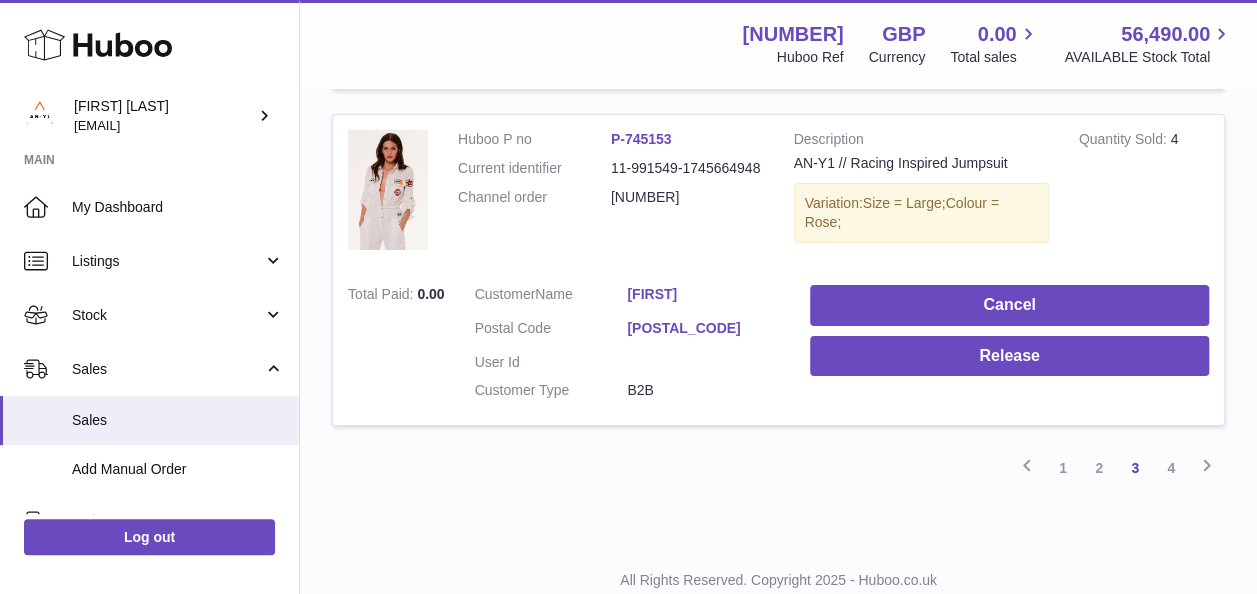scroll, scrollTop: 3330, scrollLeft: 0, axis: vertical 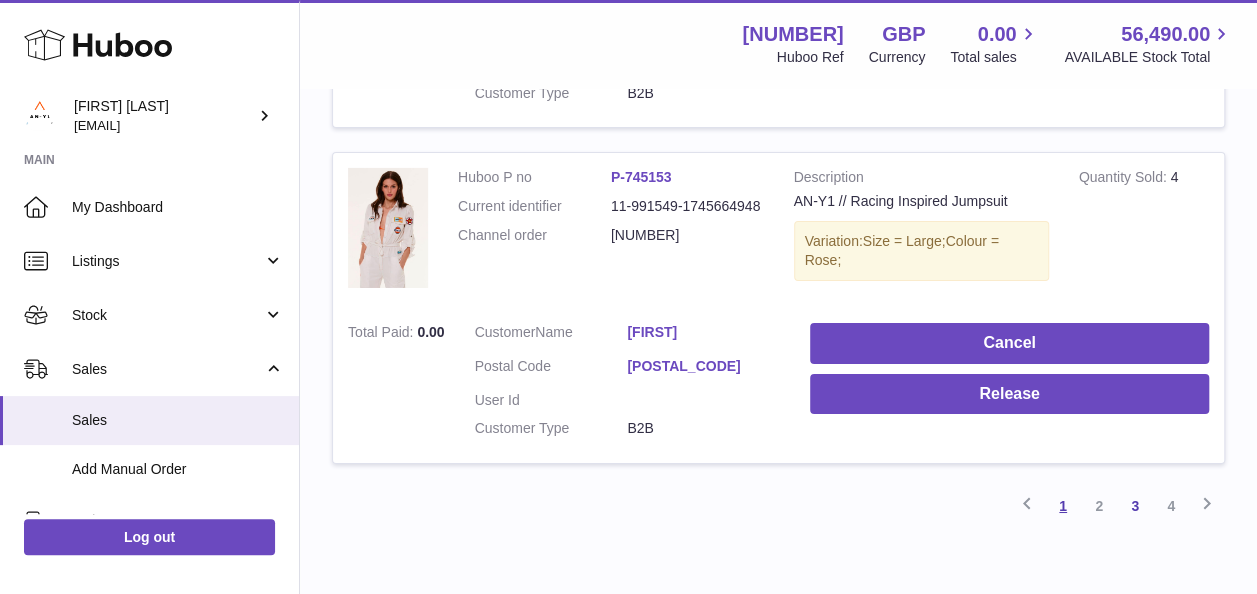 click on "1" at bounding box center [1063, 506] 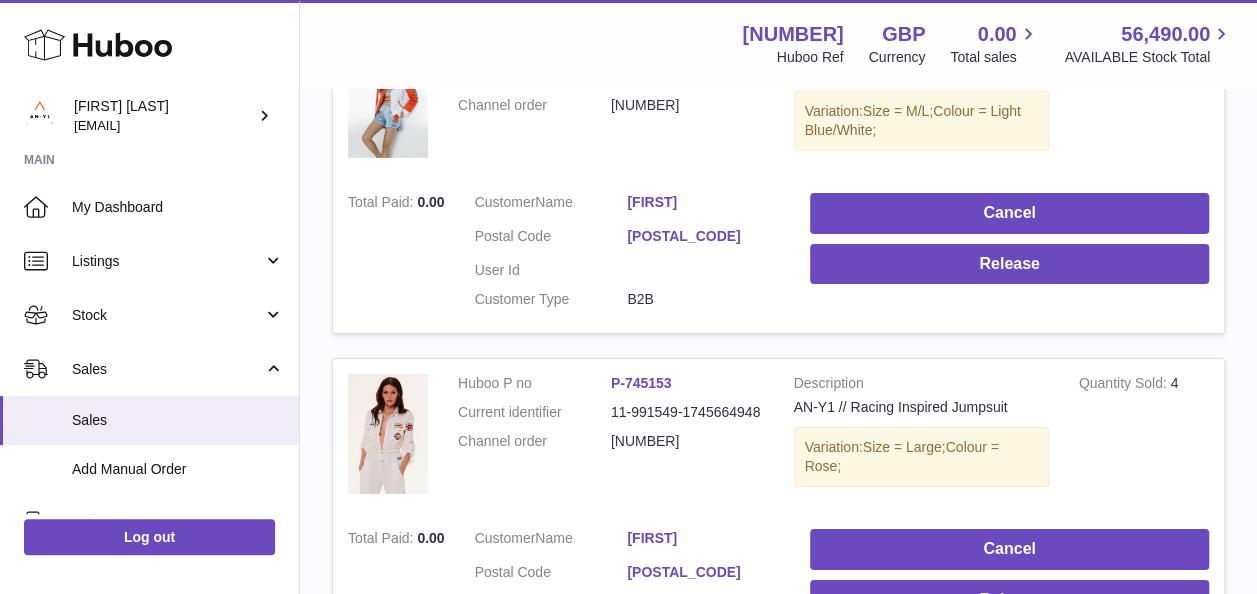 scroll, scrollTop: 3387, scrollLeft: 0, axis: vertical 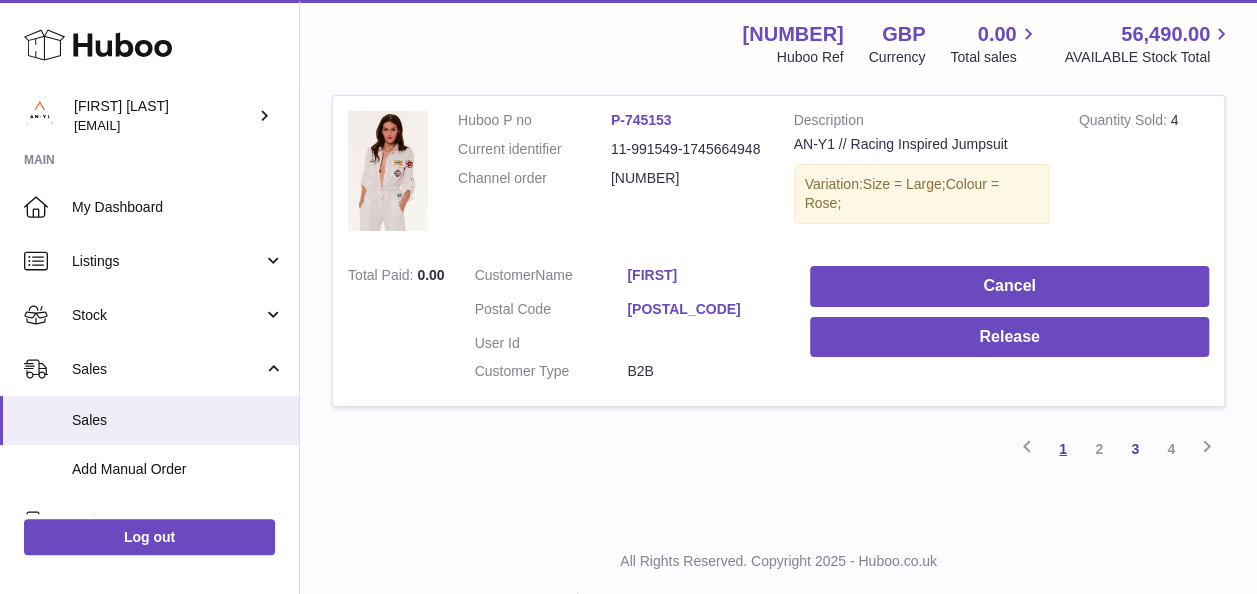 click on "1" at bounding box center [1063, 449] 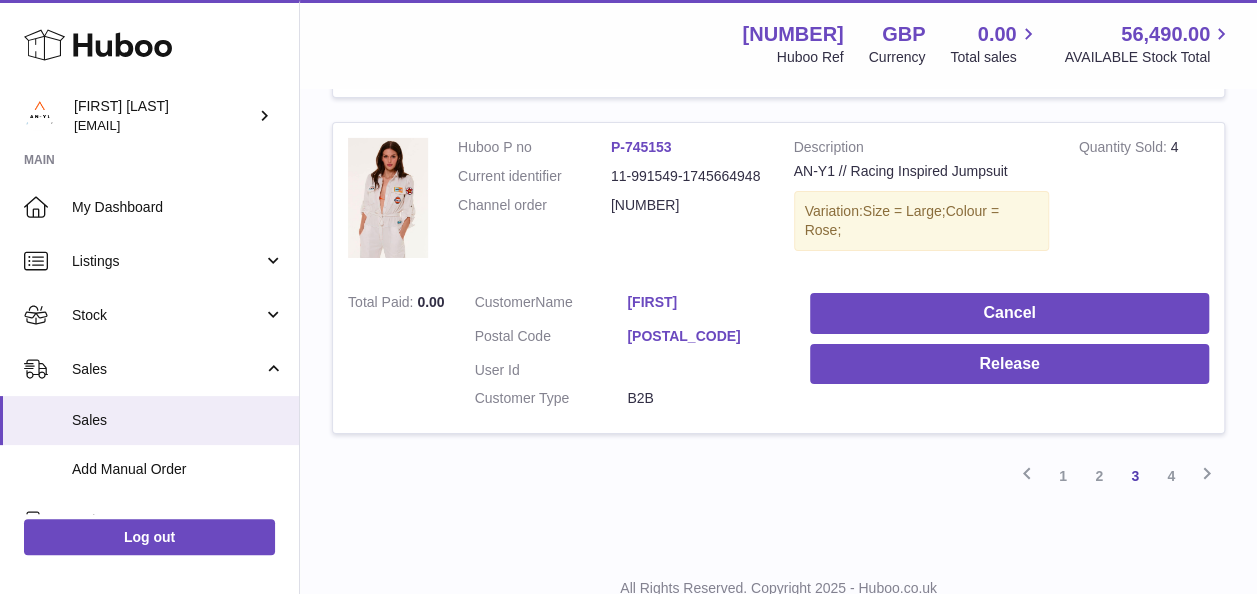 scroll, scrollTop: 3422, scrollLeft: 0, axis: vertical 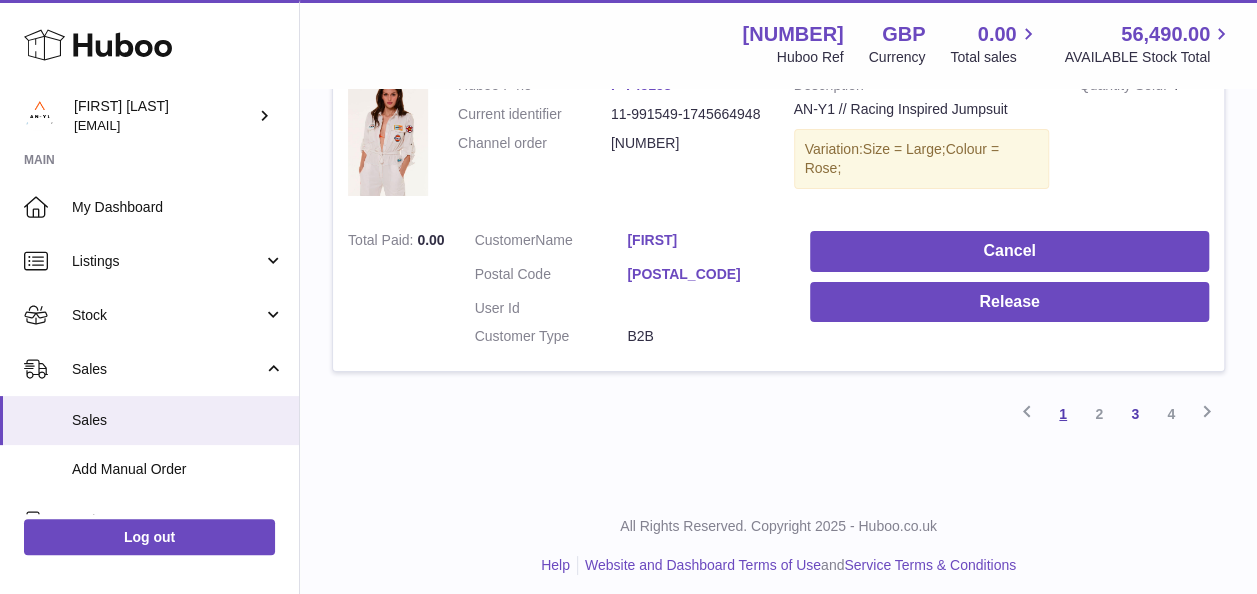 click on "1" at bounding box center [1063, 414] 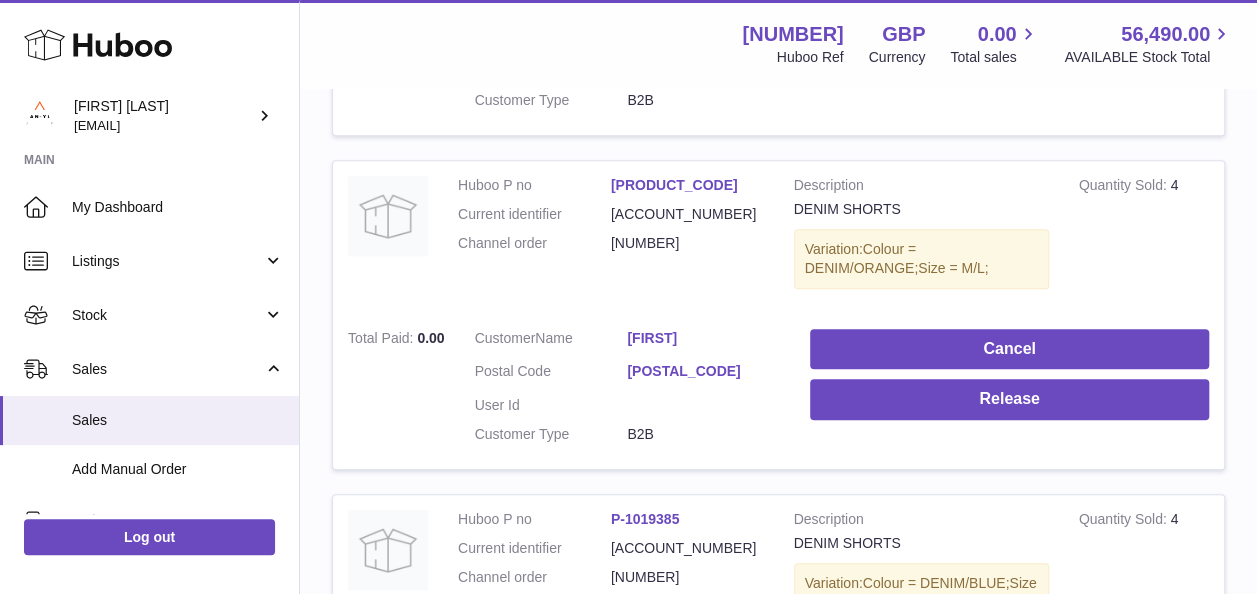 scroll, scrollTop: 90, scrollLeft: 0, axis: vertical 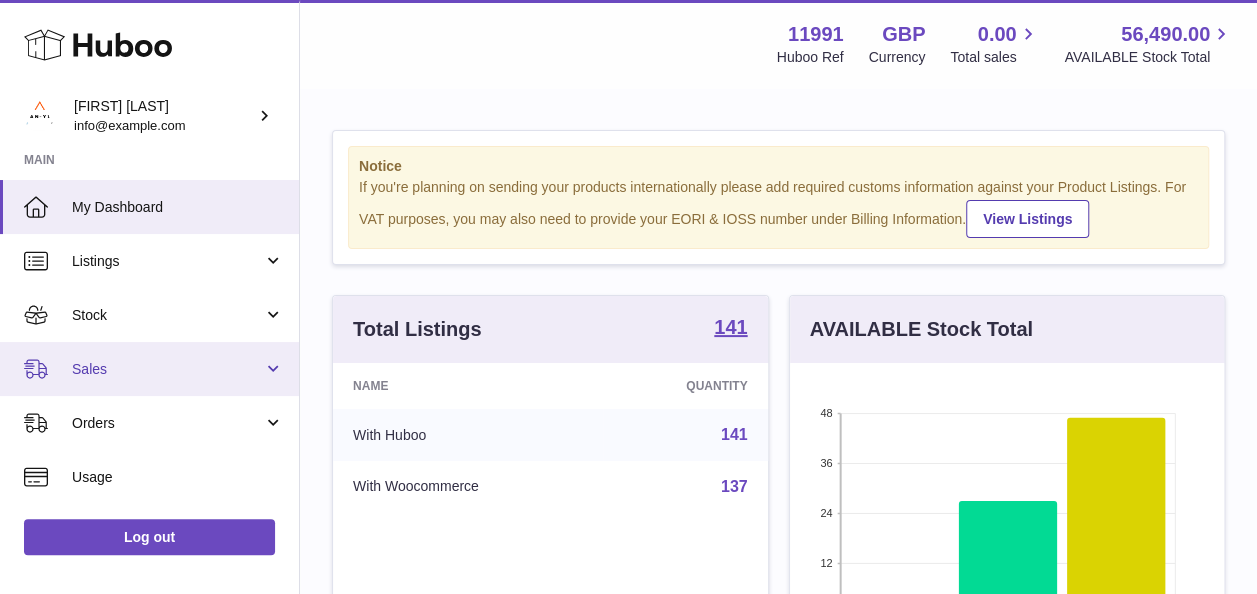 click on "Sales" at bounding box center (167, 369) 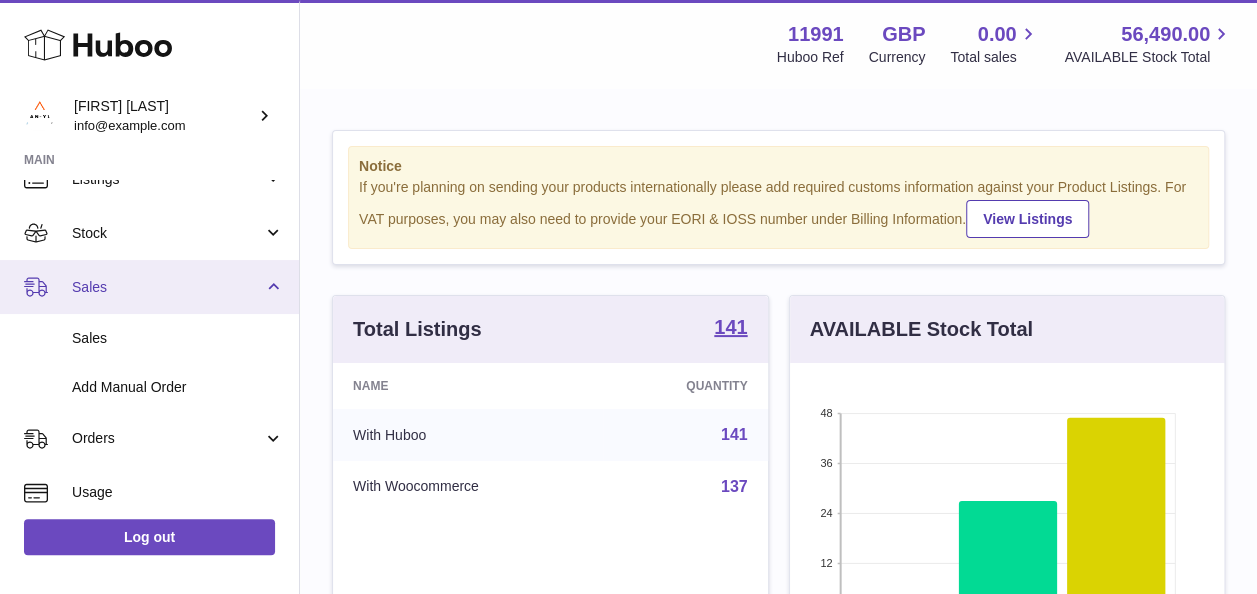 scroll, scrollTop: 90, scrollLeft: 0, axis: vertical 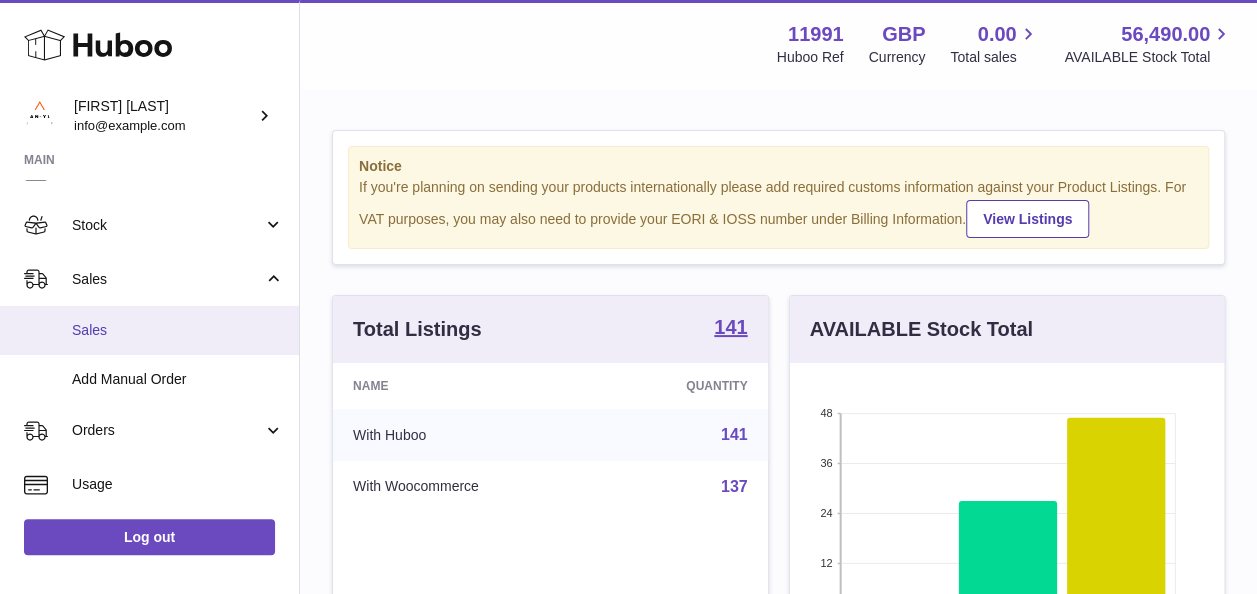 click on "Sales" at bounding box center [178, 330] 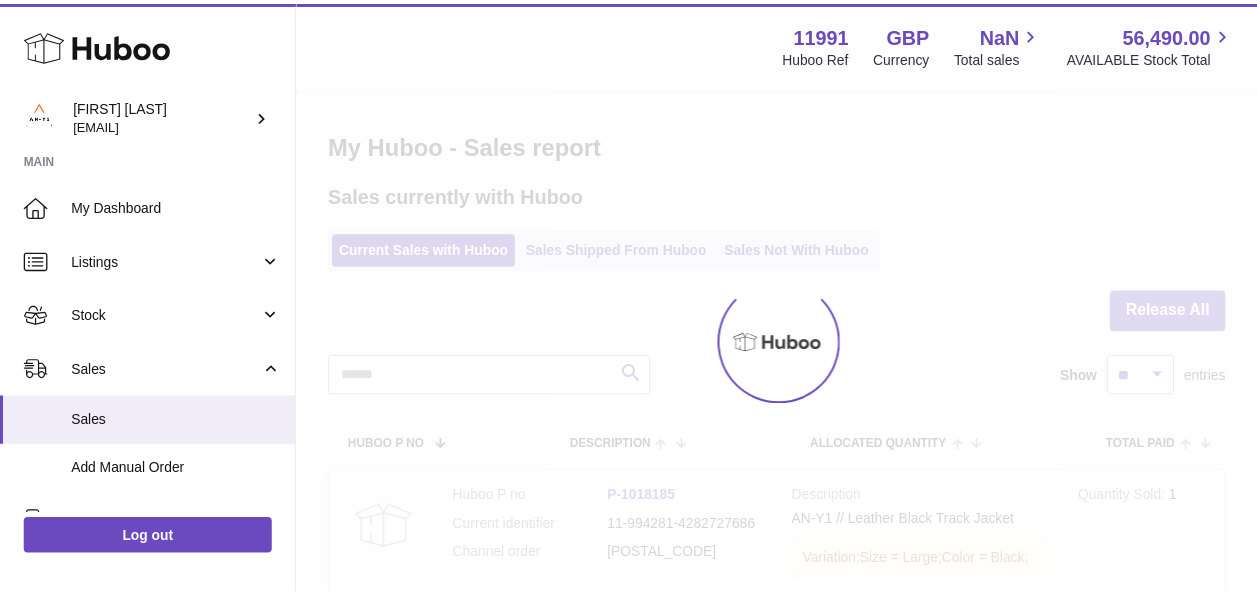 scroll, scrollTop: 0, scrollLeft: 0, axis: both 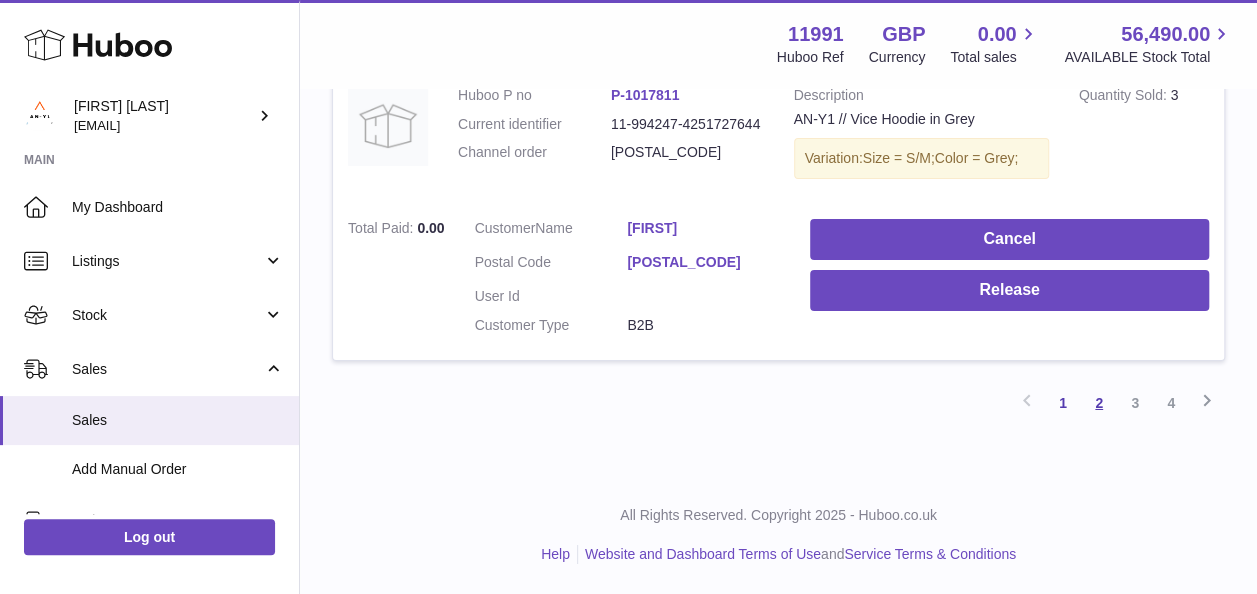 click on "2" at bounding box center (1099, 403) 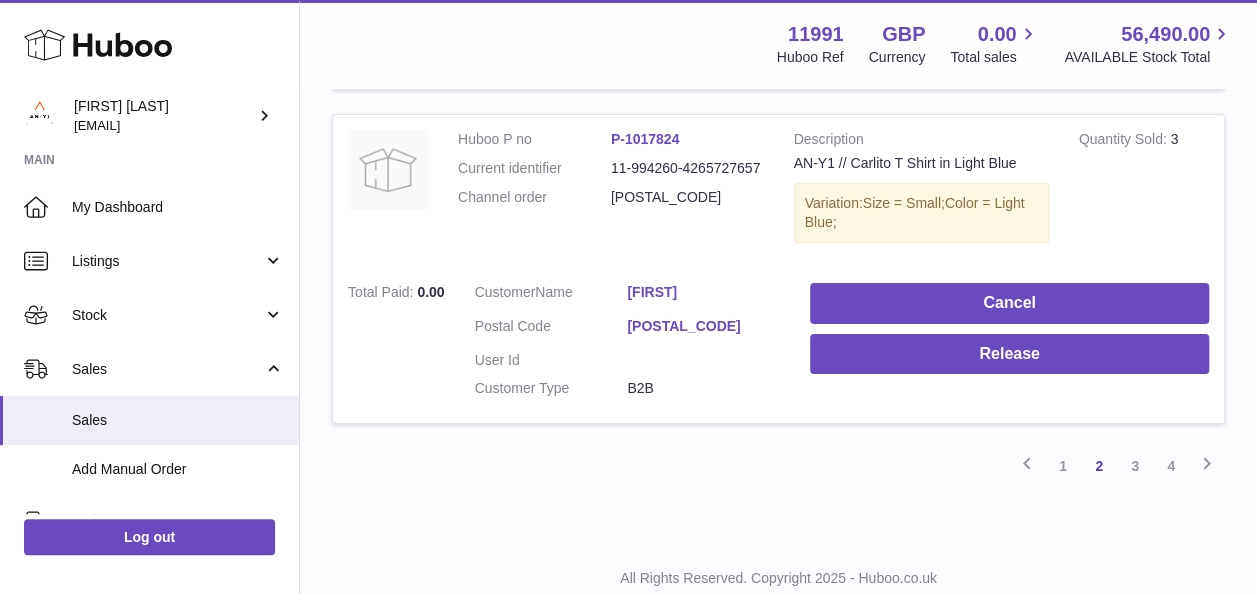 scroll, scrollTop: 3327, scrollLeft: 0, axis: vertical 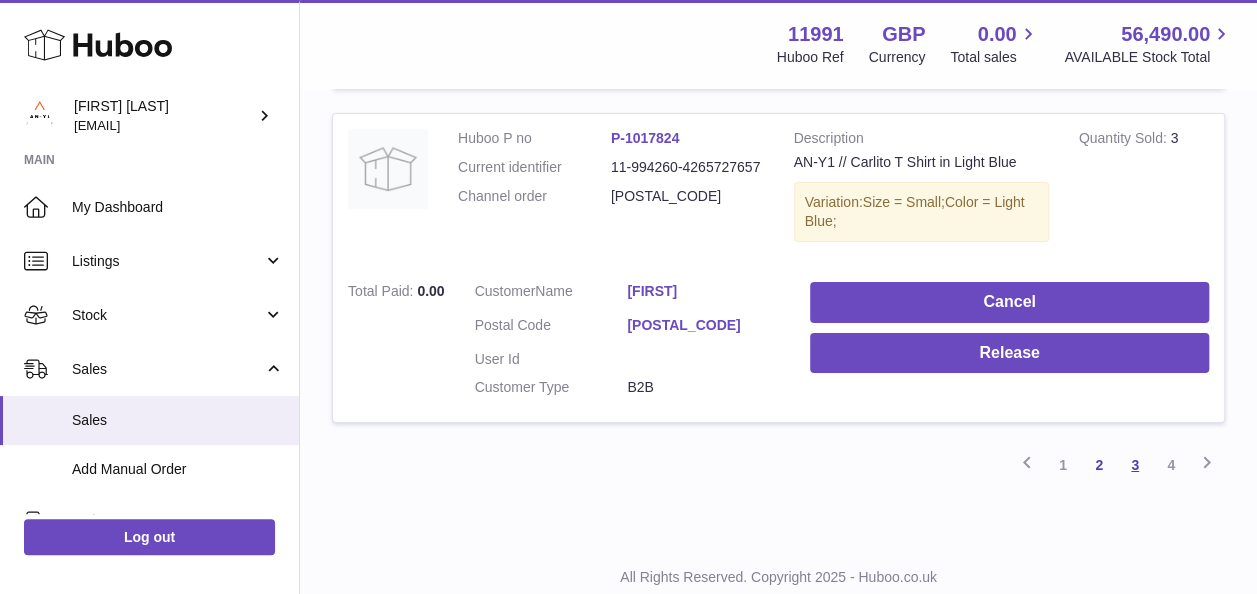 click on "3" at bounding box center (1135, 465) 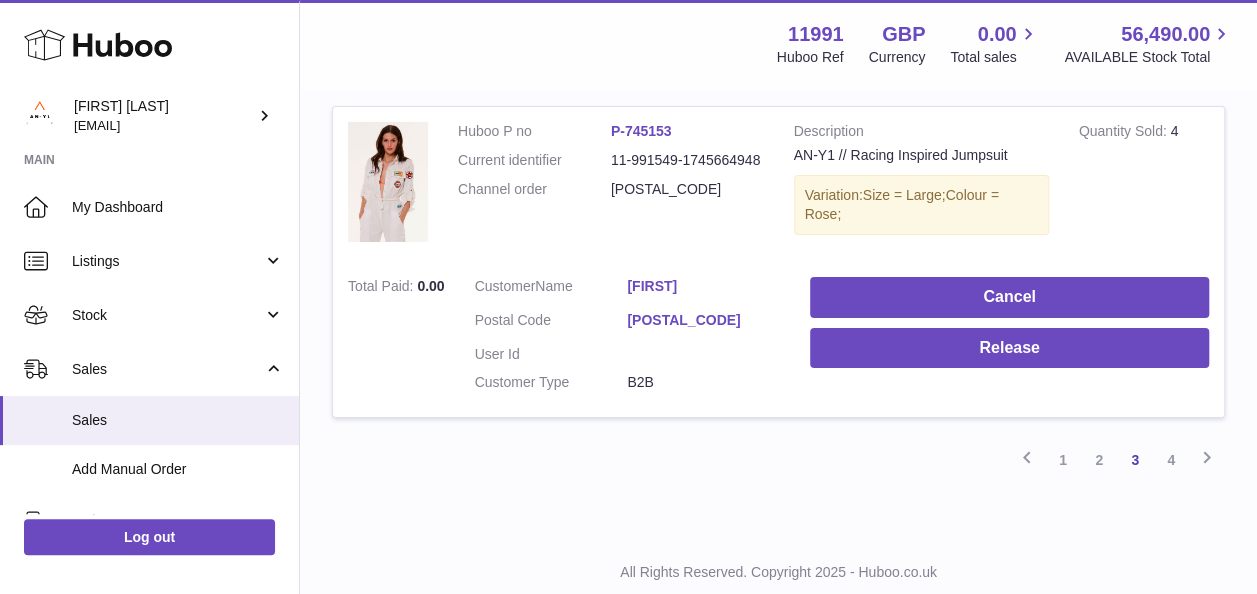 scroll, scrollTop: 3376, scrollLeft: 0, axis: vertical 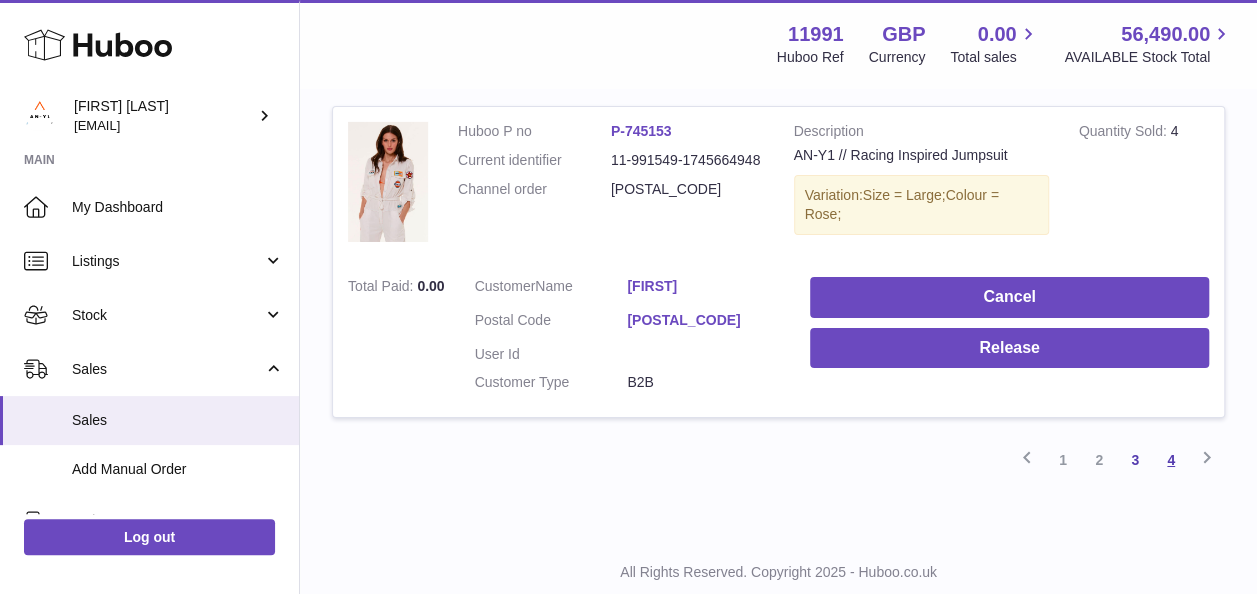 click on "4" at bounding box center (1171, 460) 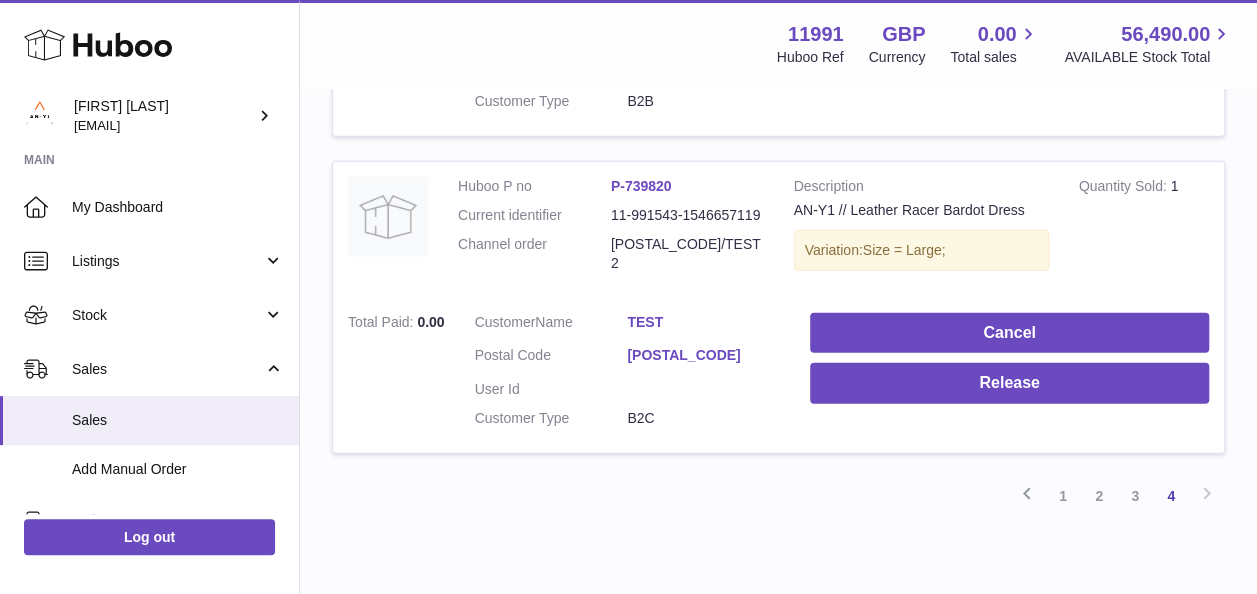 scroll, scrollTop: 2640, scrollLeft: 0, axis: vertical 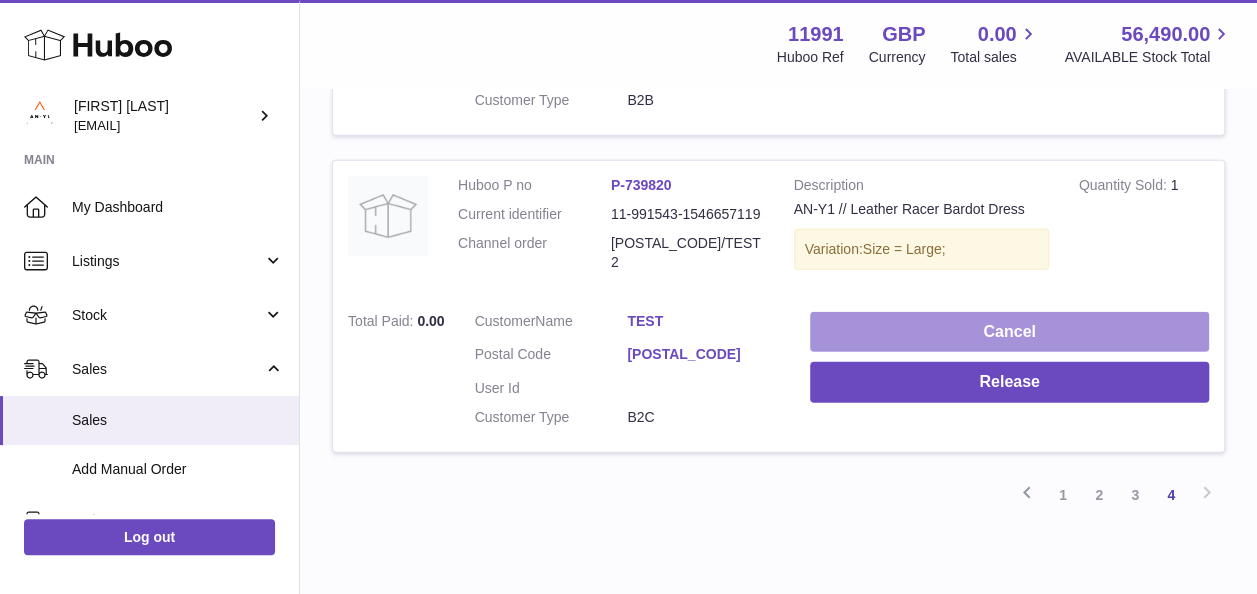 click on "Cancel" at bounding box center (1009, 332) 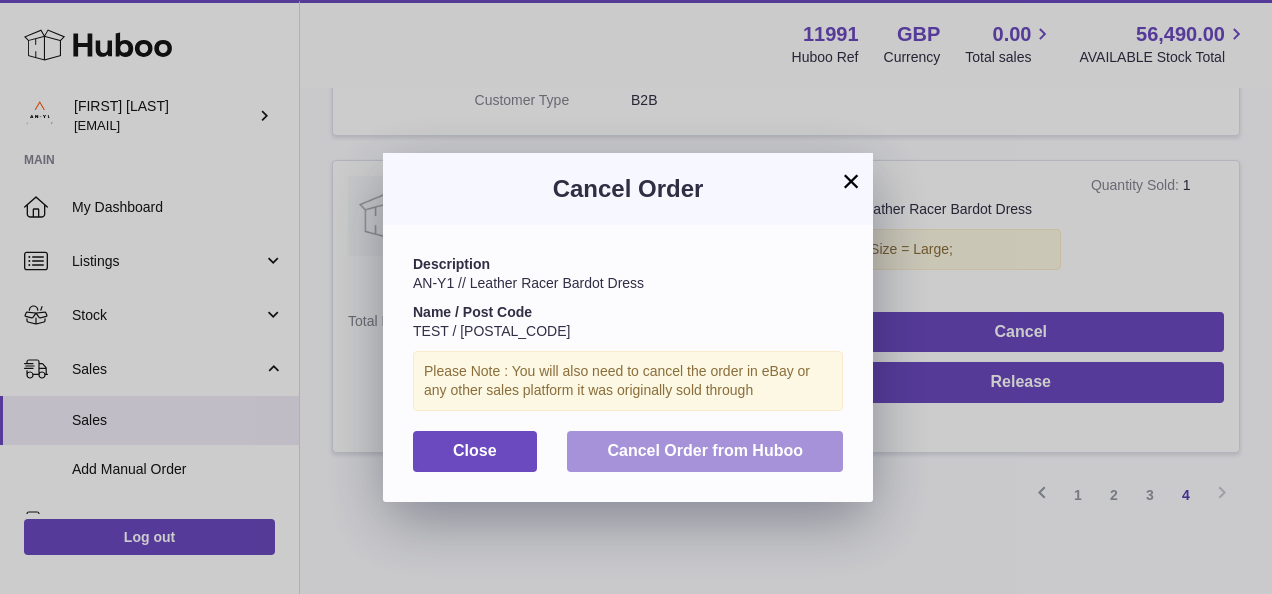 click on "Cancel Order from Huboo" at bounding box center [705, 450] 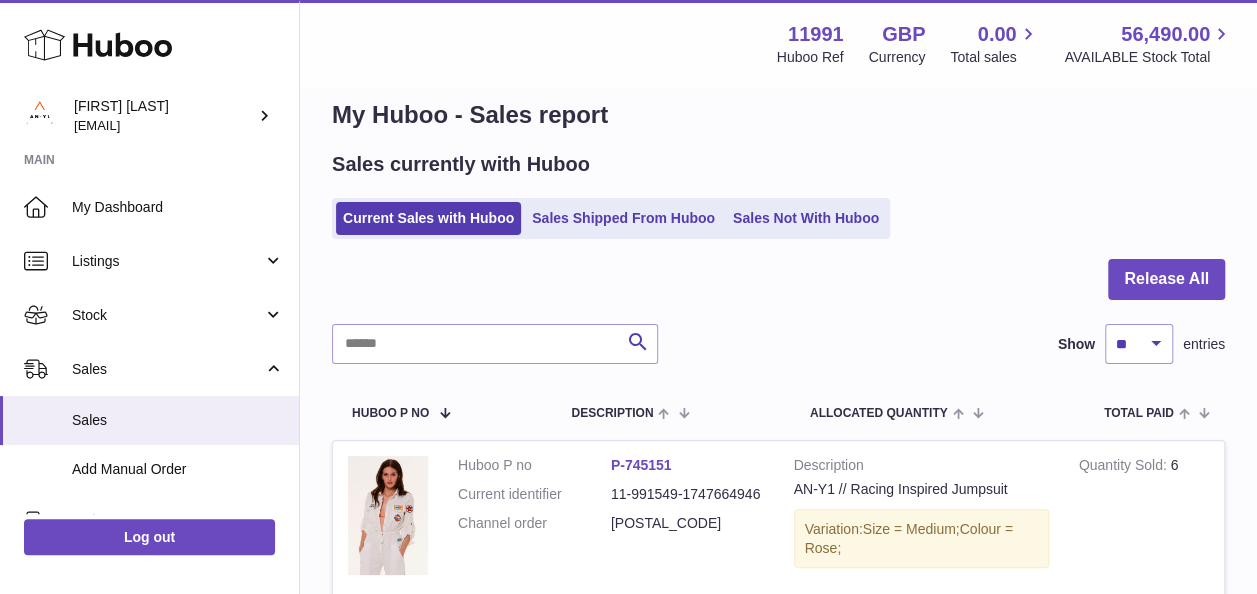 scroll, scrollTop: 0, scrollLeft: 0, axis: both 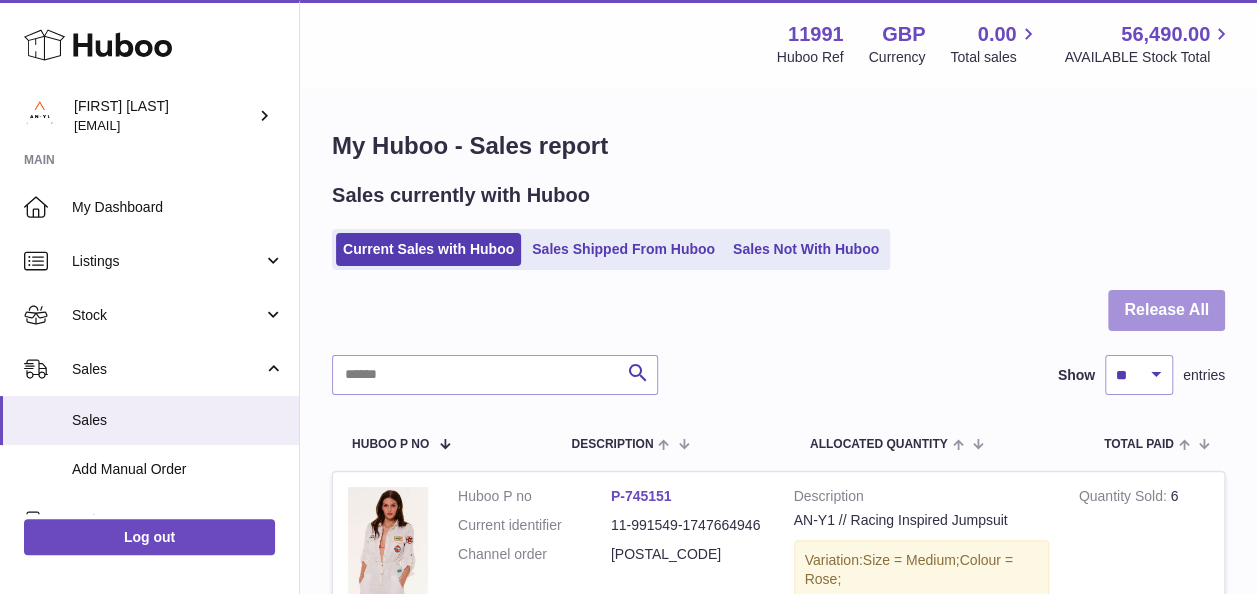 click on "Release All" at bounding box center (1166, 310) 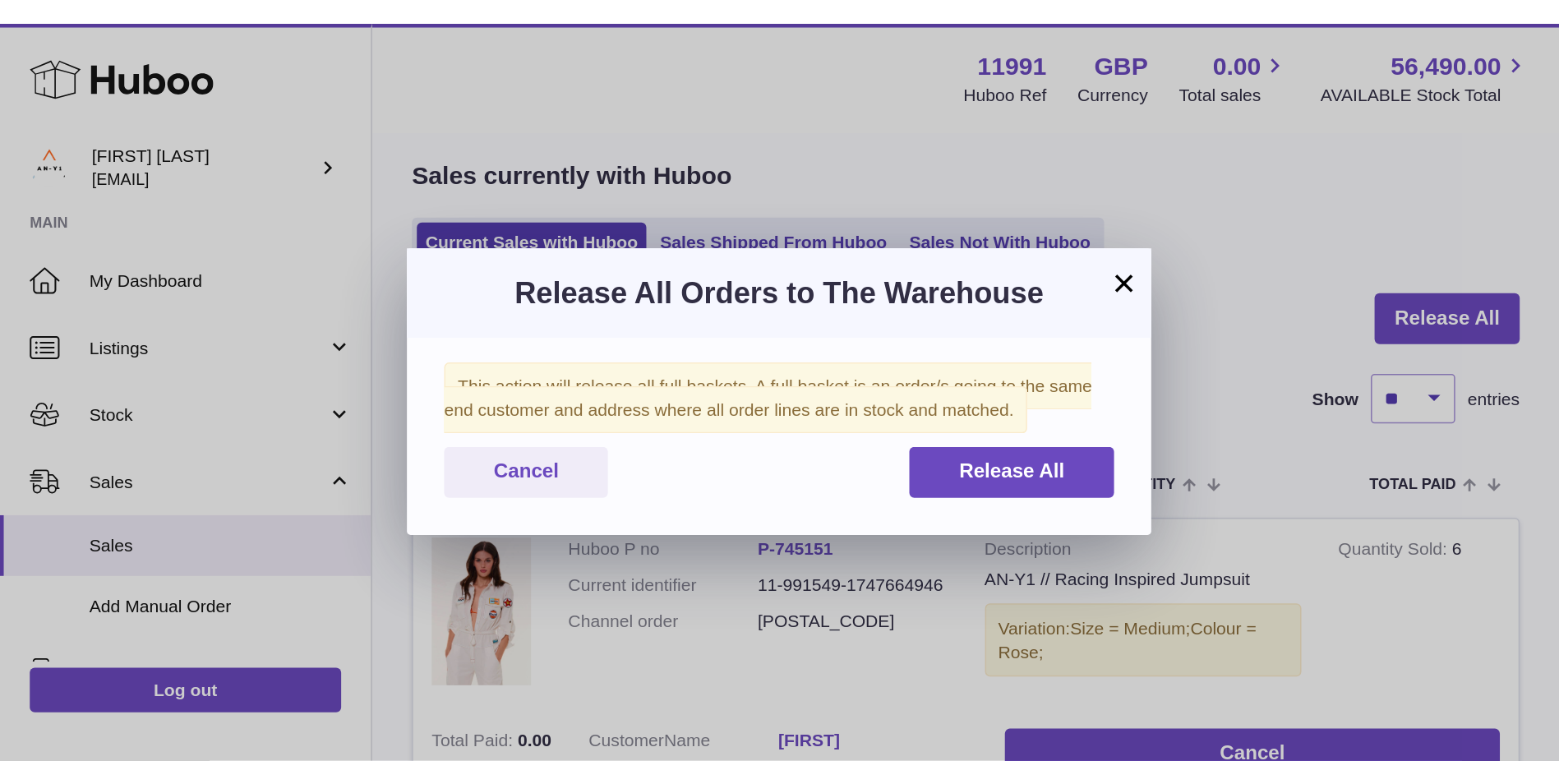 scroll, scrollTop: 60, scrollLeft: 0, axis: vertical 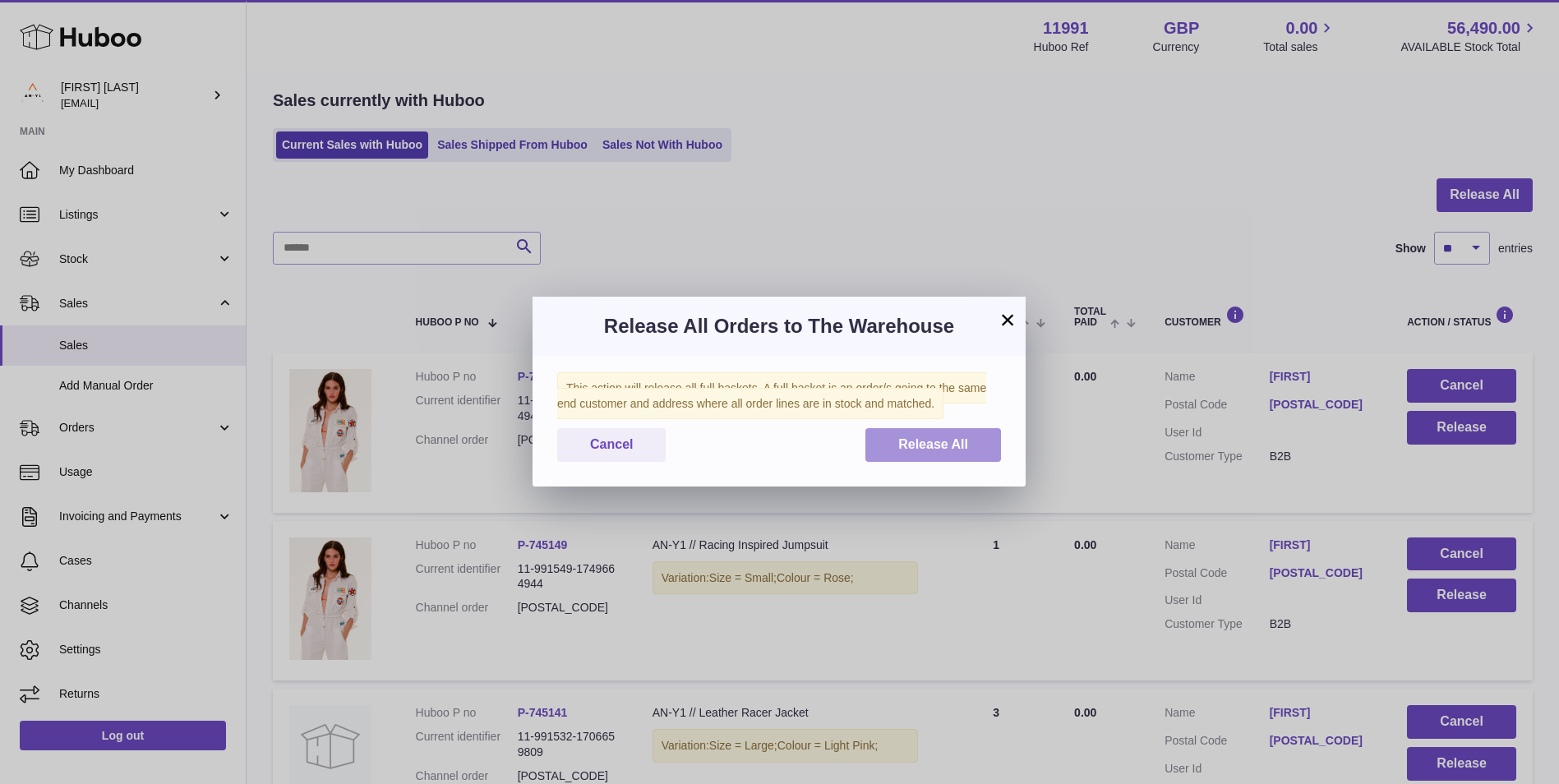 click on "Release All" at bounding box center [933, 444] 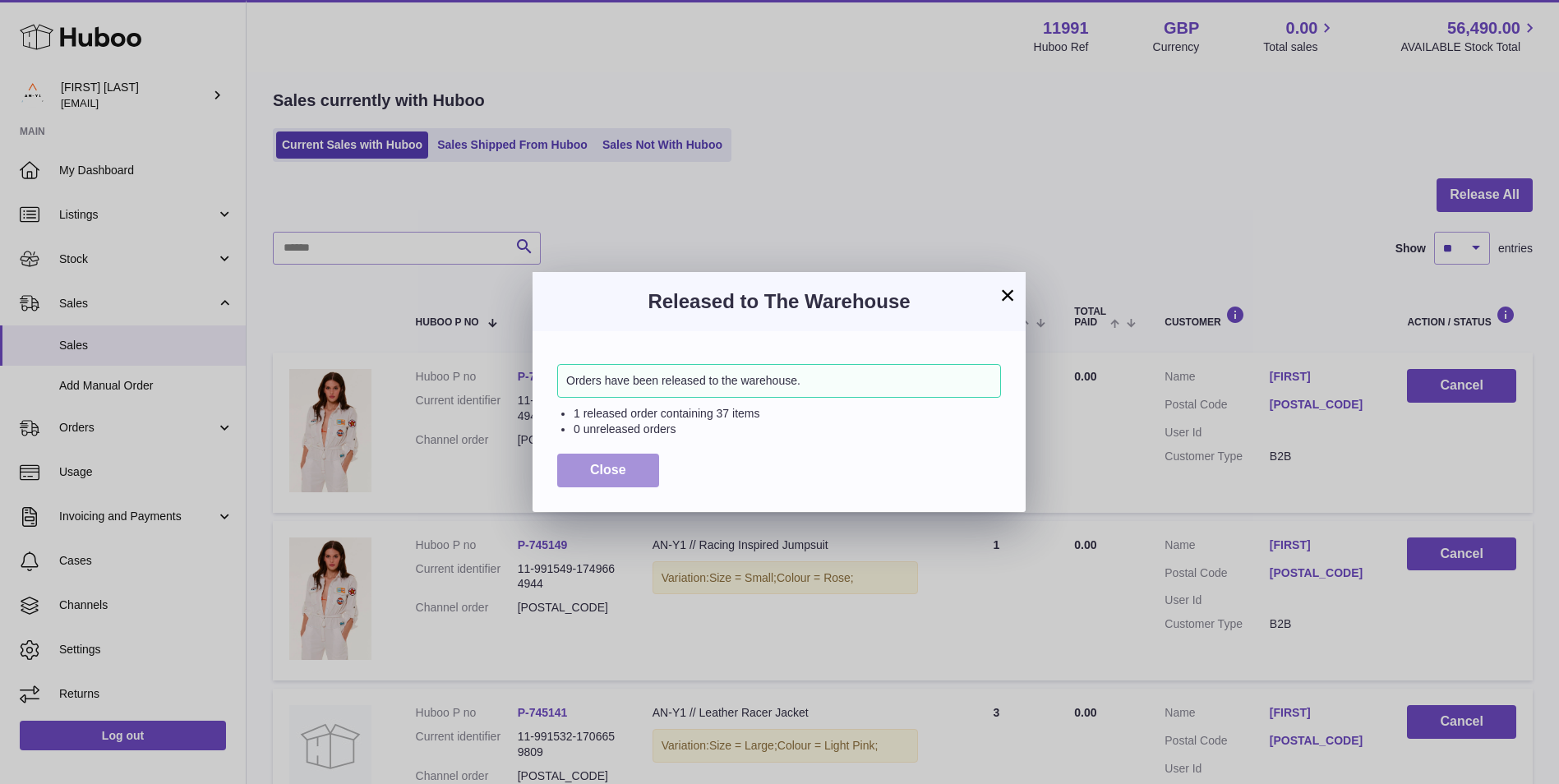 click on "Close" at bounding box center [608, 470] 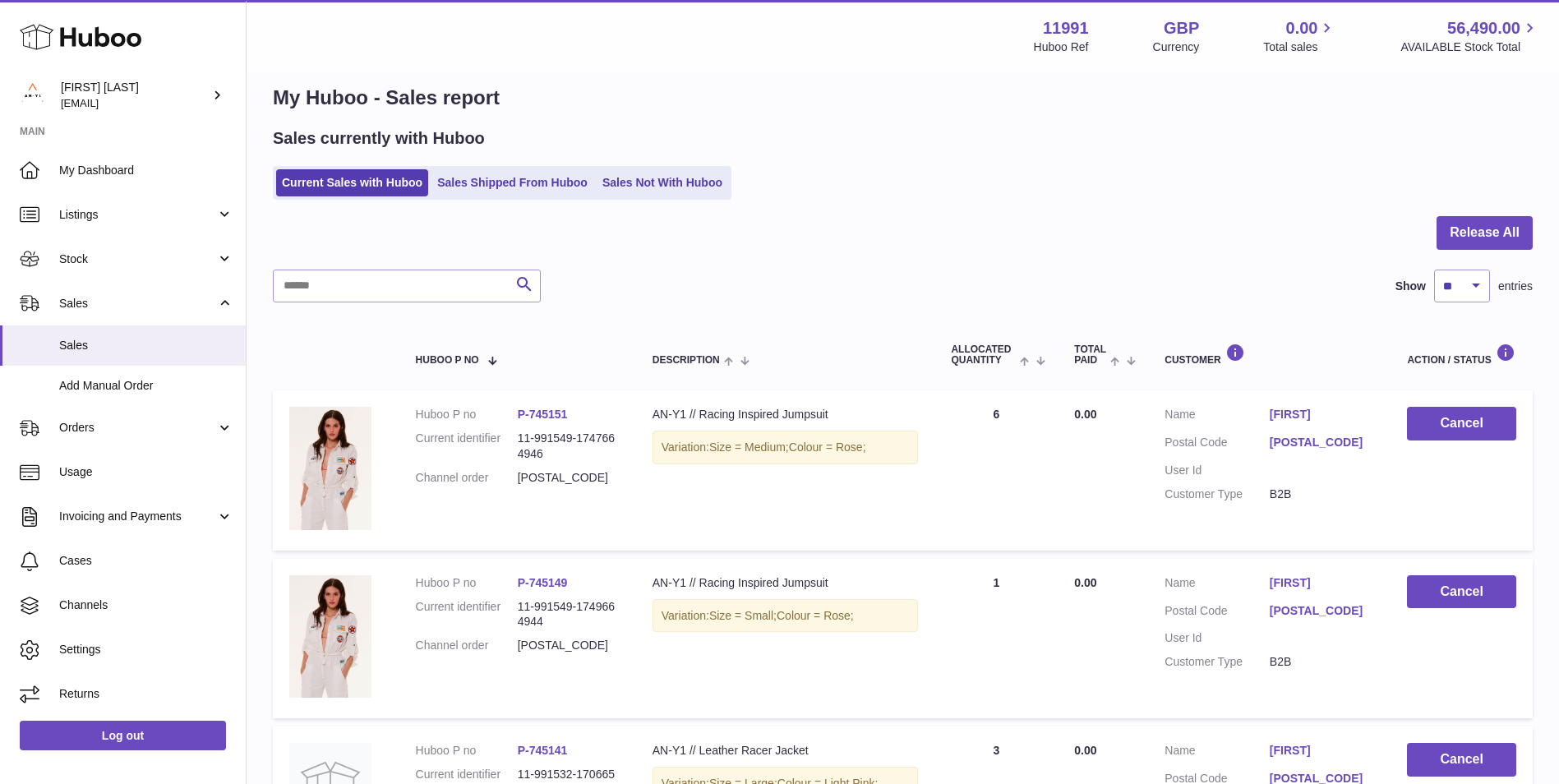 scroll, scrollTop: 0, scrollLeft: 0, axis: both 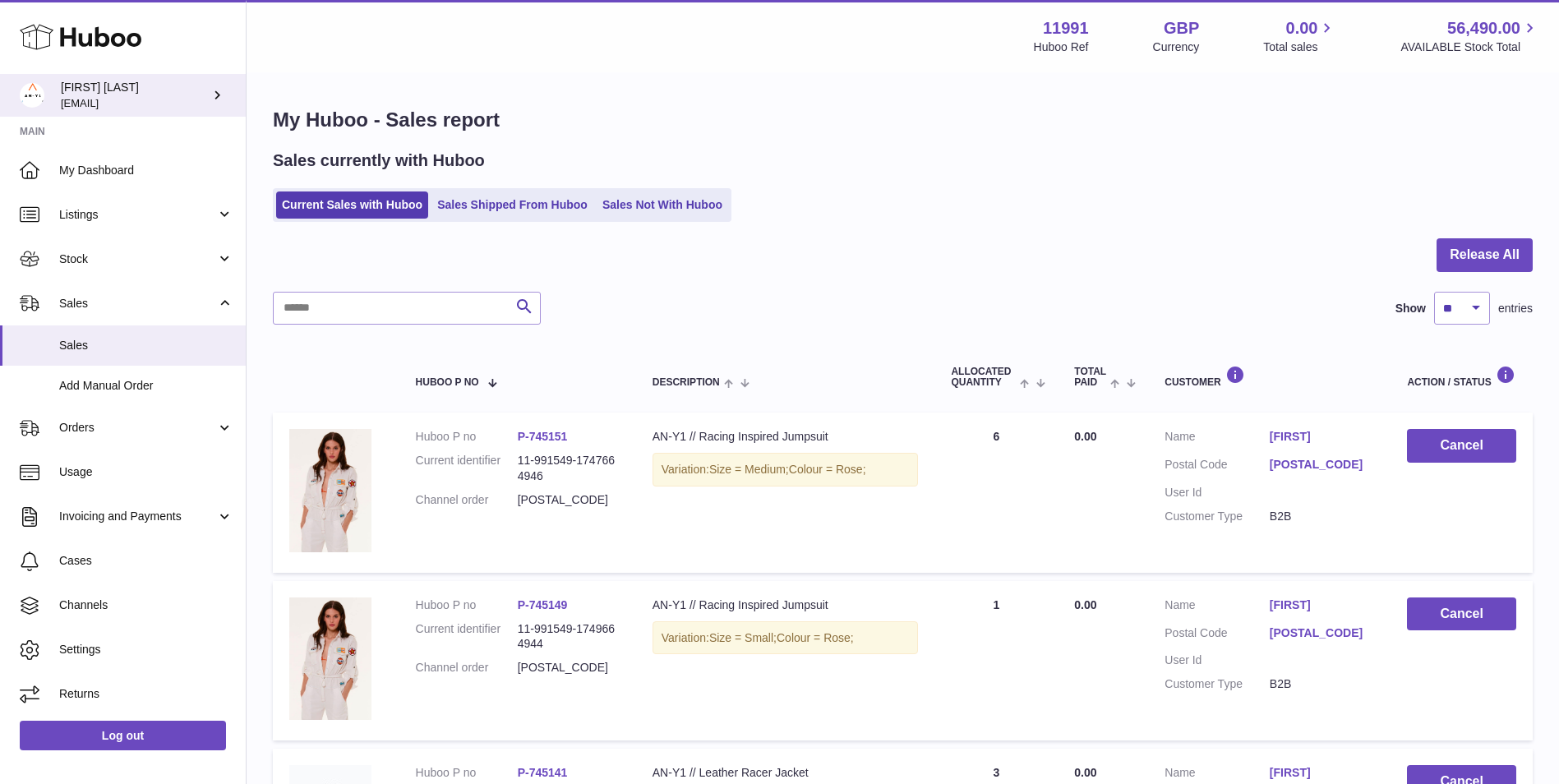 click at bounding box center [217, 95] 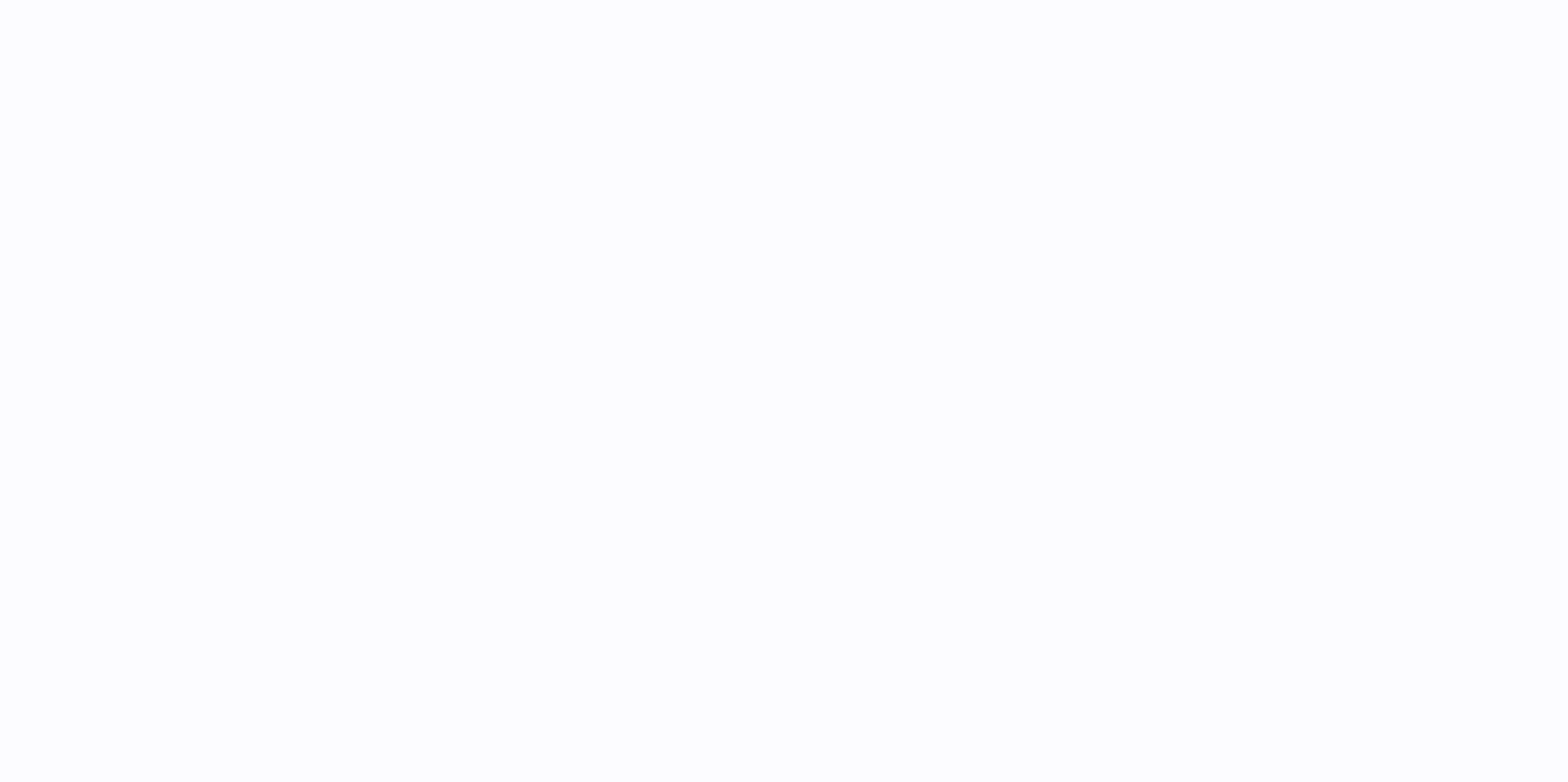 scroll, scrollTop: 0, scrollLeft: 0, axis: both 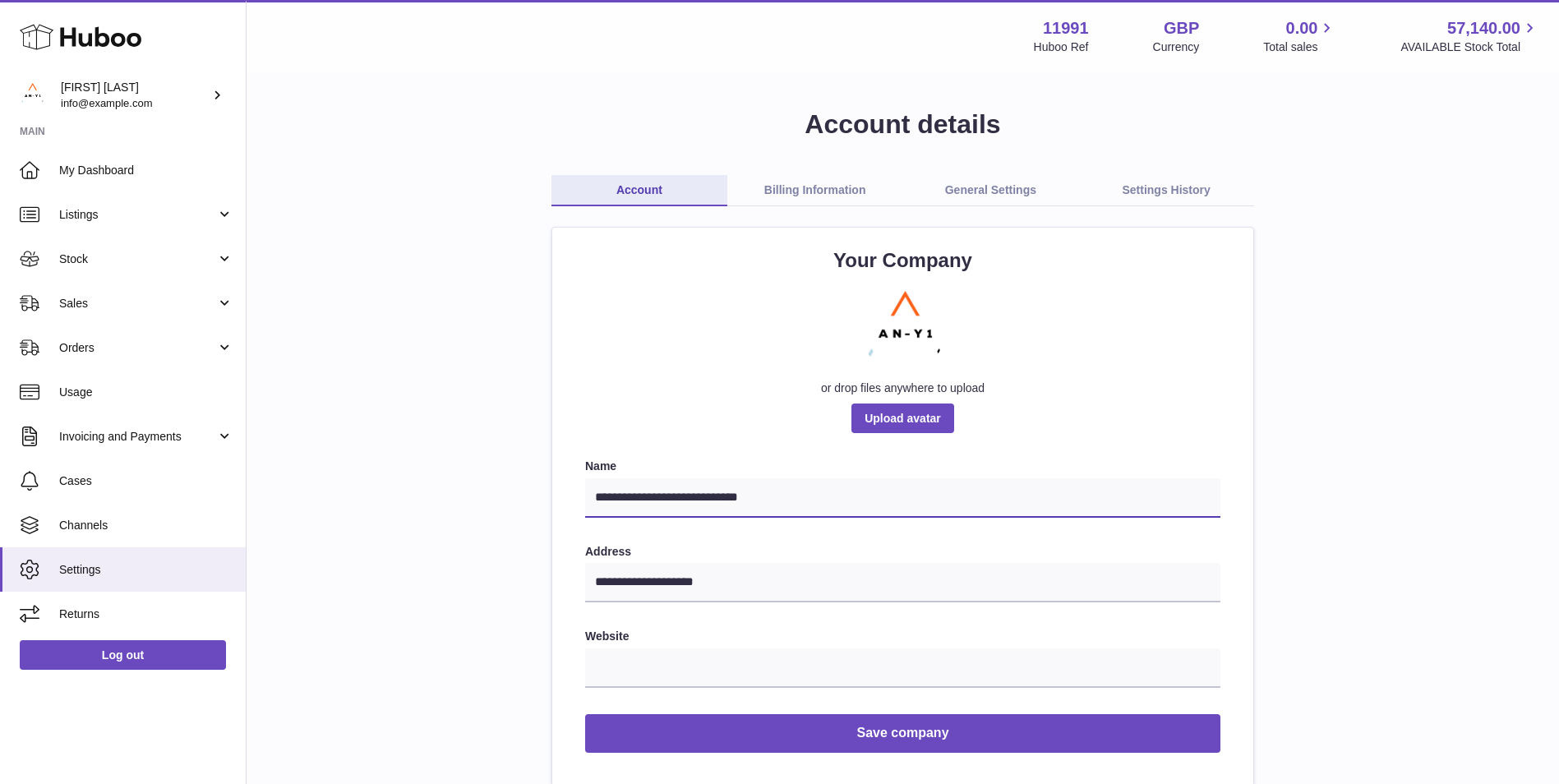 drag, startPoint x: 762, startPoint y: 500, endPoint x: 585, endPoint y: 500, distance: 177 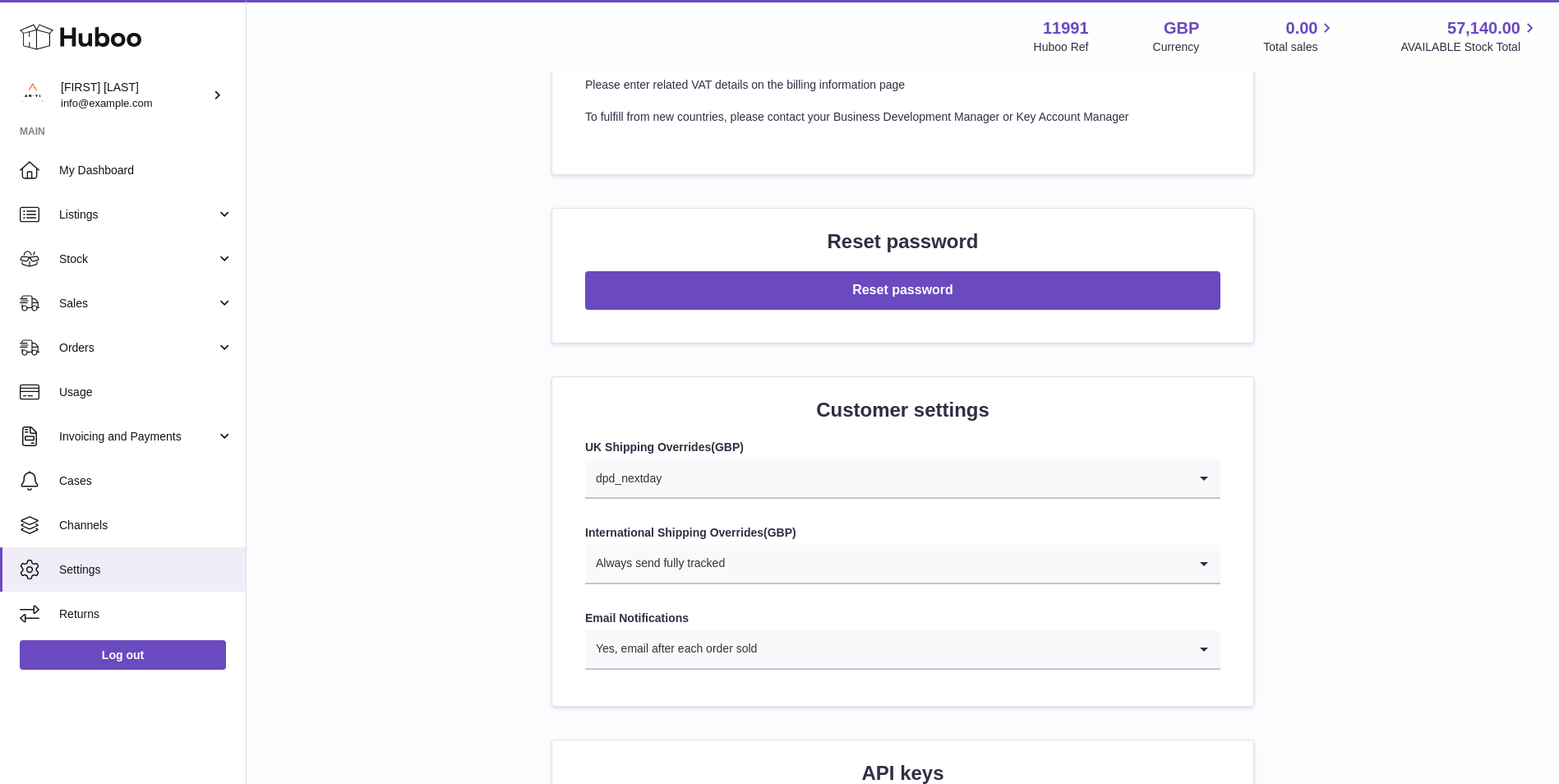 scroll, scrollTop: 1315, scrollLeft: 0, axis: vertical 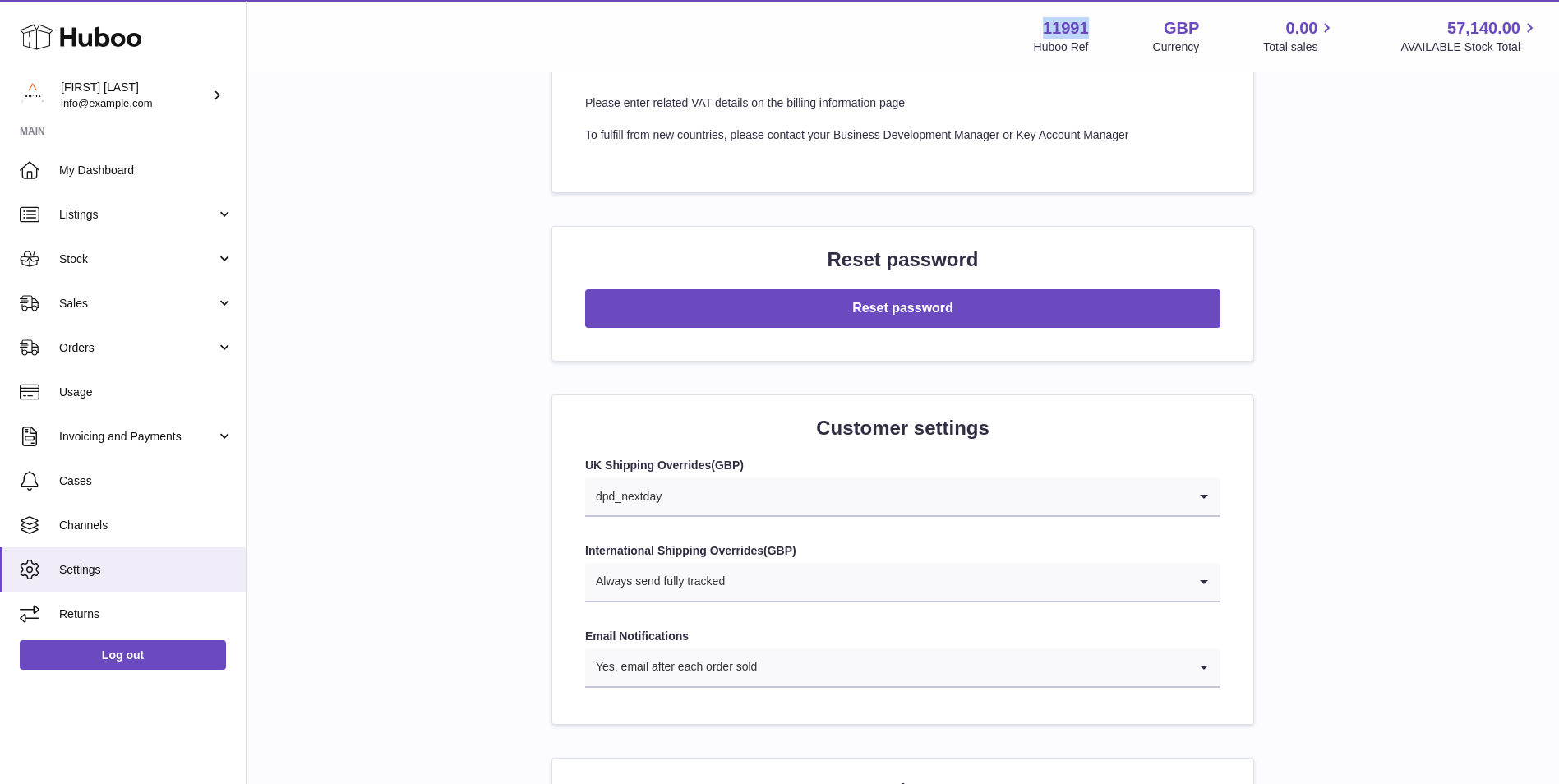 drag, startPoint x: 1092, startPoint y: 28, endPoint x: 1034, endPoint y: 30, distance: 58.03447 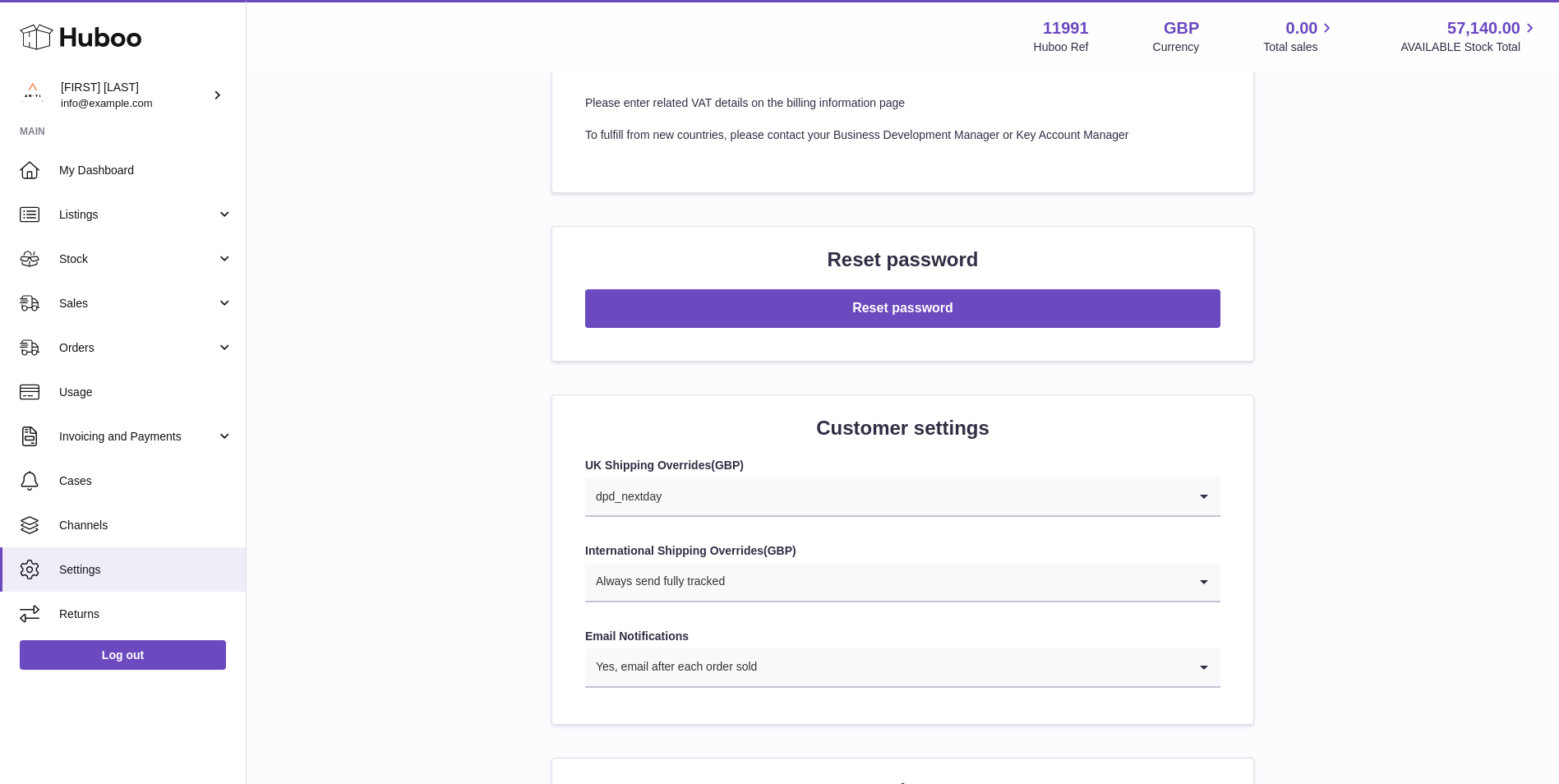 click on "Menu Huboo 11991 Huboo Ref GBP Currency 0.00 Total sales 57,140.00 AVAILABLE Stock Total" at bounding box center [902, 36] 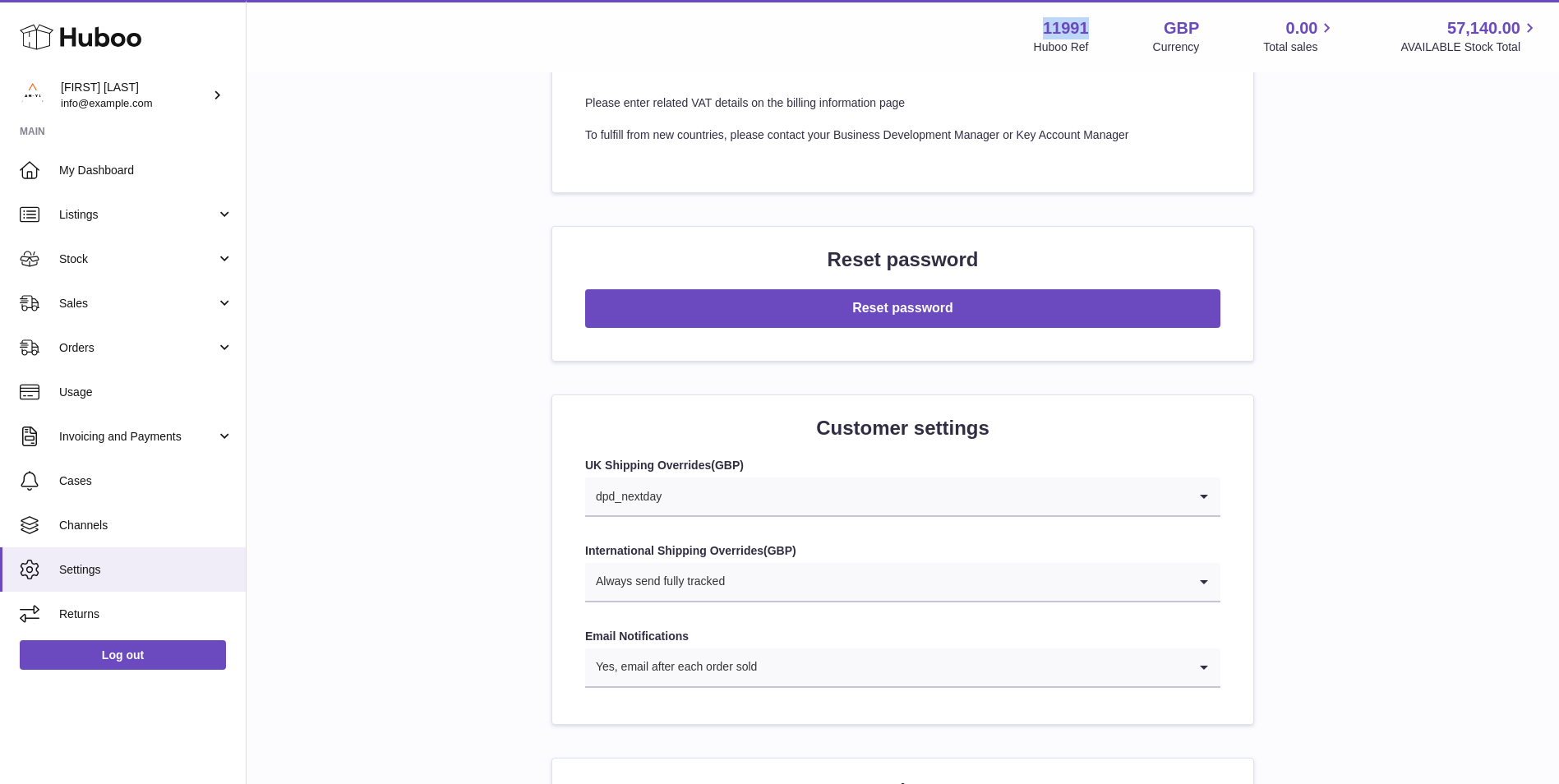 drag, startPoint x: 1040, startPoint y: 25, endPoint x: 1094, endPoint y: 23, distance: 54.037024 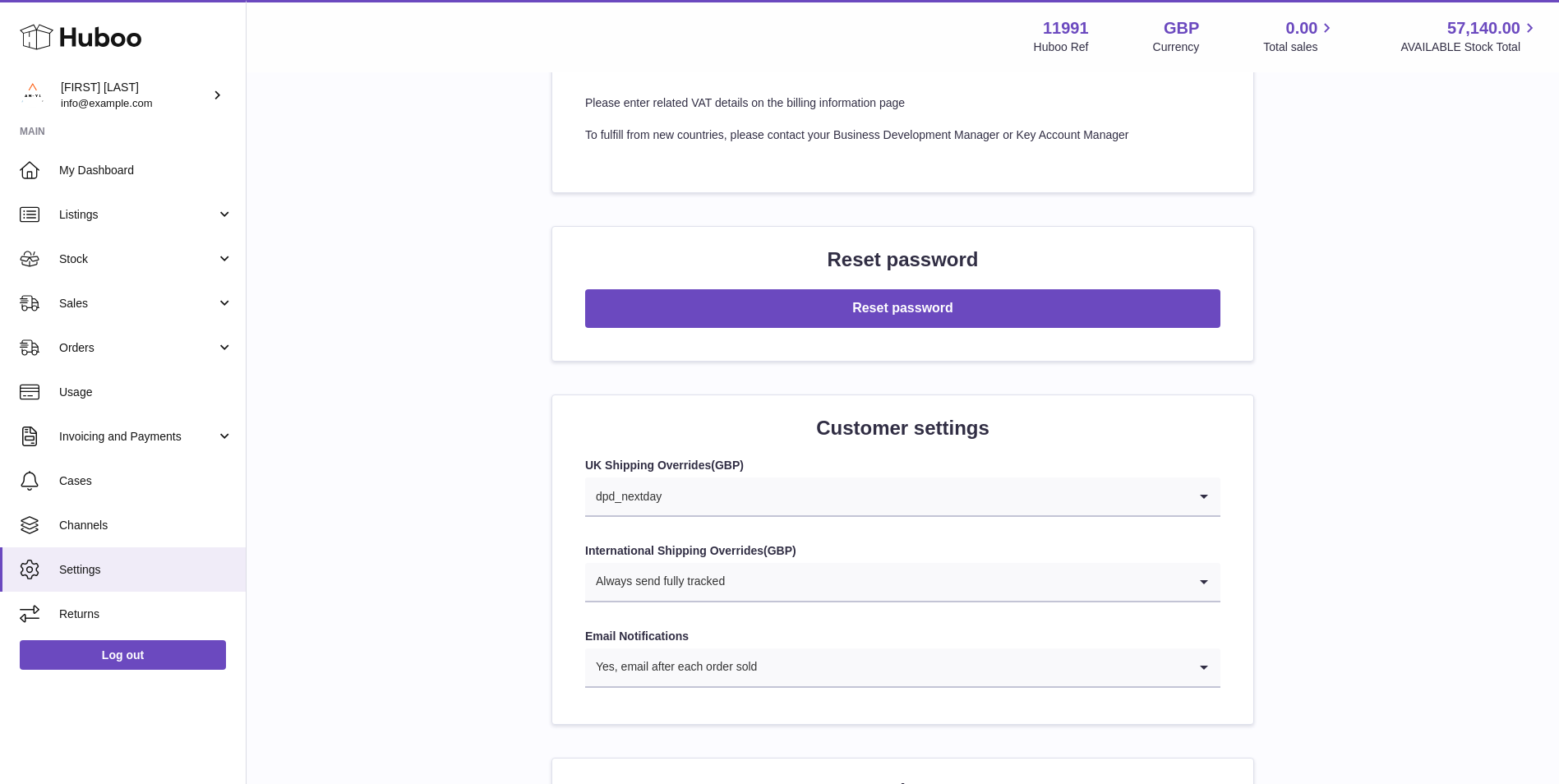 click on "Menu Huboo 11991 Huboo Ref GBP Currency 0.00 Total sales 57,140.00 AVAILABLE Stock Total" at bounding box center (902, 36) 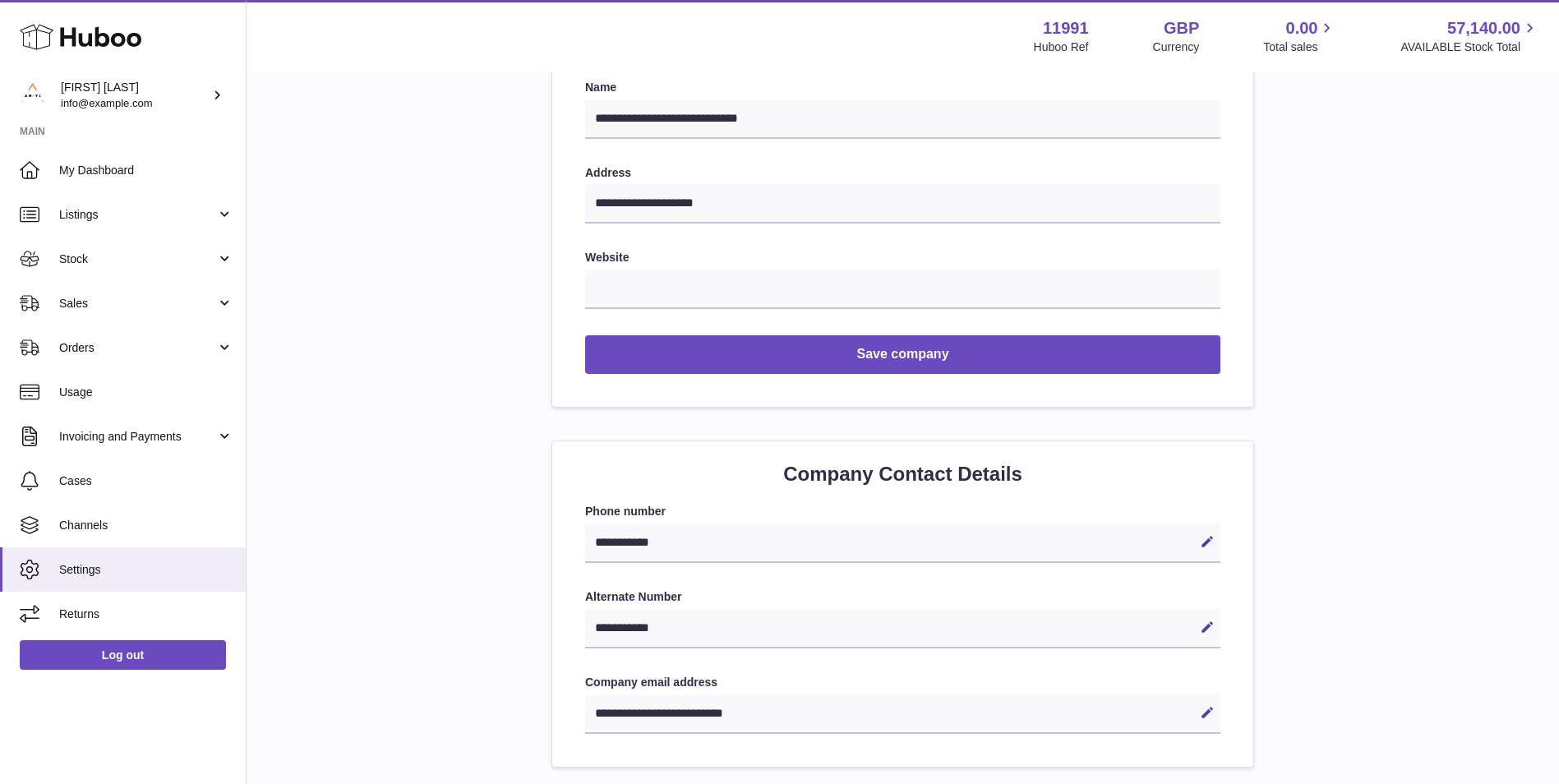 scroll, scrollTop: 81, scrollLeft: 0, axis: vertical 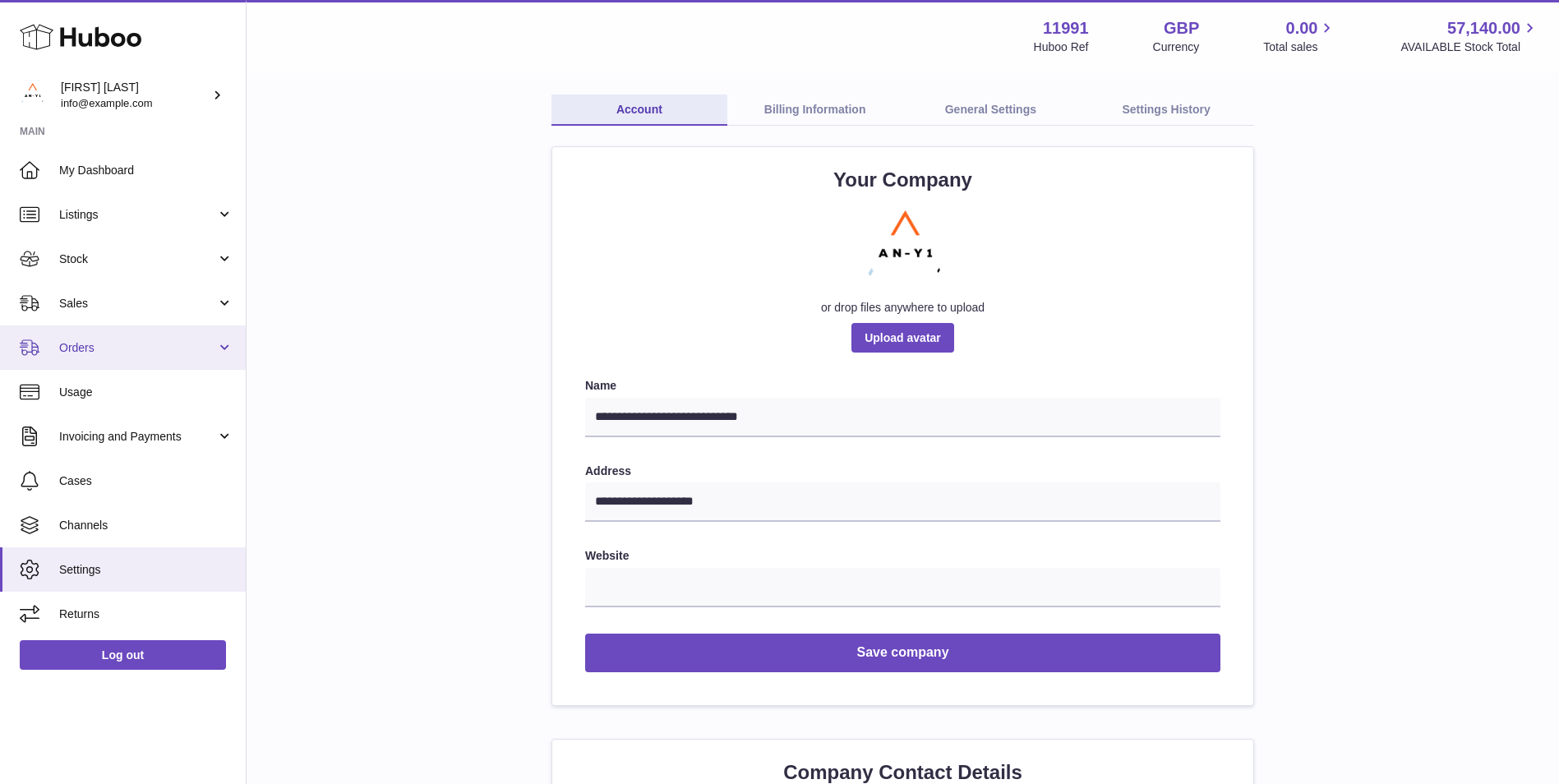 click on "Orders" at bounding box center (137, 348) 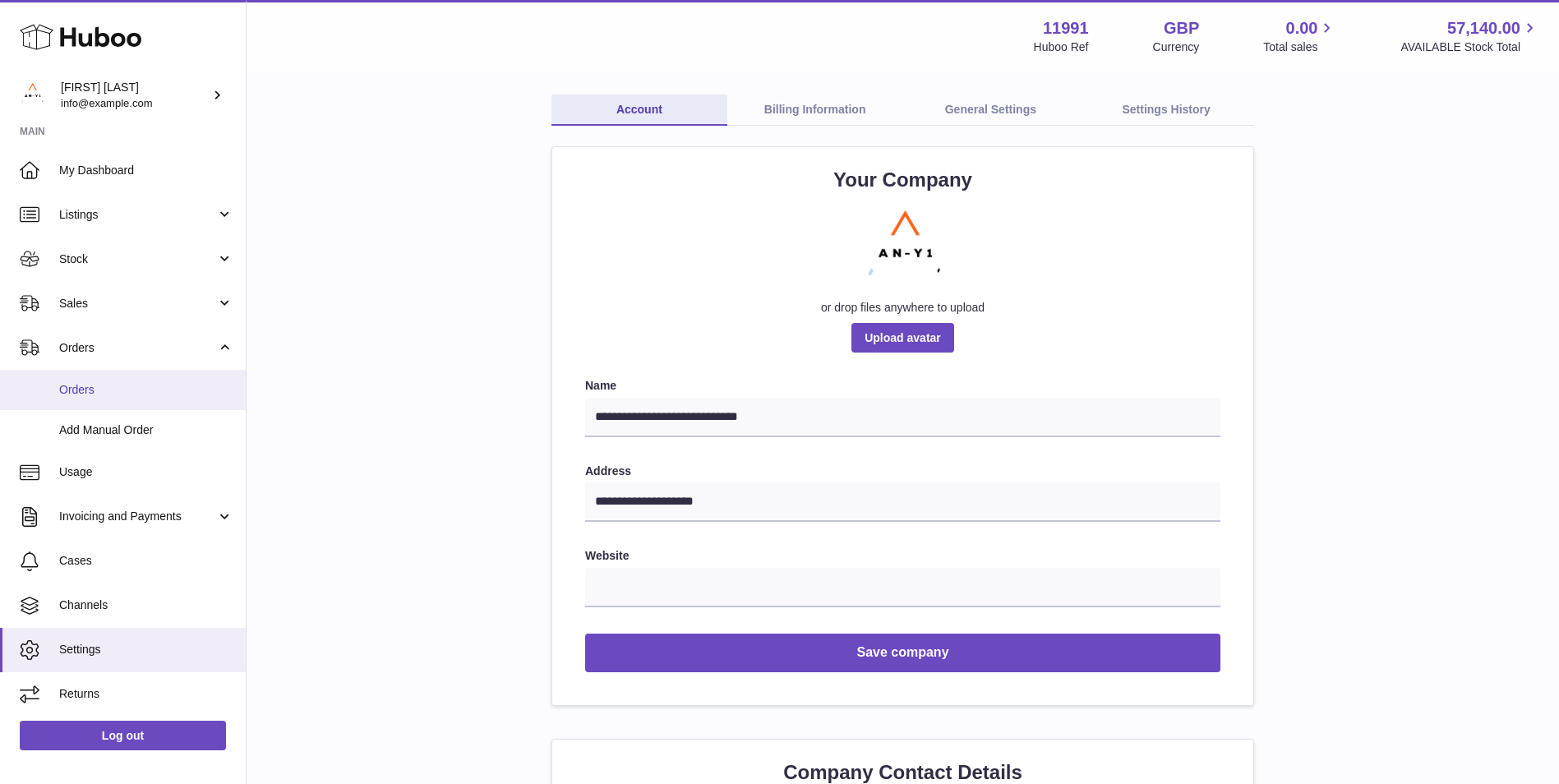 click on "Orders" at bounding box center (146, 390) 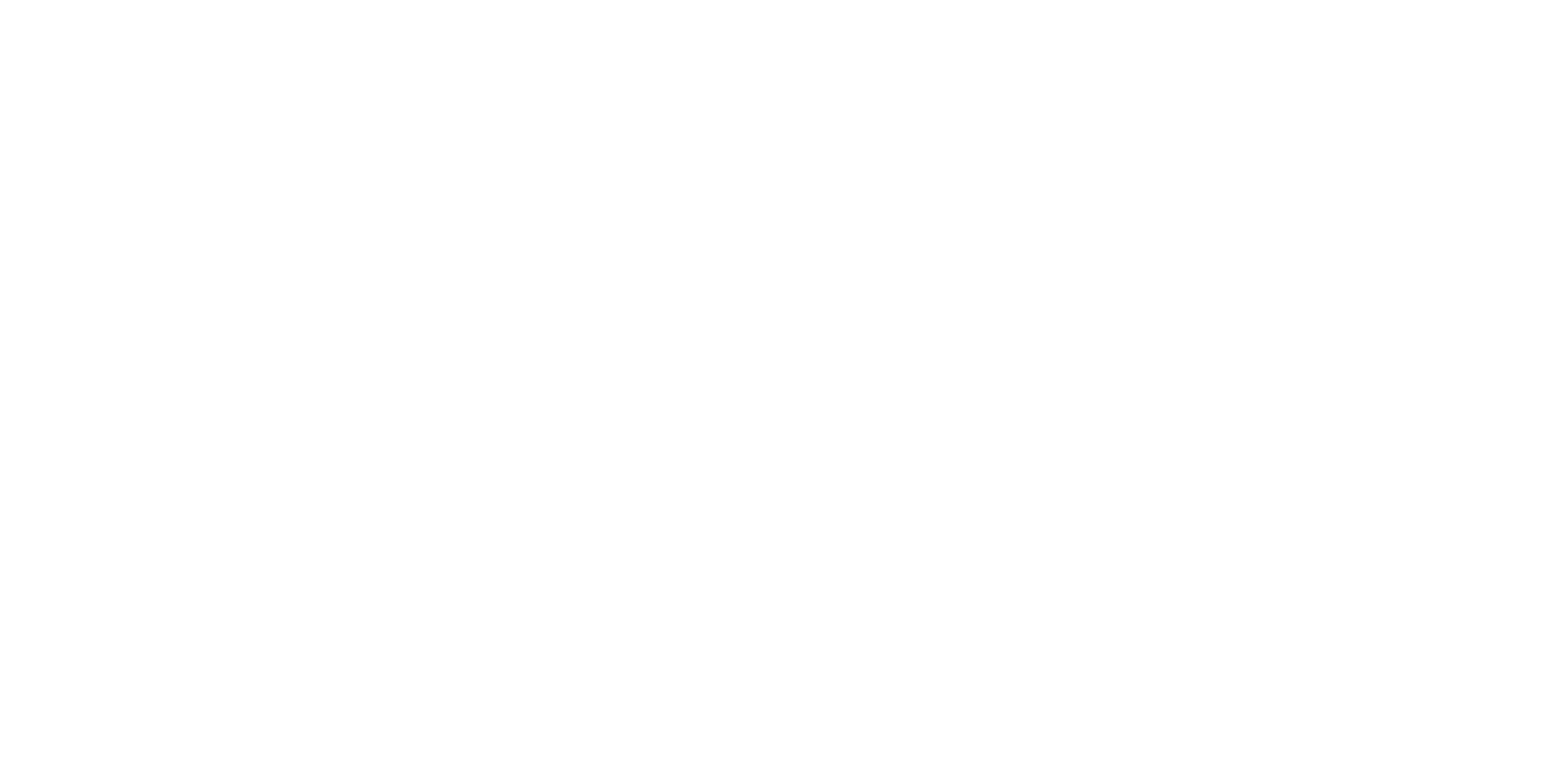 scroll, scrollTop: 0, scrollLeft: 0, axis: both 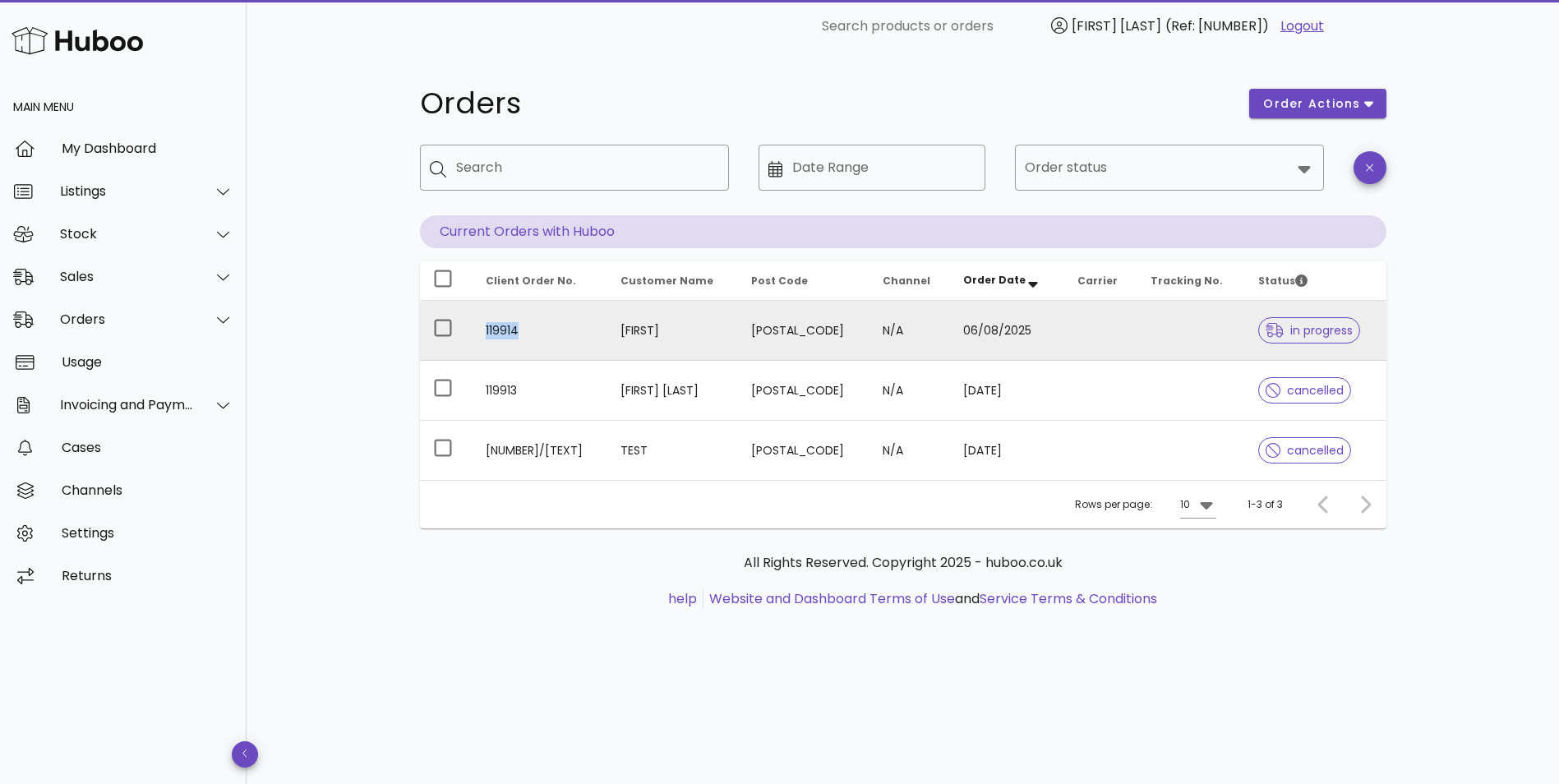 drag, startPoint x: 527, startPoint y: 331, endPoint x: 484, endPoint y: 331, distance: 43 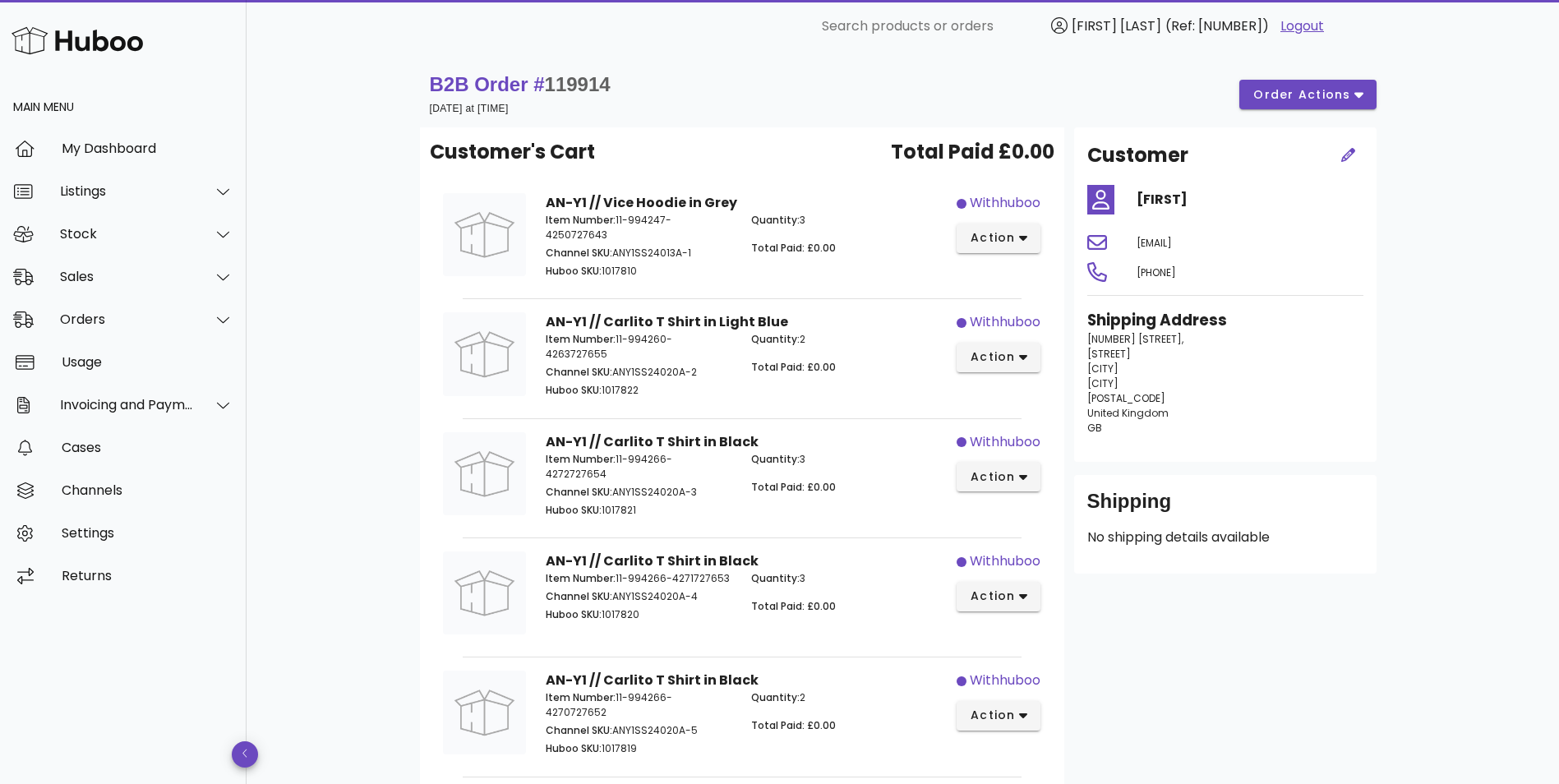 scroll, scrollTop: 0, scrollLeft: 0, axis: both 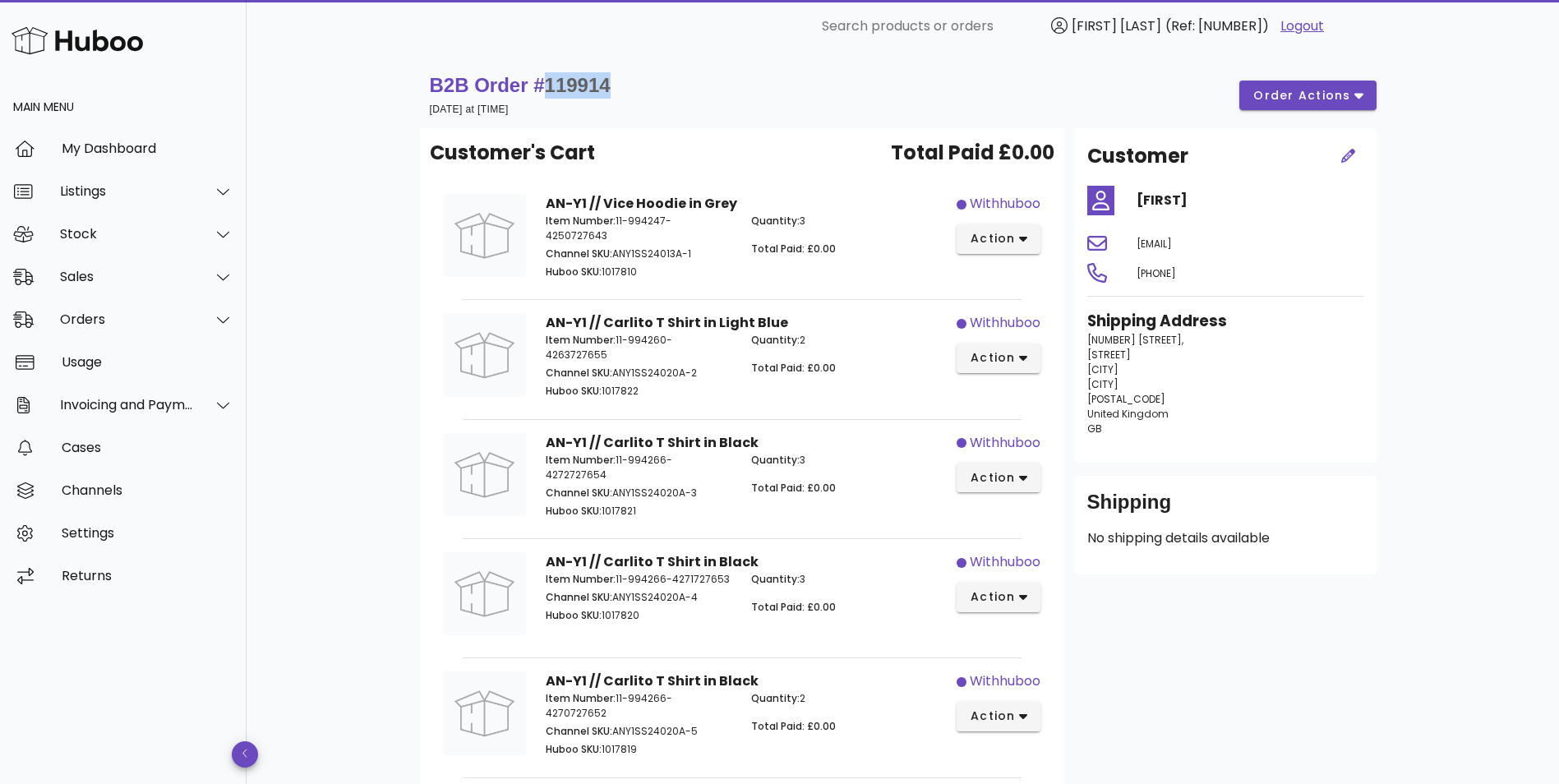drag, startPoint x: 629, startPoint y: 85, endPoint x: 543, endPoint y: 90, distance: 86.14523 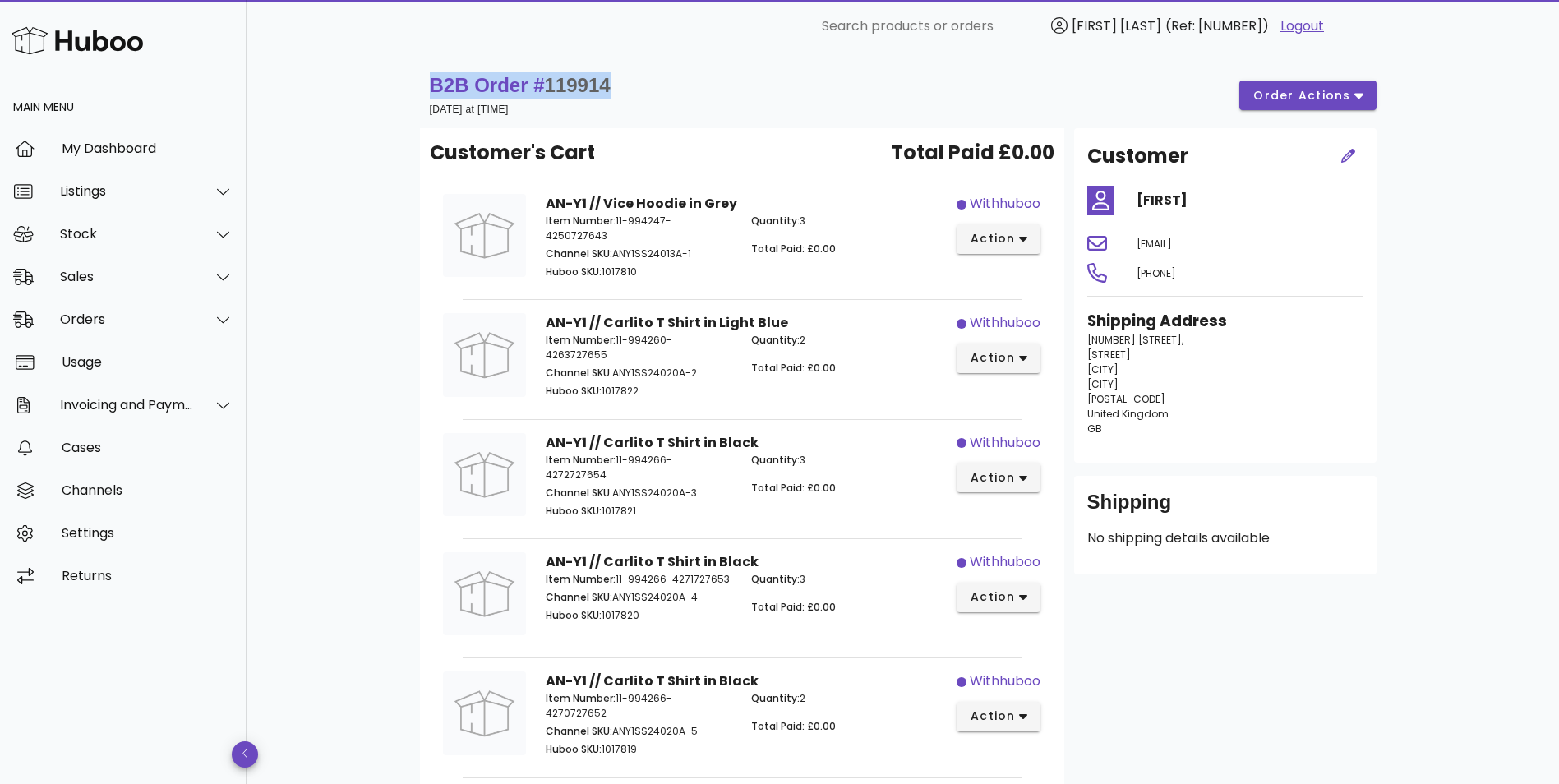 drag, startPoint x: 420, startPoint y: 82, endPoint x: 615, endPoint y: 80, distance: 195.01026 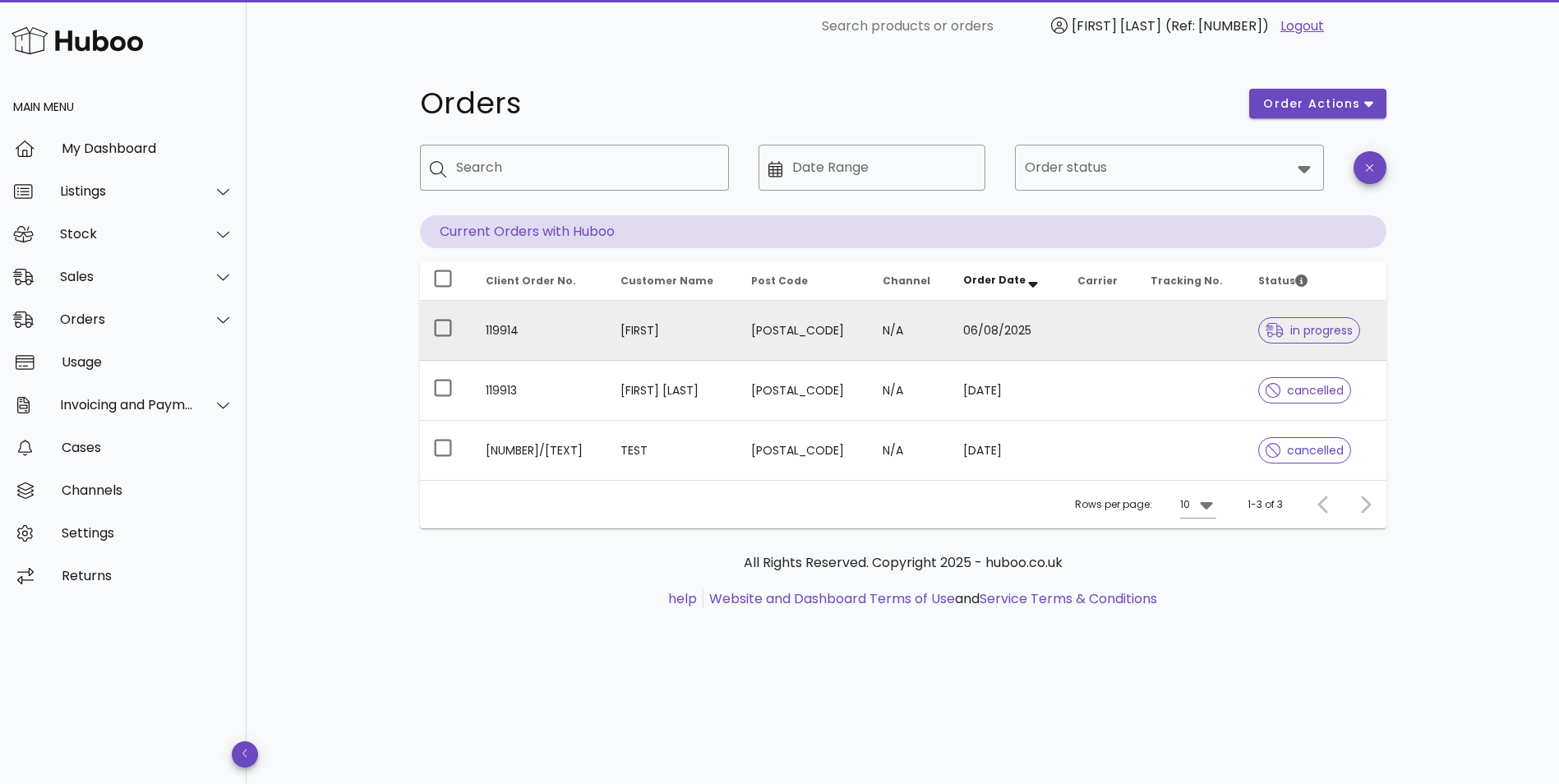 click on "119914" at bounding box center [540, 330] 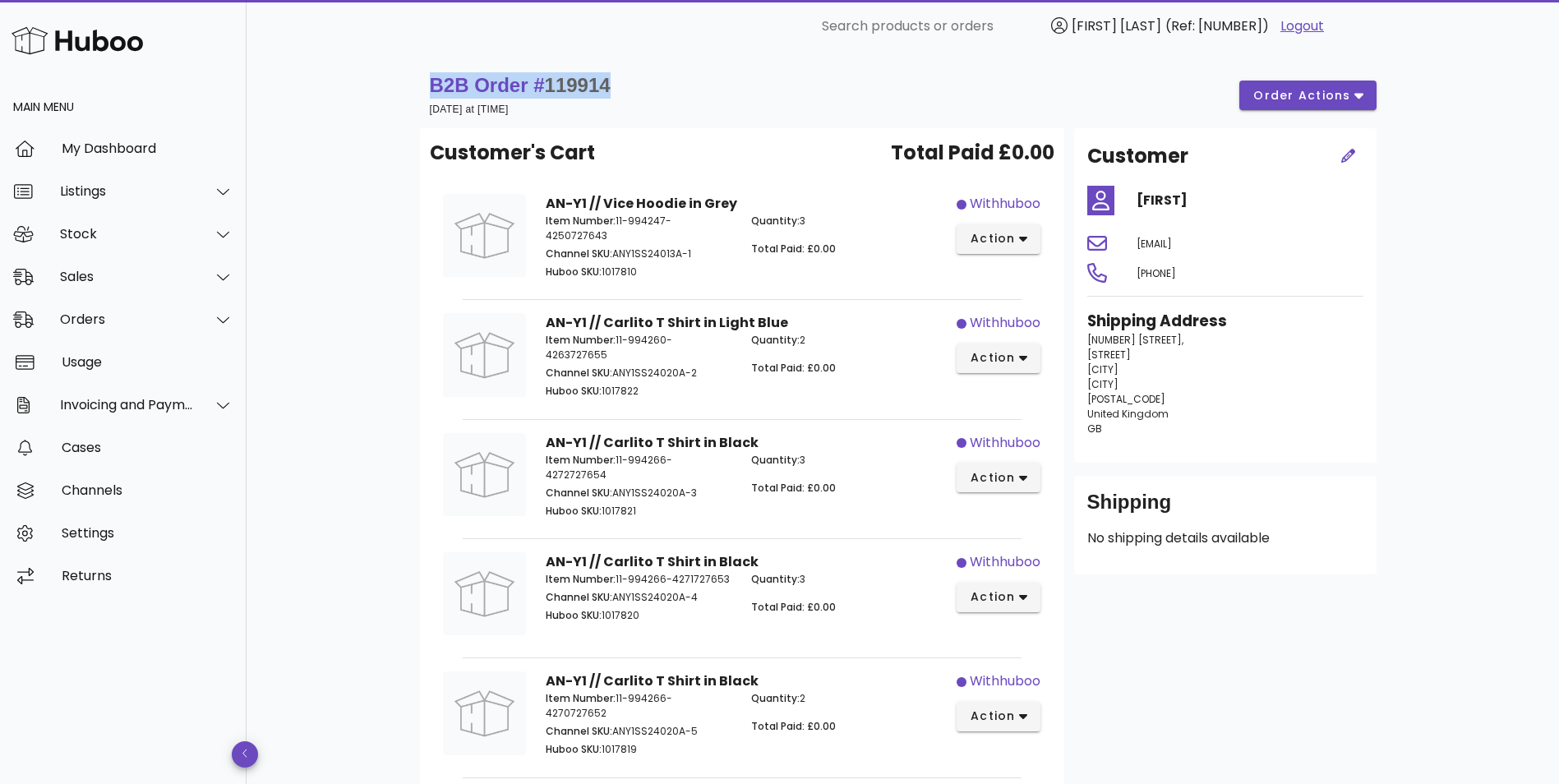 drag, startPoint x: 629, startPoint y: 81, endPoint x: 408, endPoint y: 85, distance: 221.0362 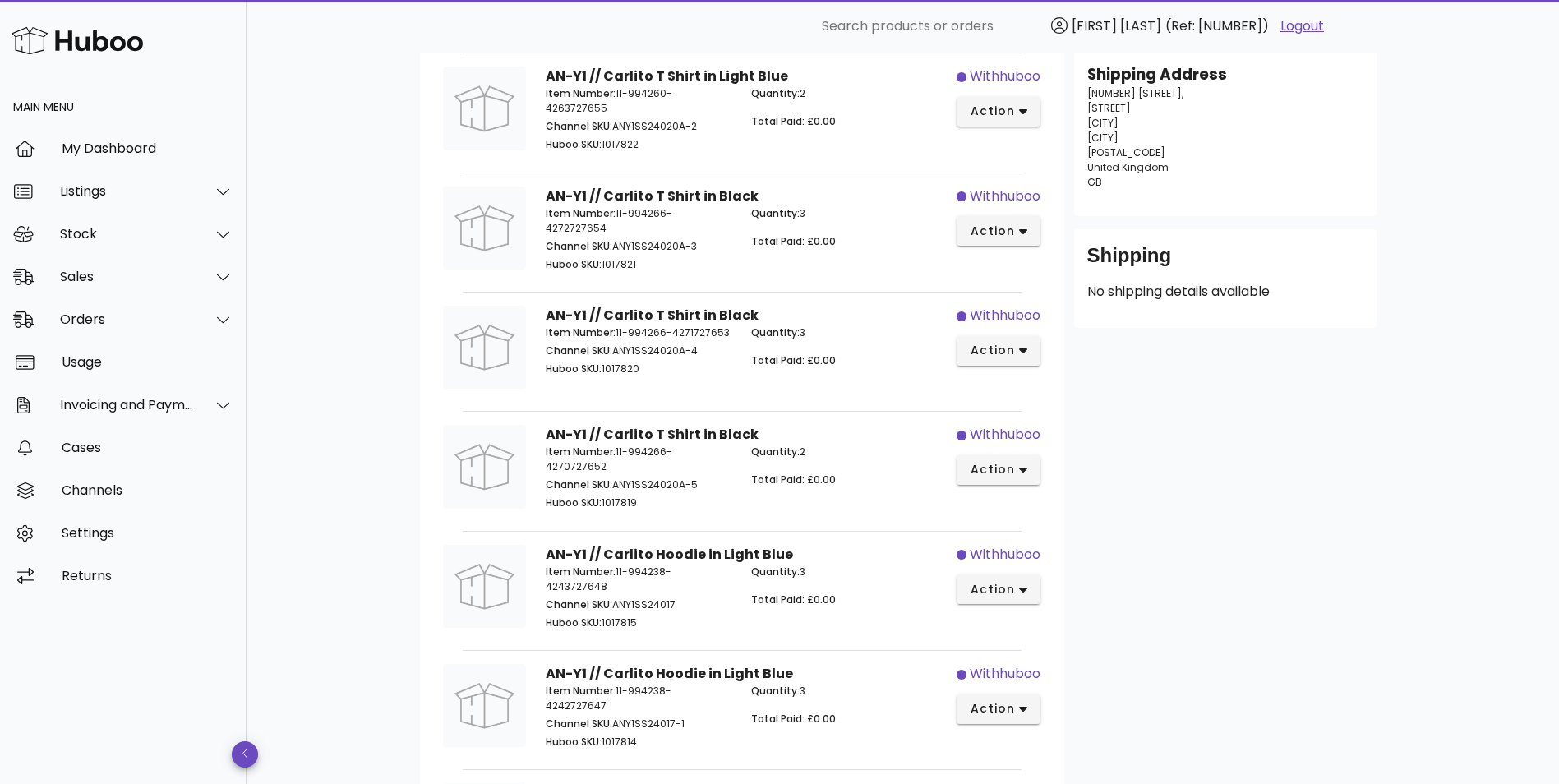 scroll, scrollTop: 0, scrollLeft: 0, axis: both 